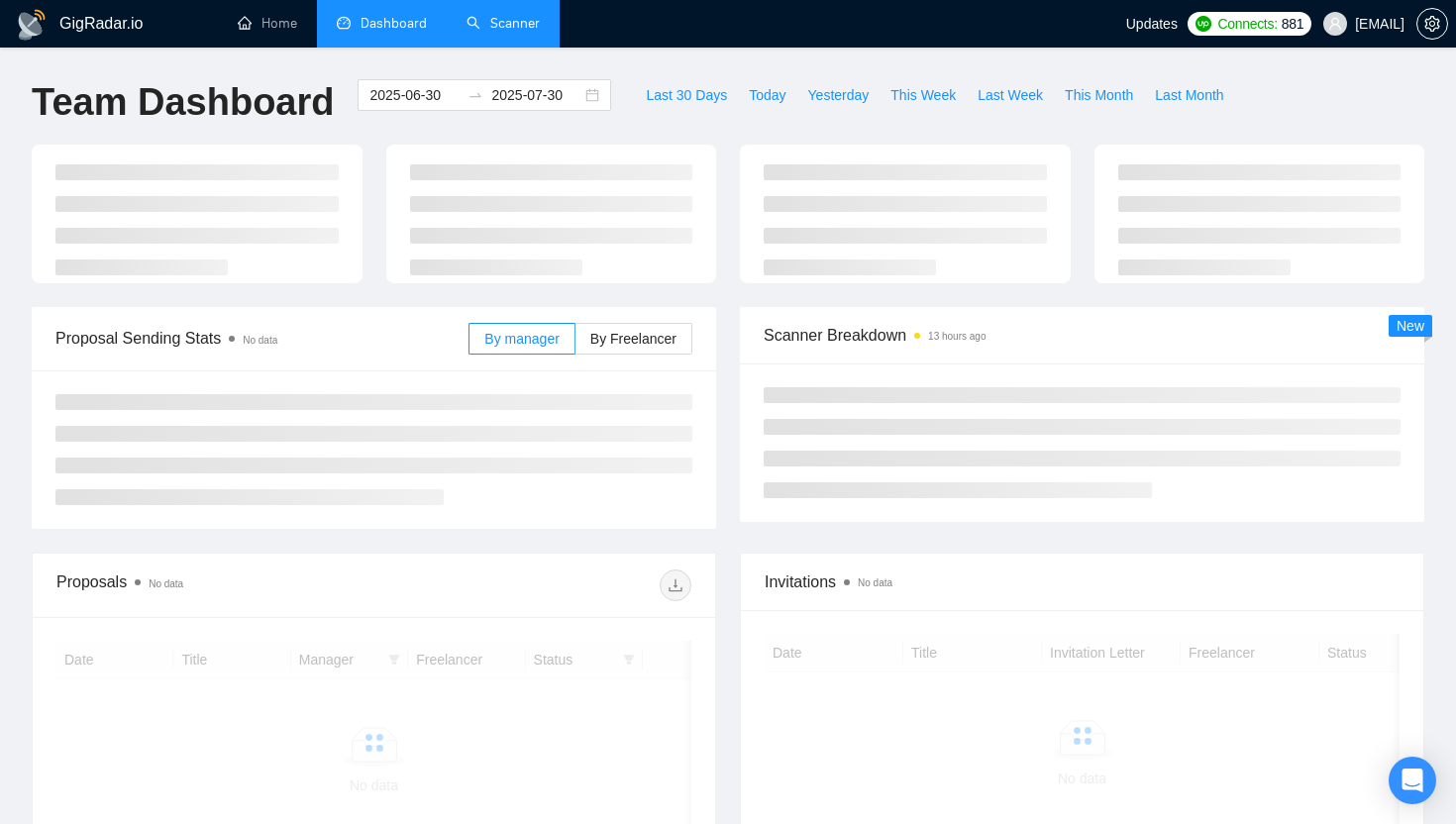 scroll, scrollTop: 0, scrollLeft: 0, axis: both 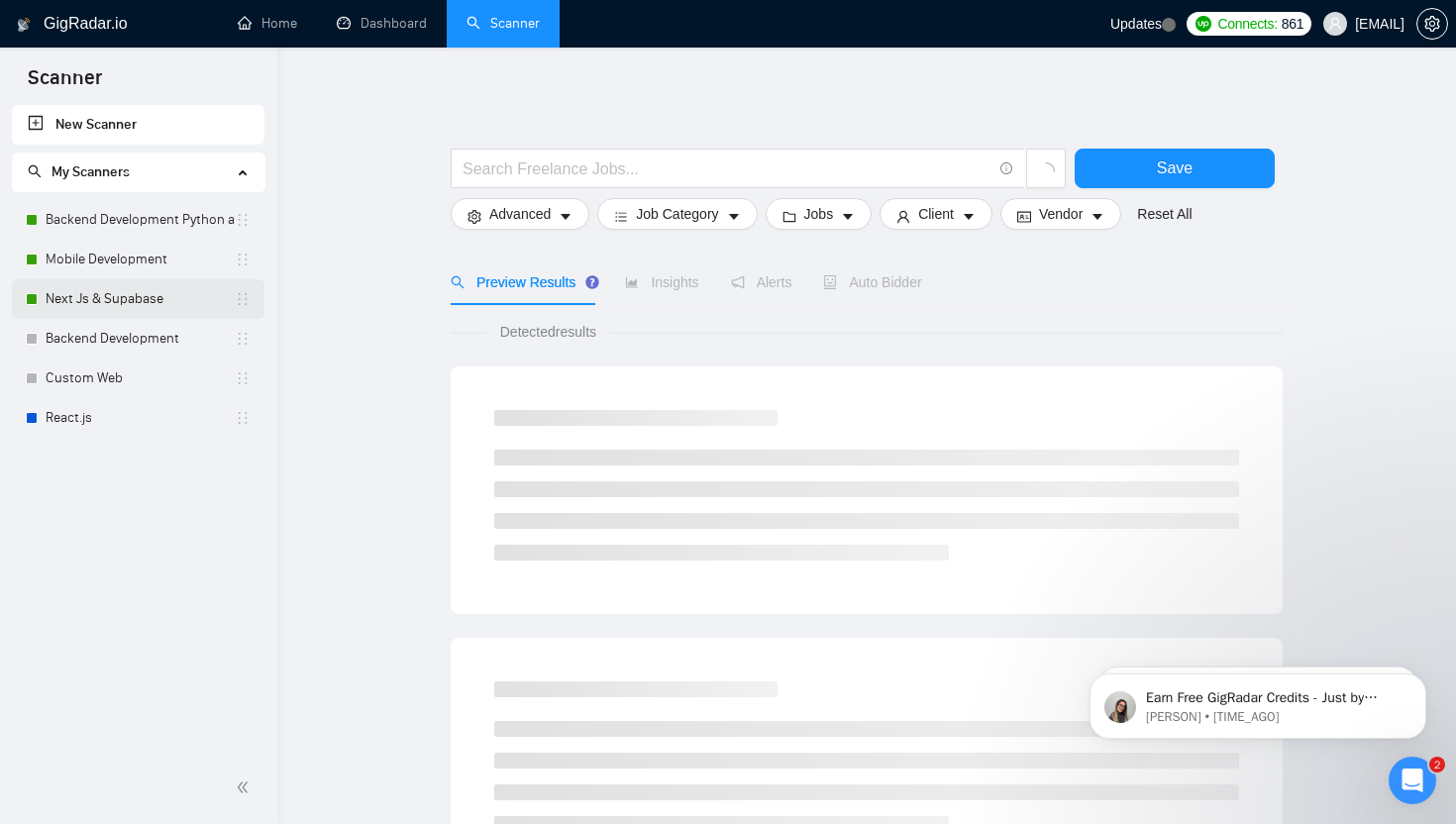 click on "Next Js & Supabase" at bounding box center (140, 299) 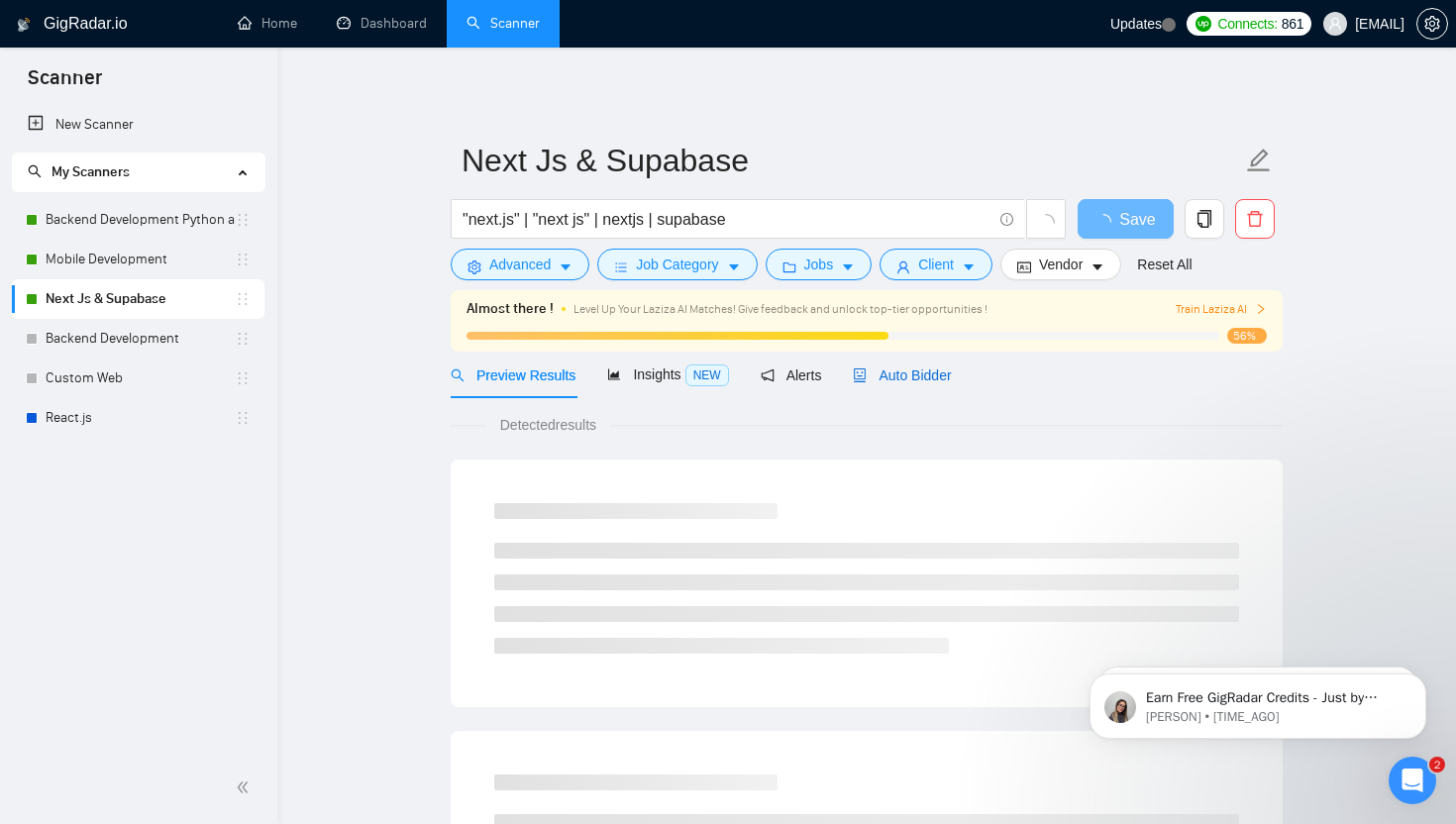 click on "Auto Bidder" at bounding box center (901, 375) 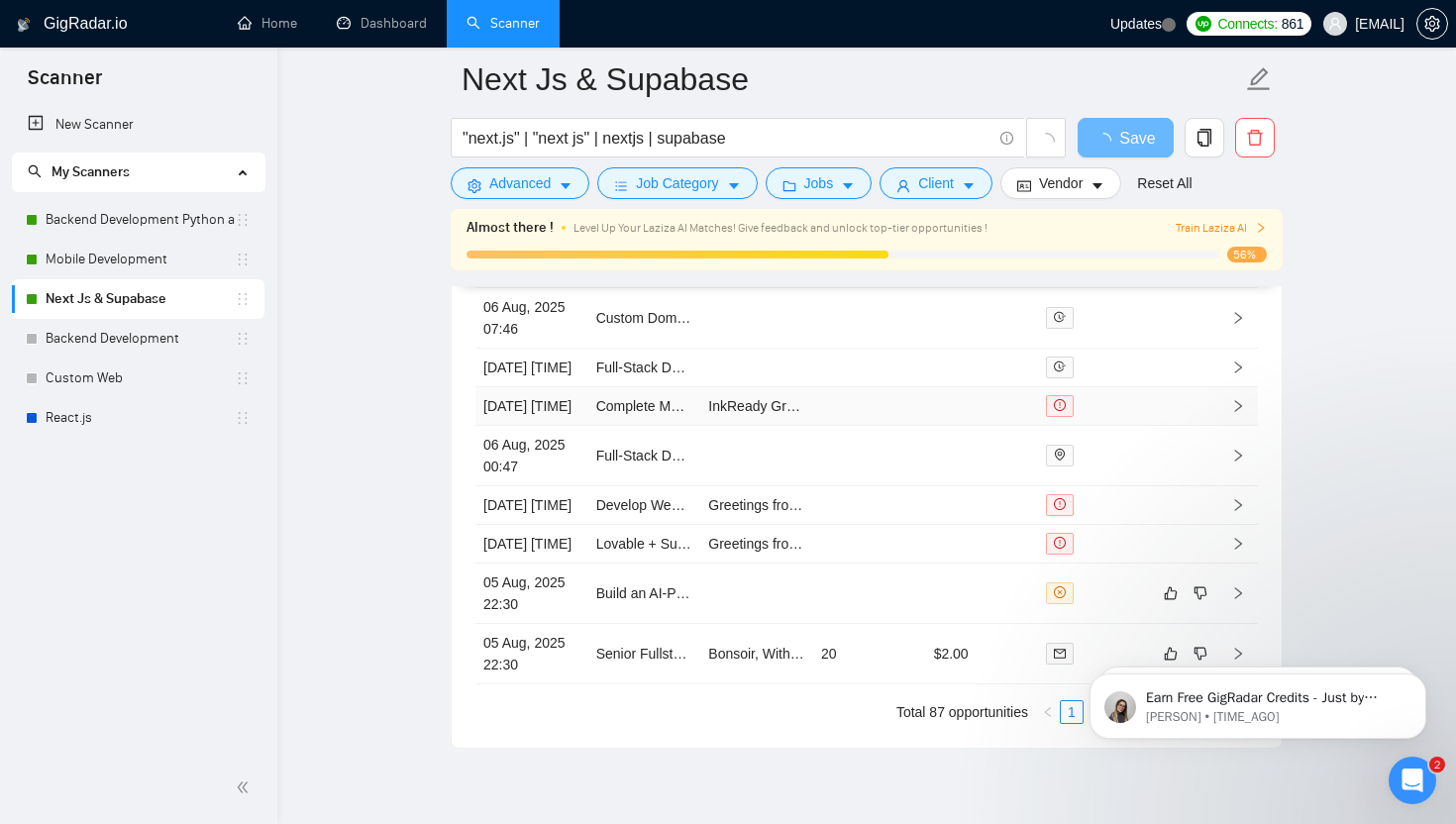scroll, scrollTop: 5335, scrollLeft: 0, axis: vertical 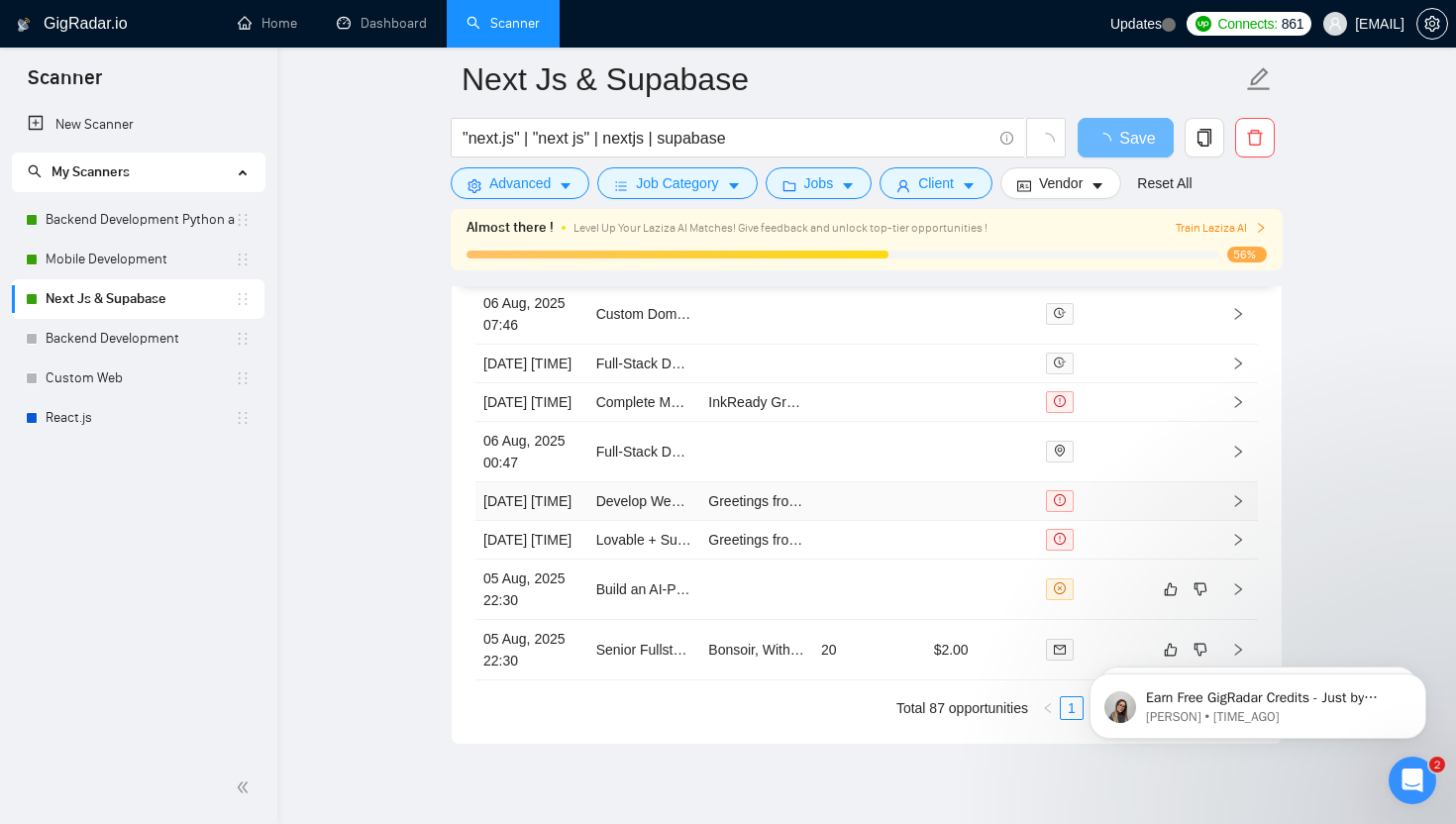 type 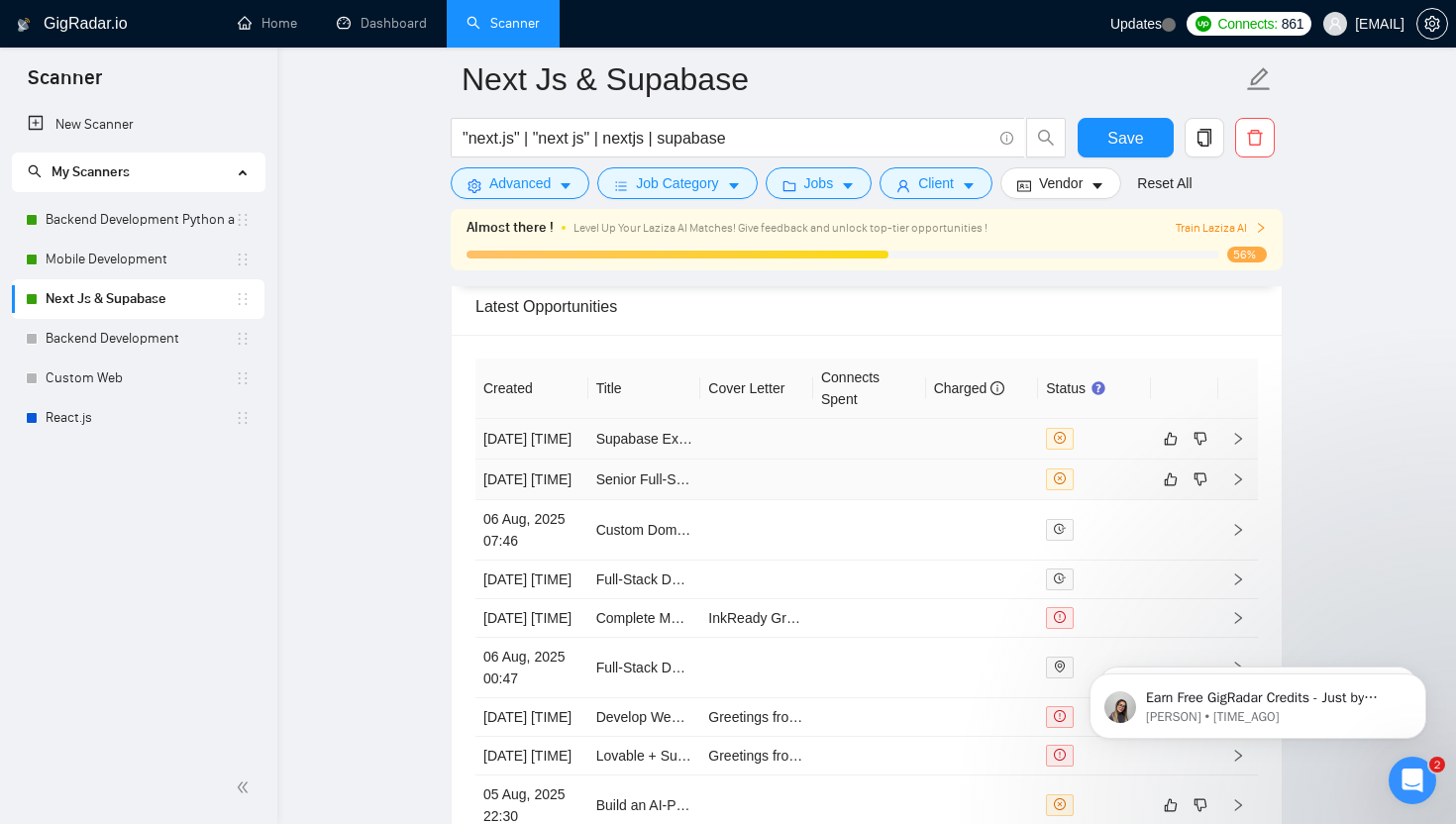 click at bounding box center [757, 439] 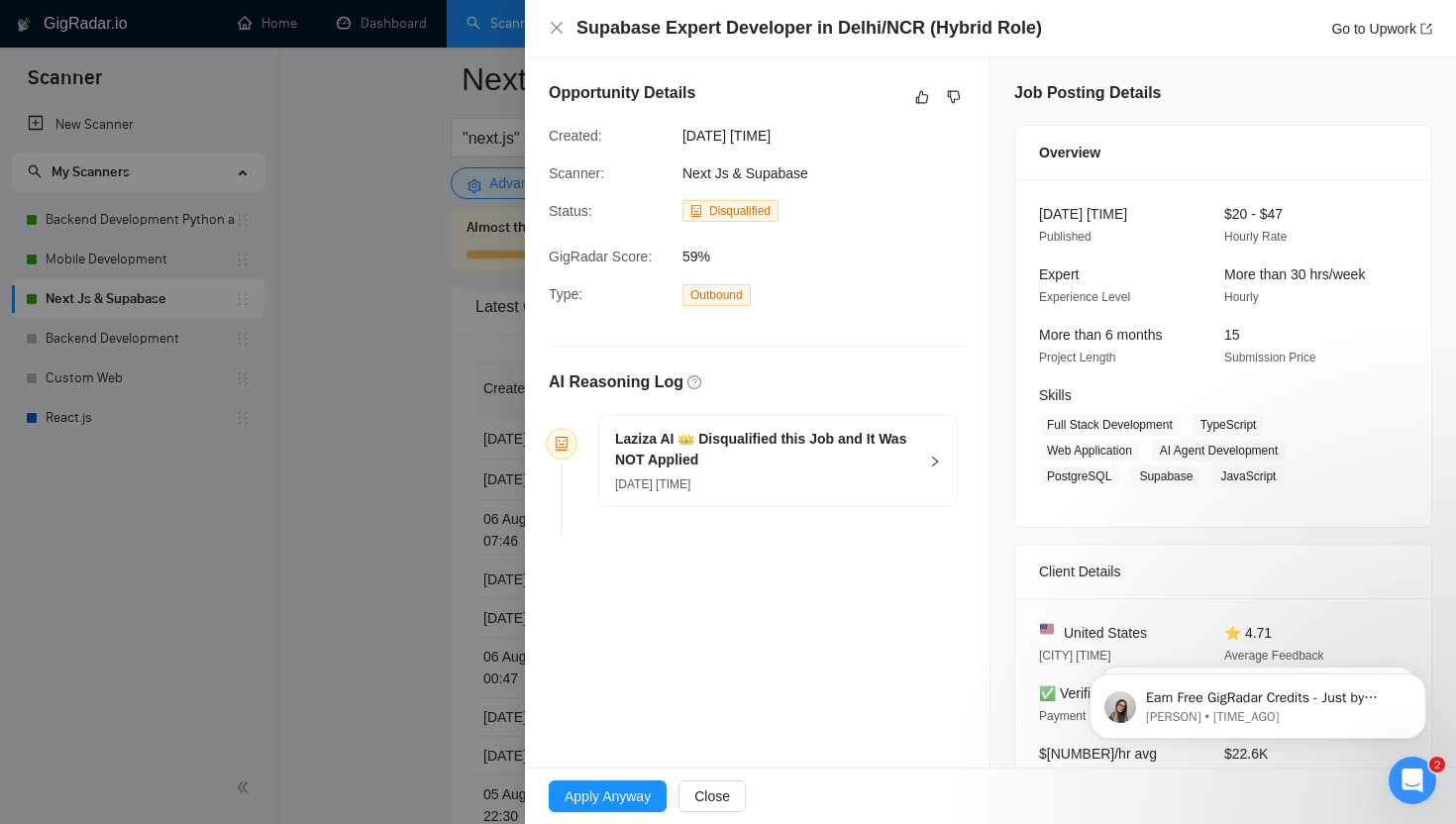 click on "Laziza AI 👑 Disqualified this Job and It Was NOT Applied" at bounding box center [766, 450] 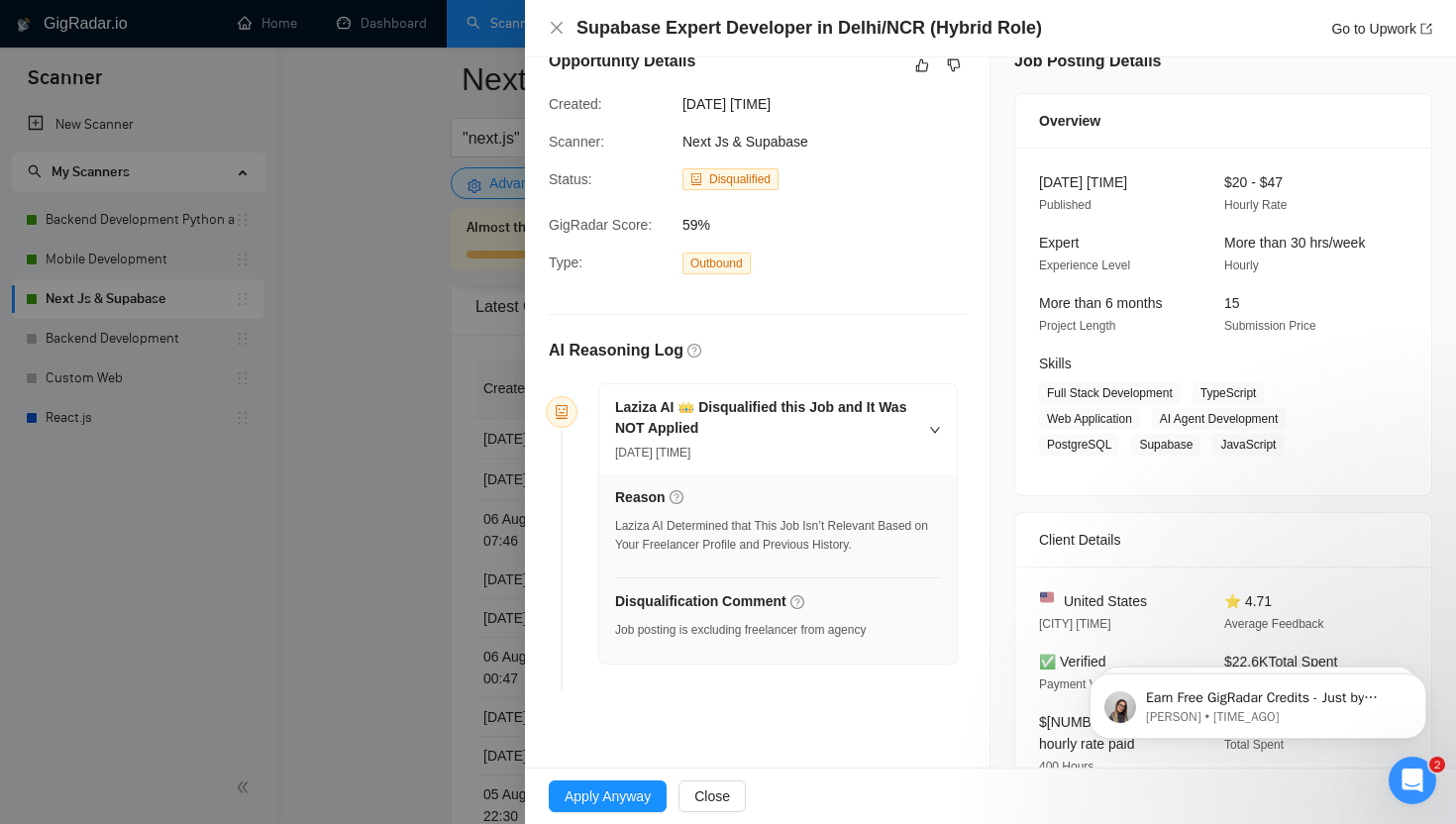 scroll, scrollTop: 44, scrollLeft: 0, axis: vertical 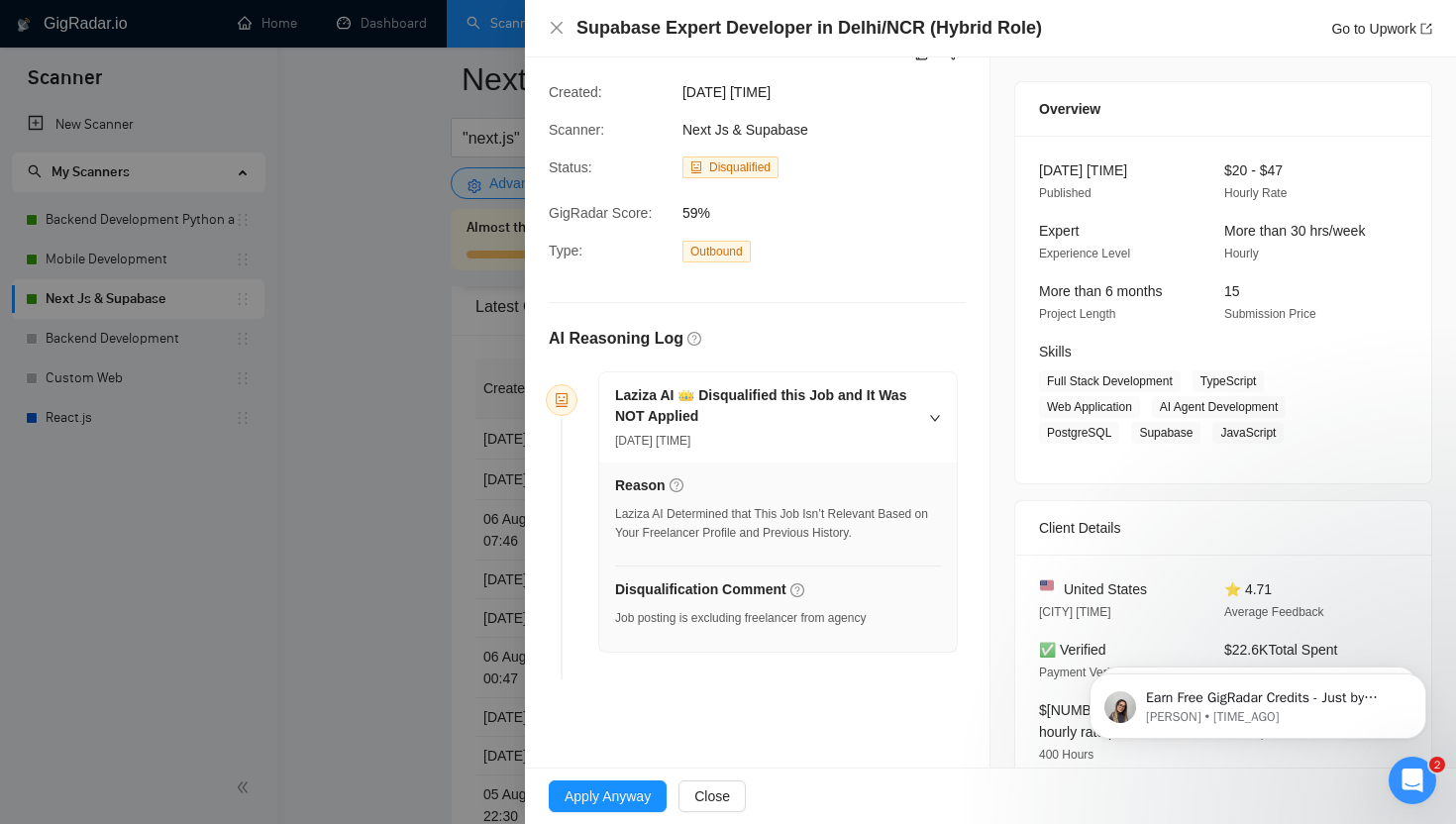 click at bounding box center [728, 412] 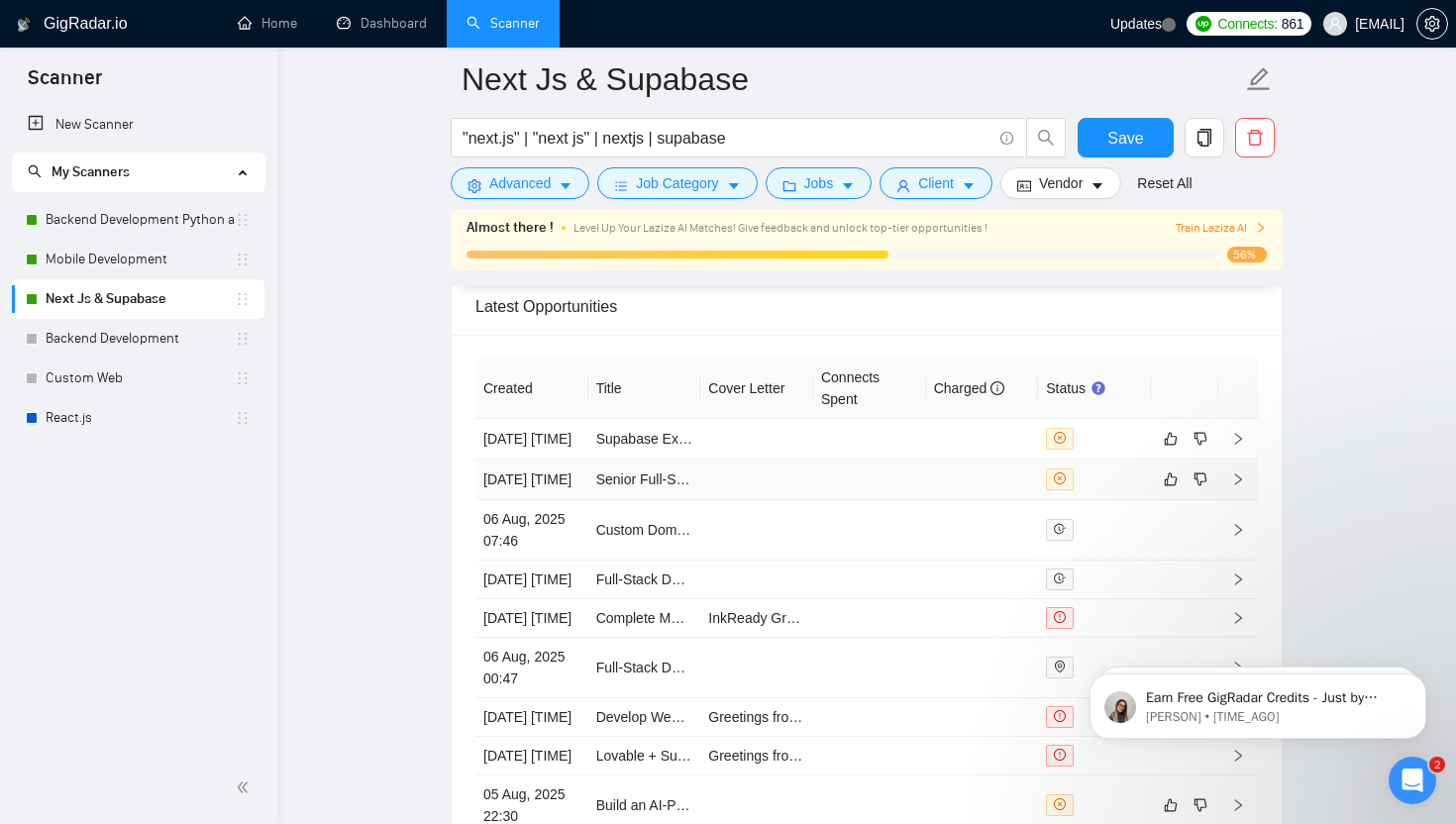 click at bounding box center (757, 479) 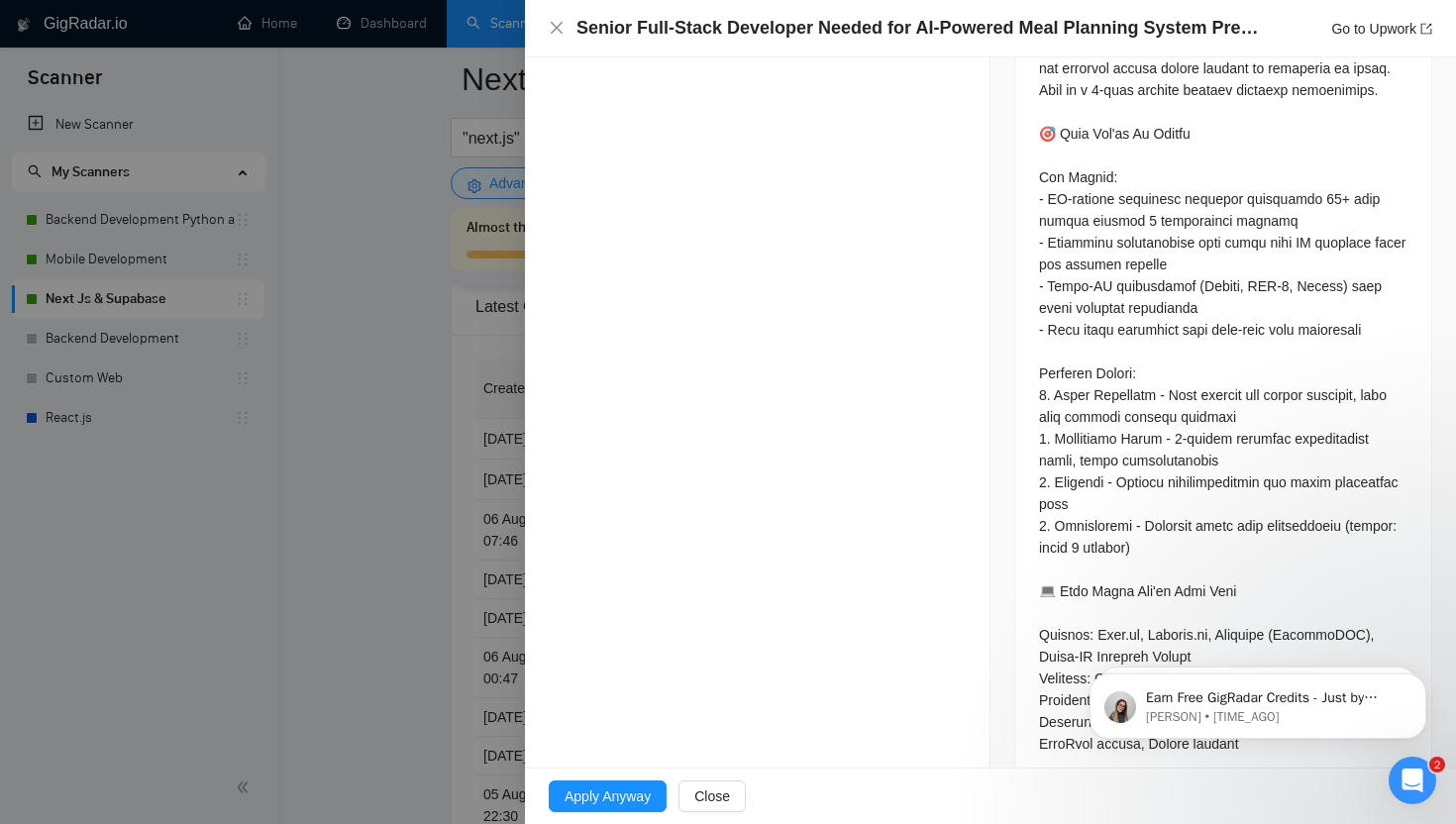 scroll, scrollTop: 1073, scrollLeft: 0, axis: vertical 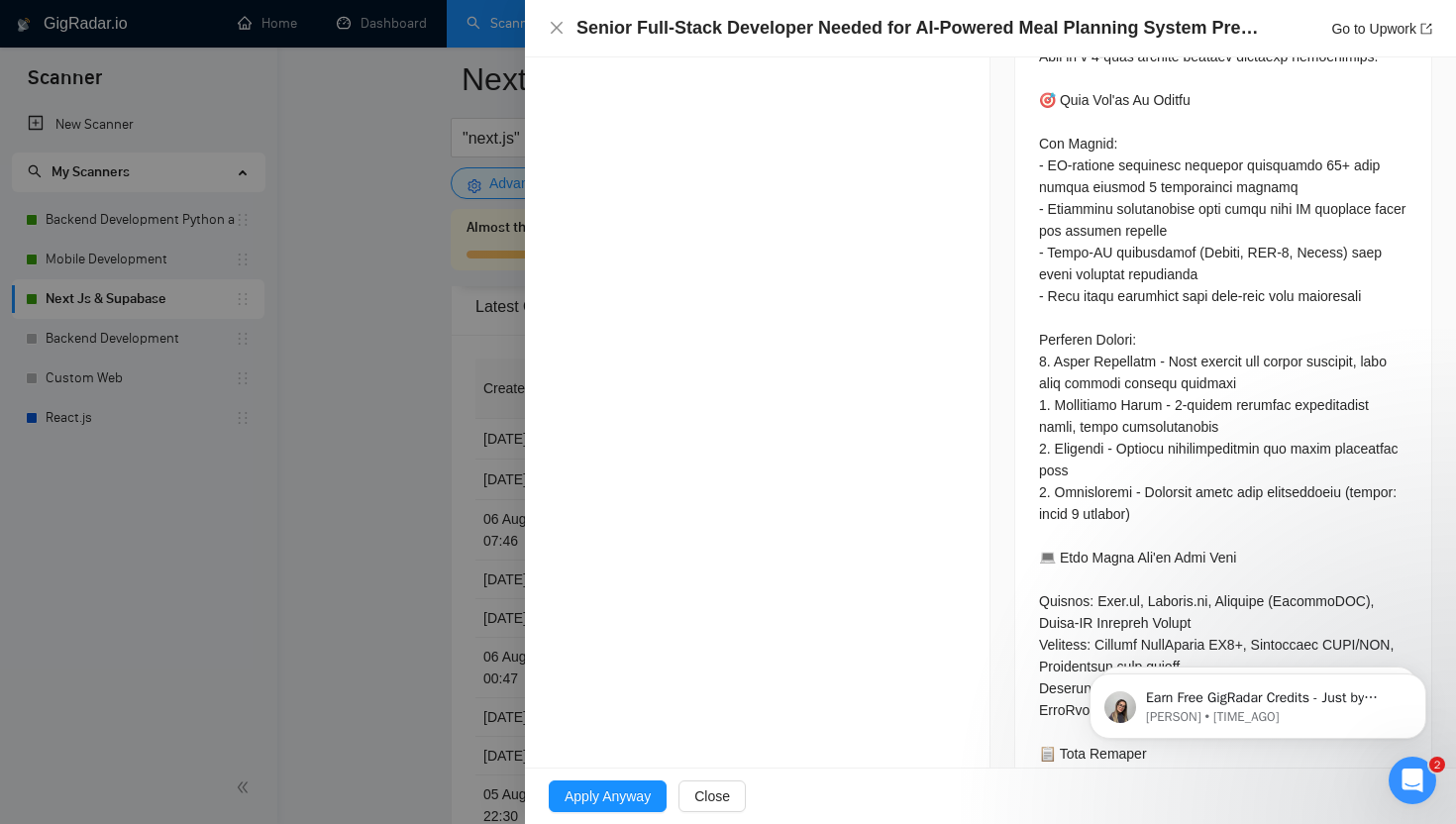 click at bounding box center (728, 412) 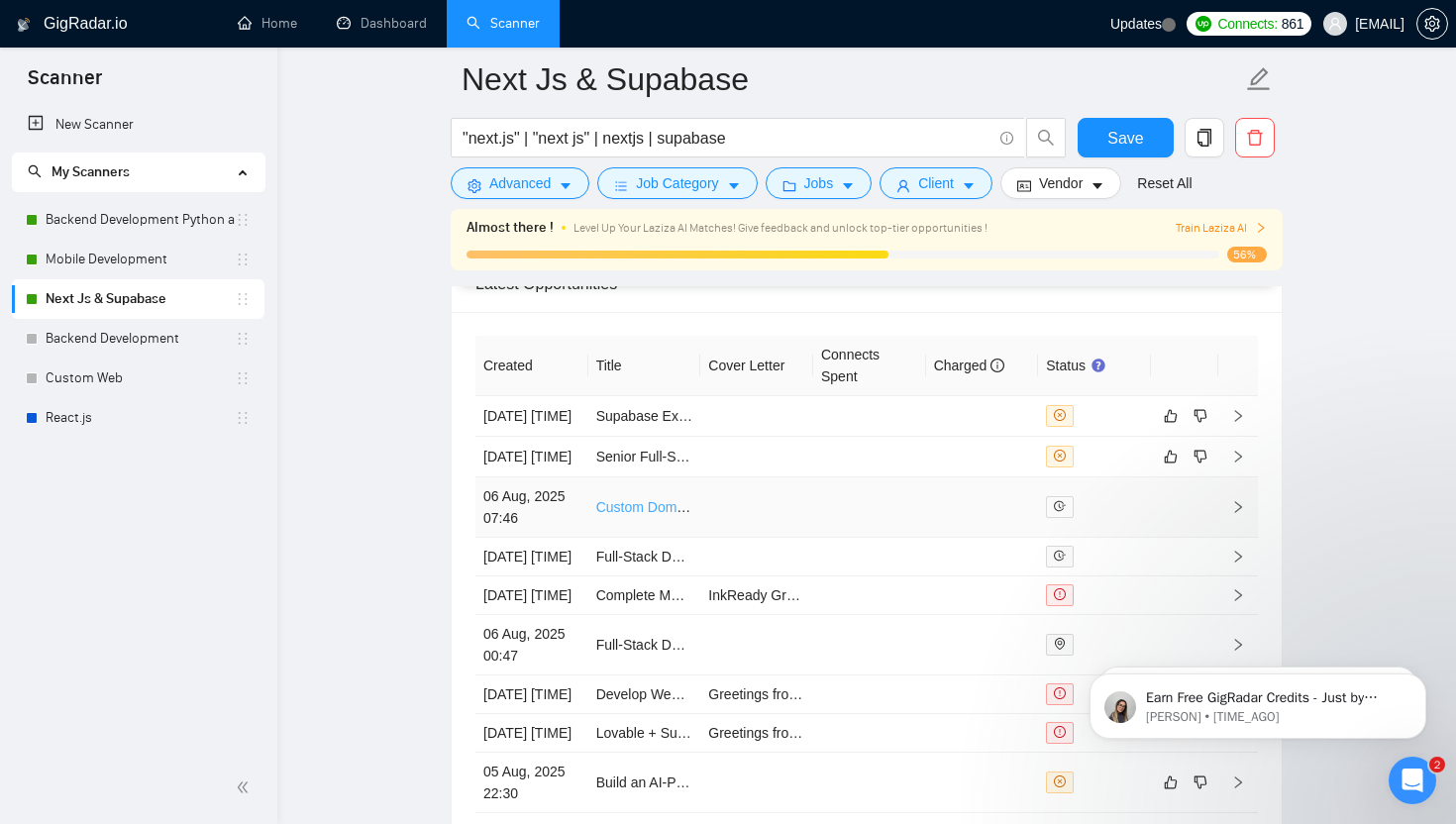 scroll, scrollTop: 5359, scrollLeft: 0, axis: vertical 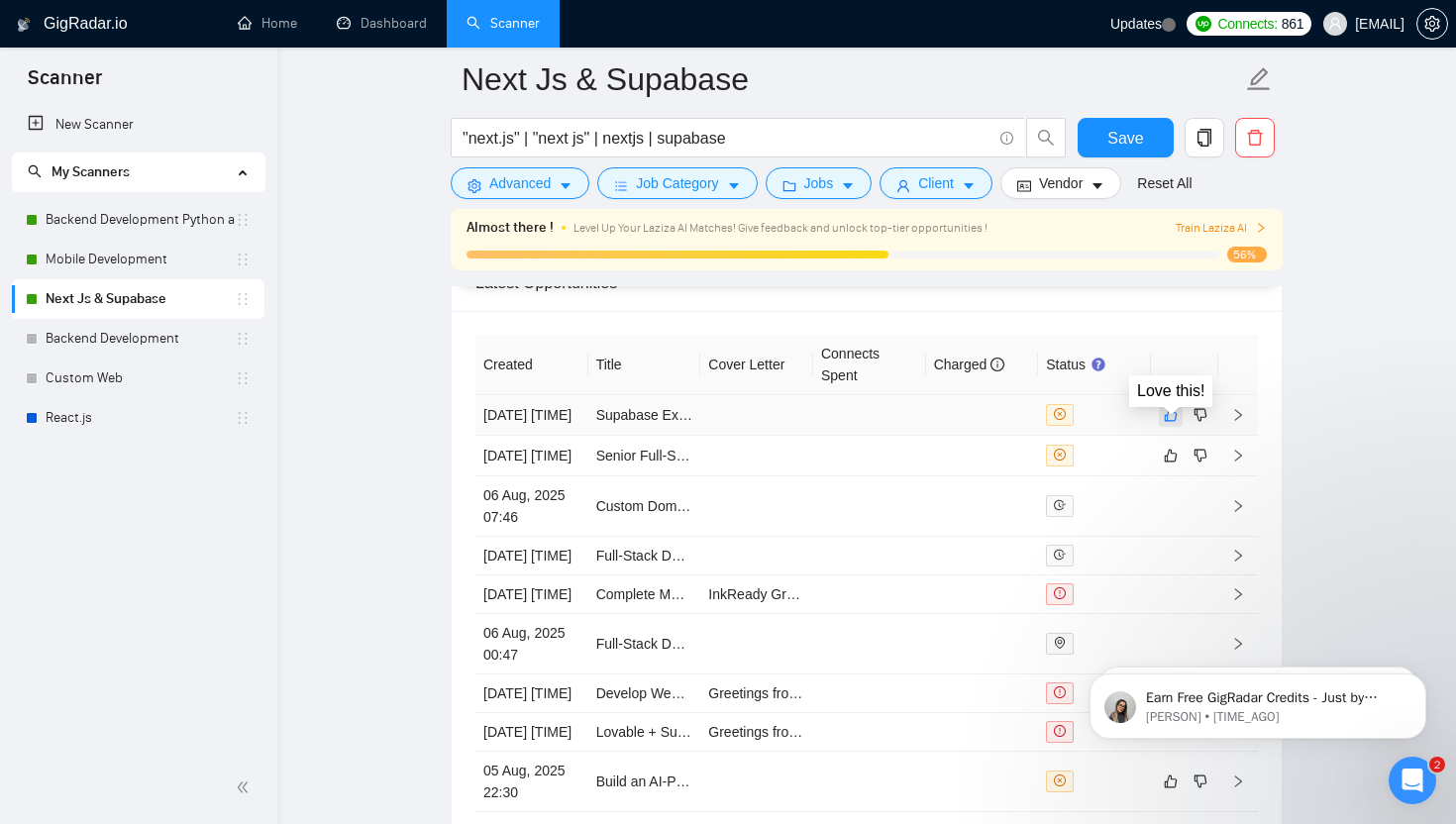 click 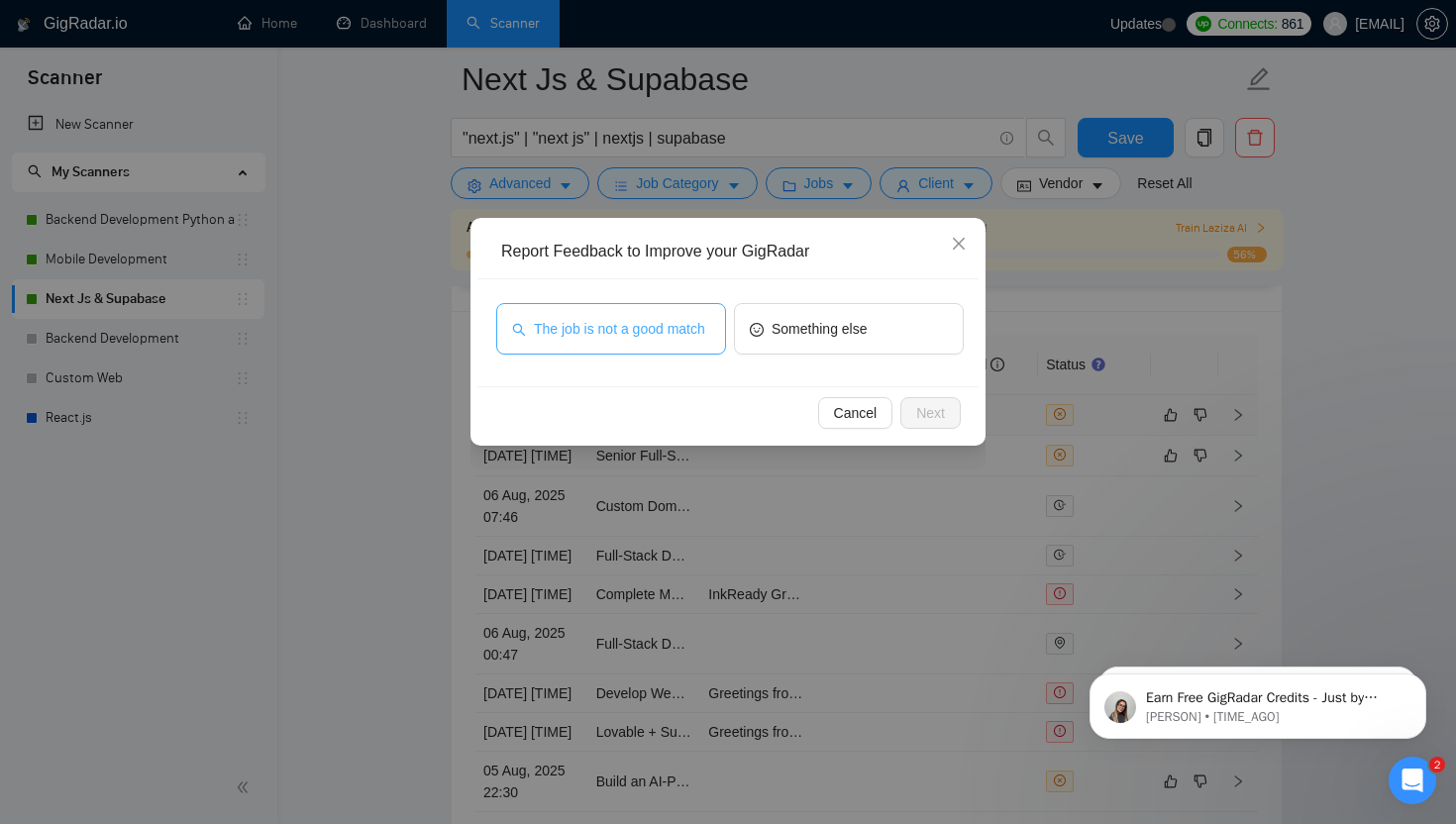 click on "The job is not a good match" at bounding box center (619, 329) 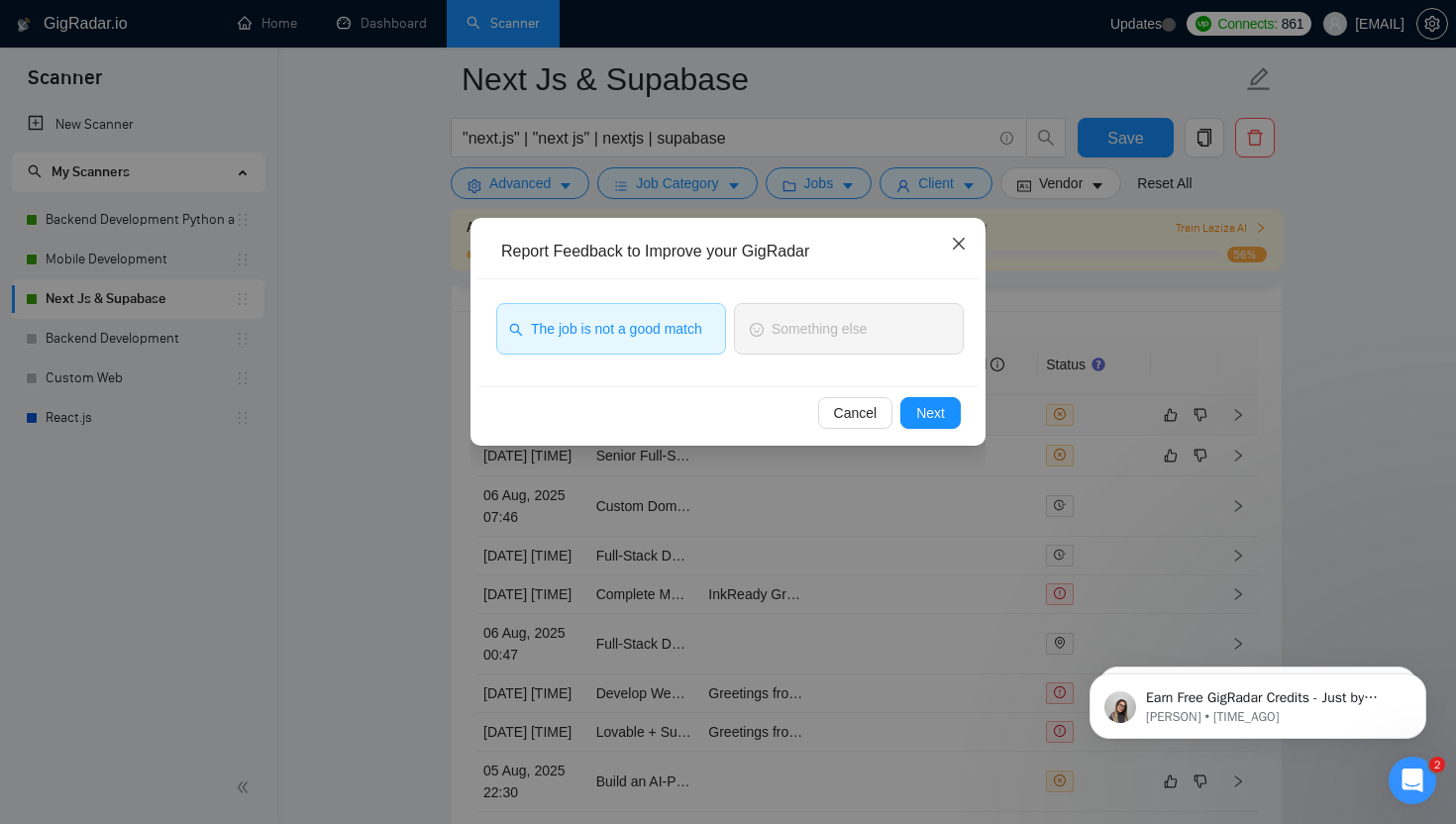click 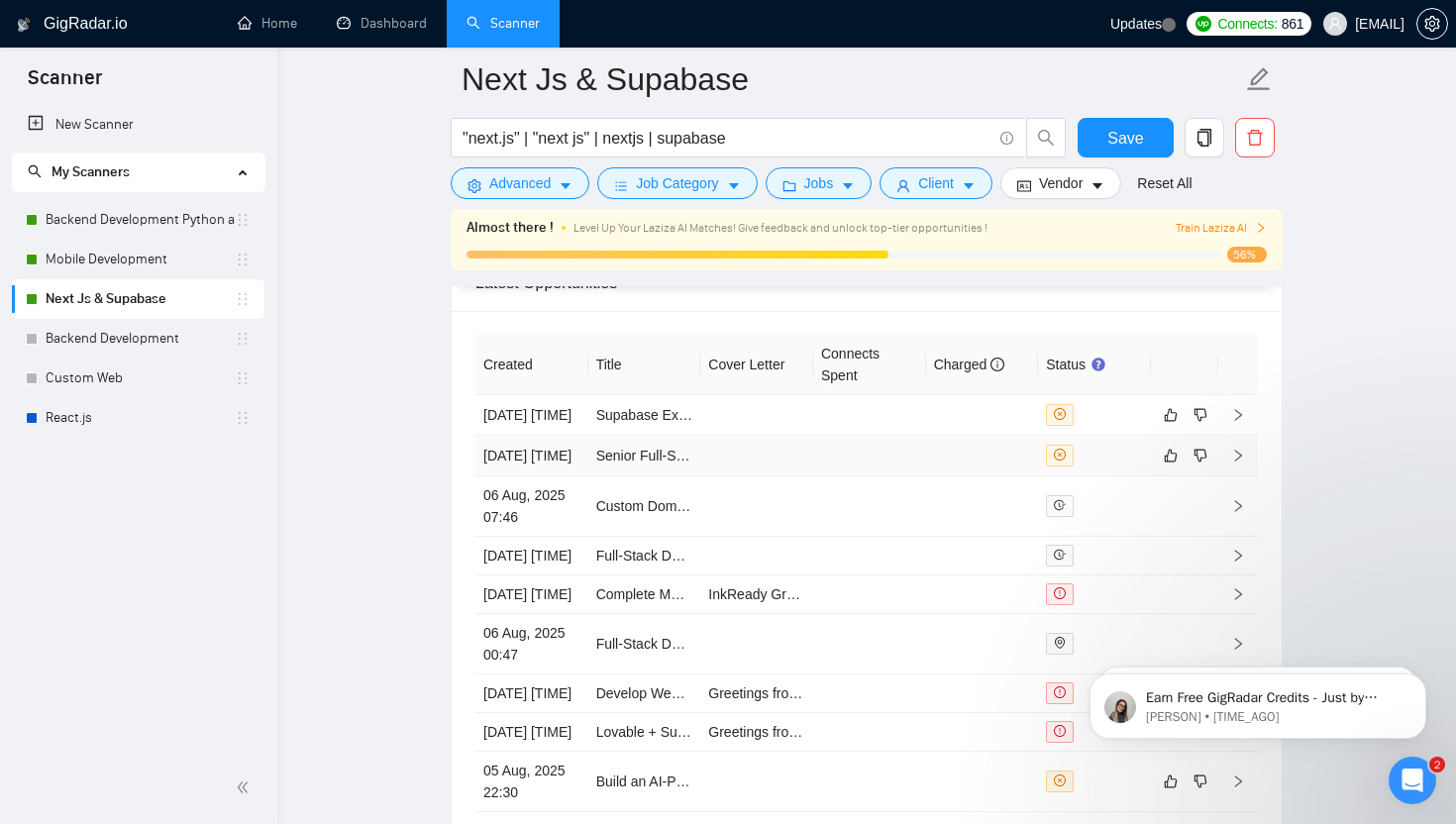 click at bounding box center (757, 456) 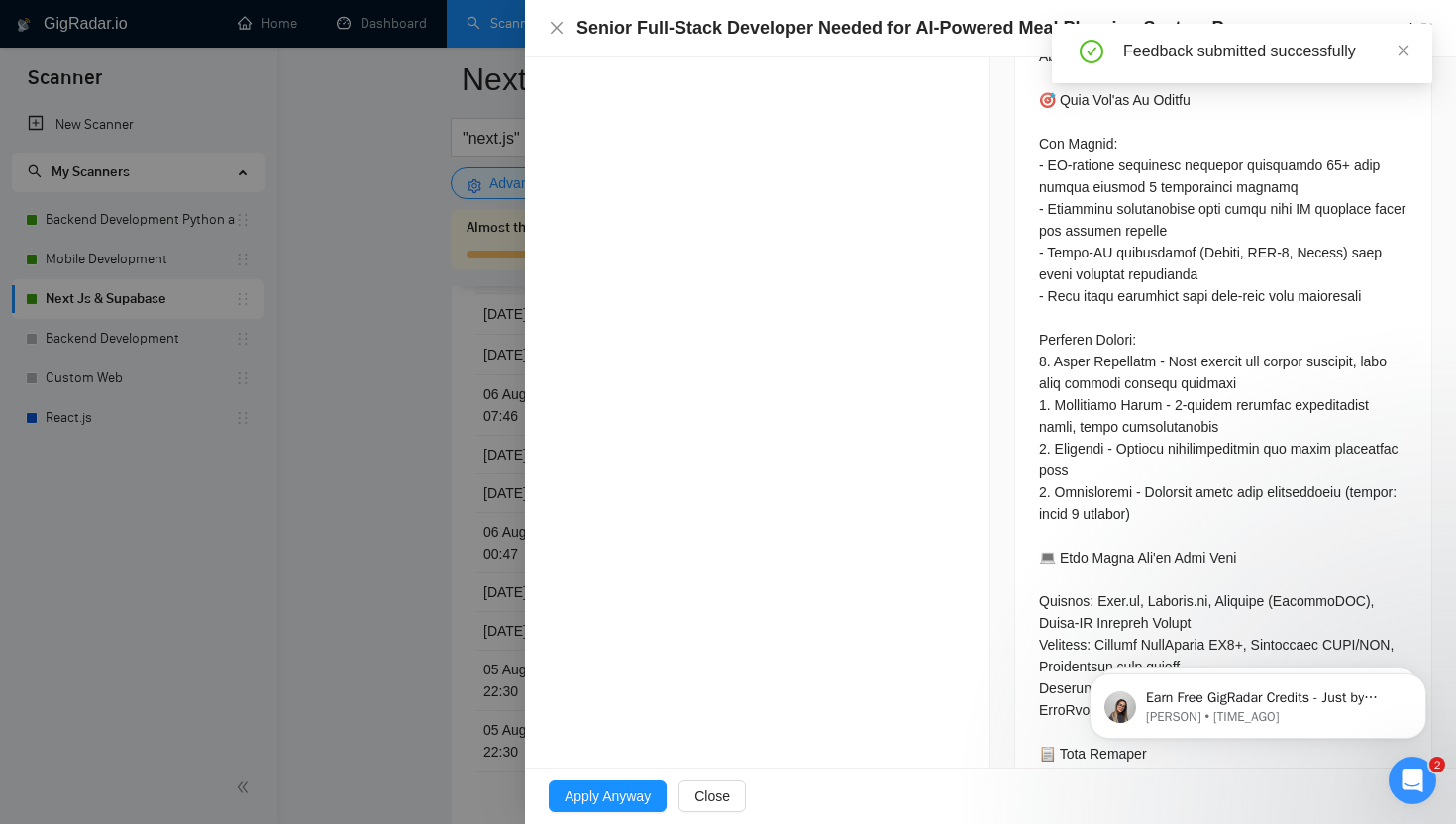 scroll, scrollTop: 0, scrollLeft: 0, axis: both 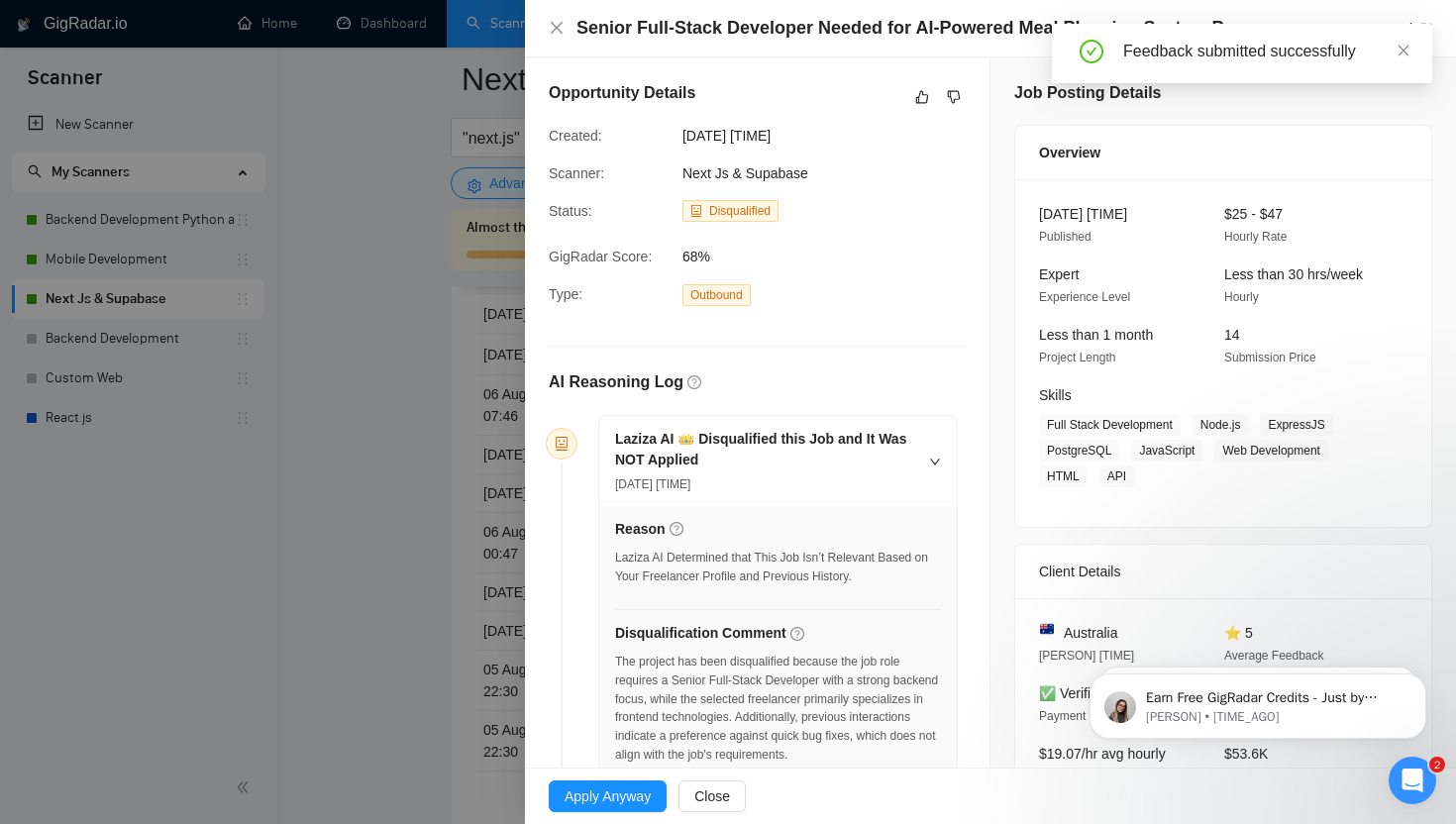 click at bounding box center (728, 412) 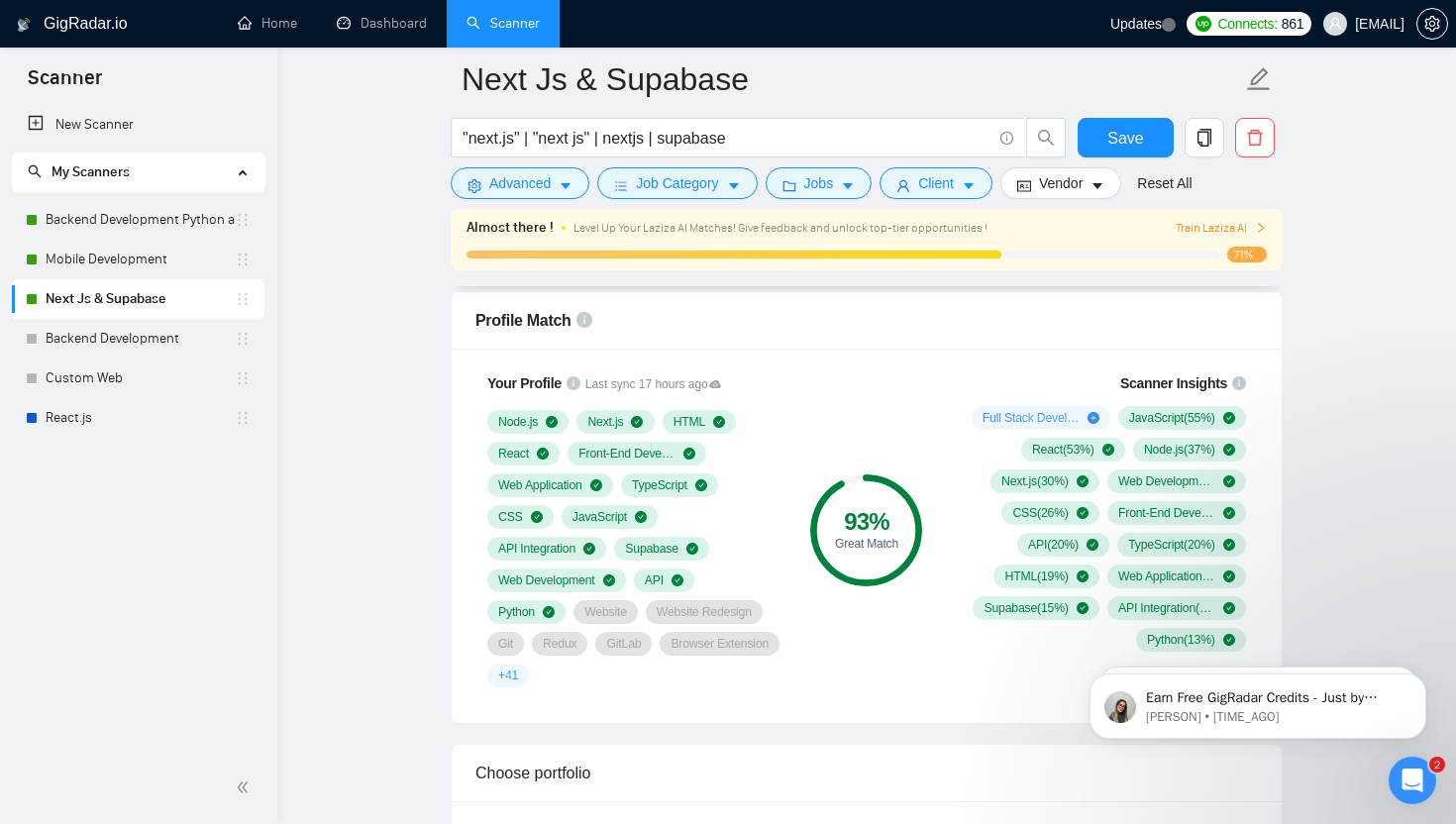 scroll, scrollTop: 1546, scrollLeft: 0, axis: vertical 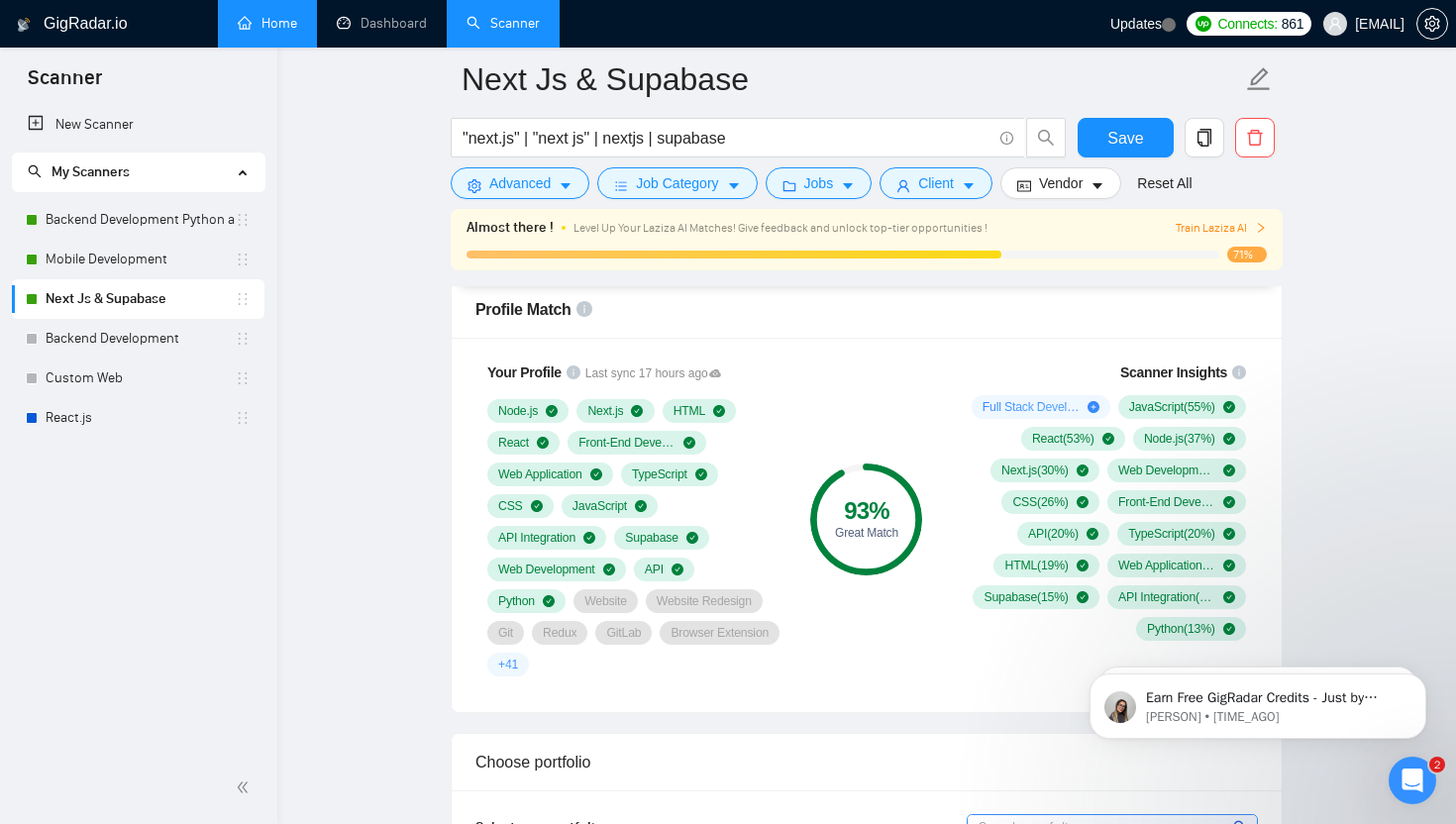 click on "Home" at bounding box center [267, 23] 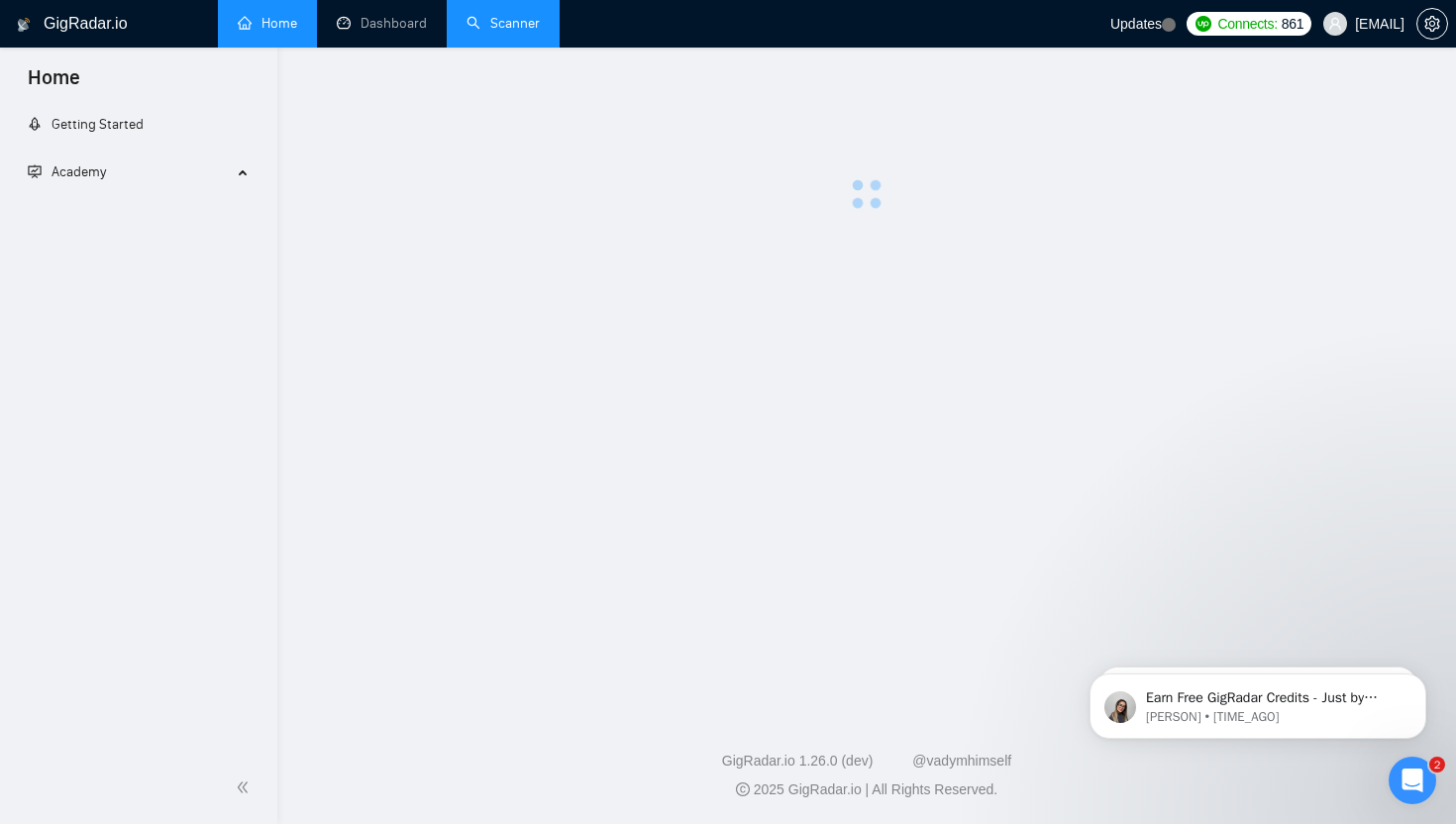 scroll, scrollTop: 0, scrollLeft: 0, axis: both 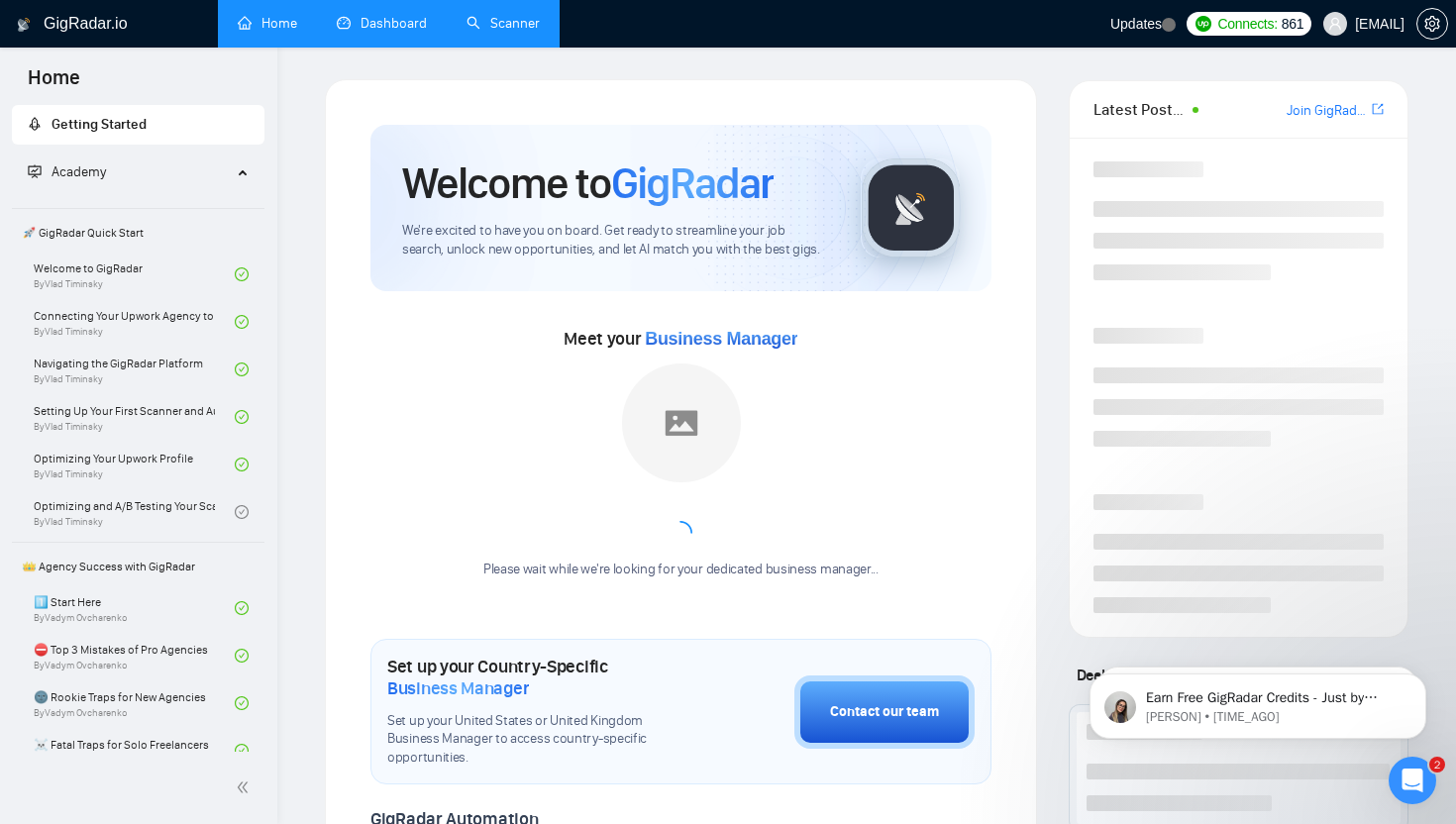 click on "Dashboard" at bounding box center (381, 23) 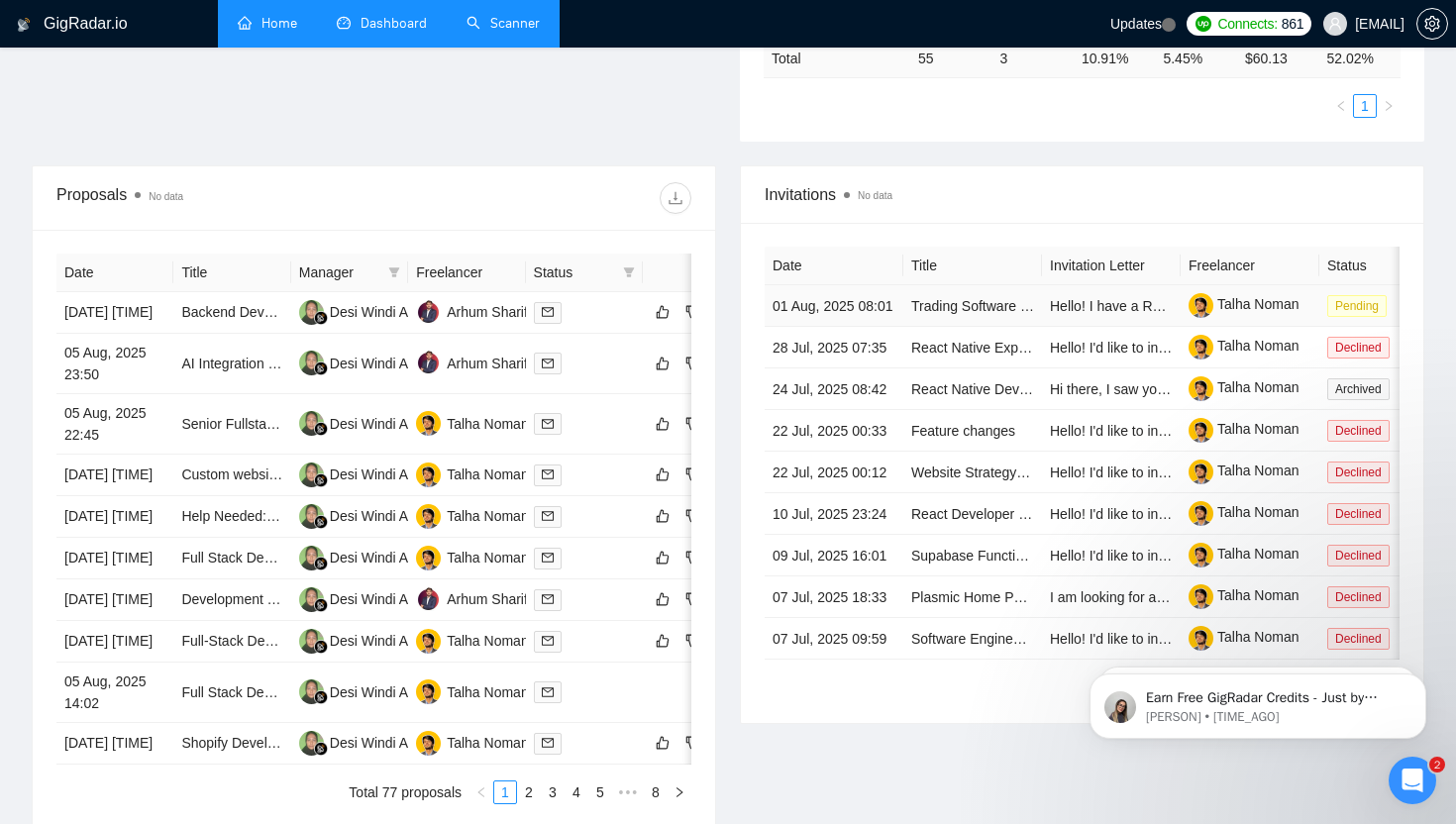 scroll, scrollTop: 643, scrollLeft: 0, axis: vertical 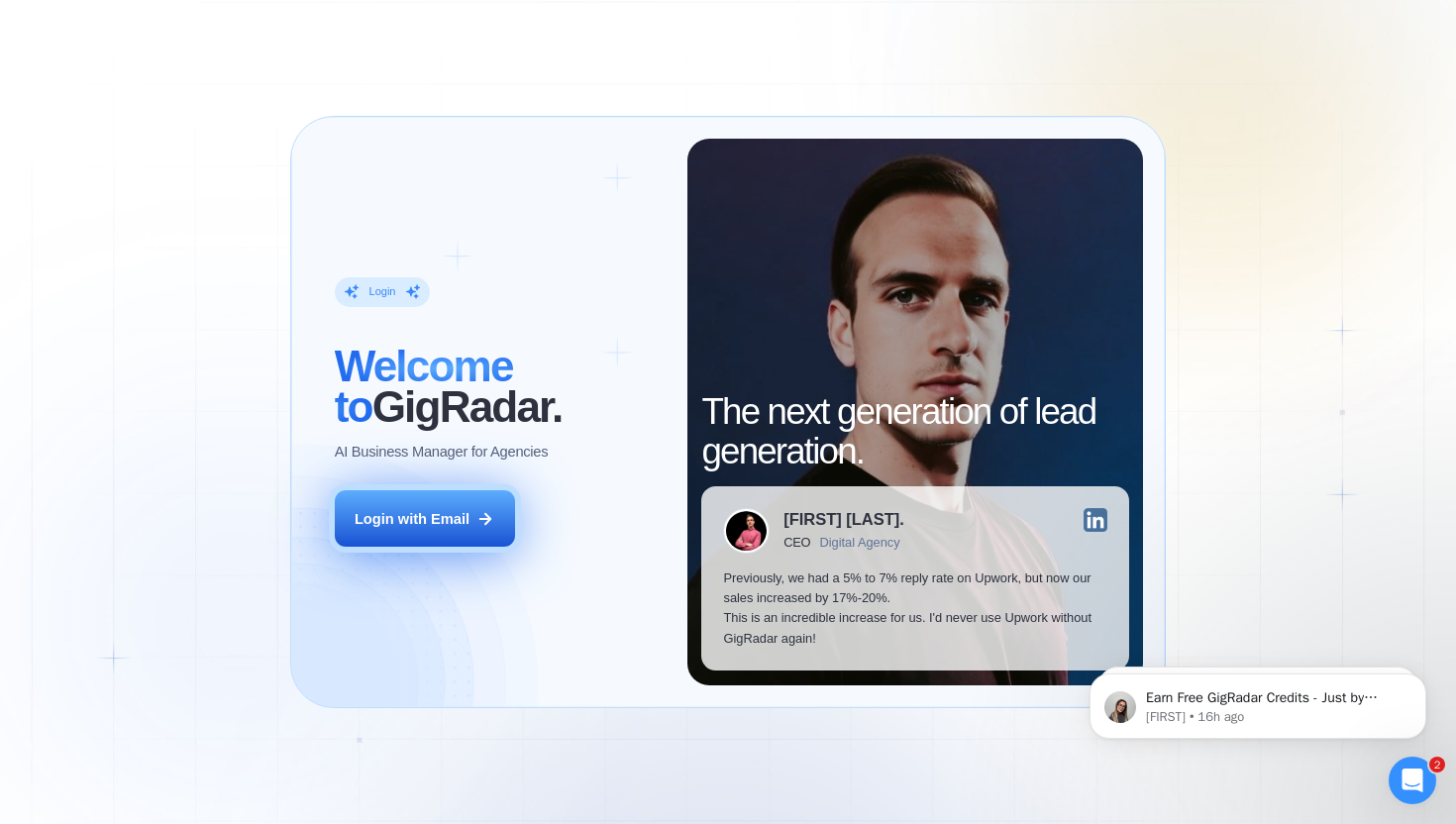 click on "Login with Email" at bounding box center [412, 519] 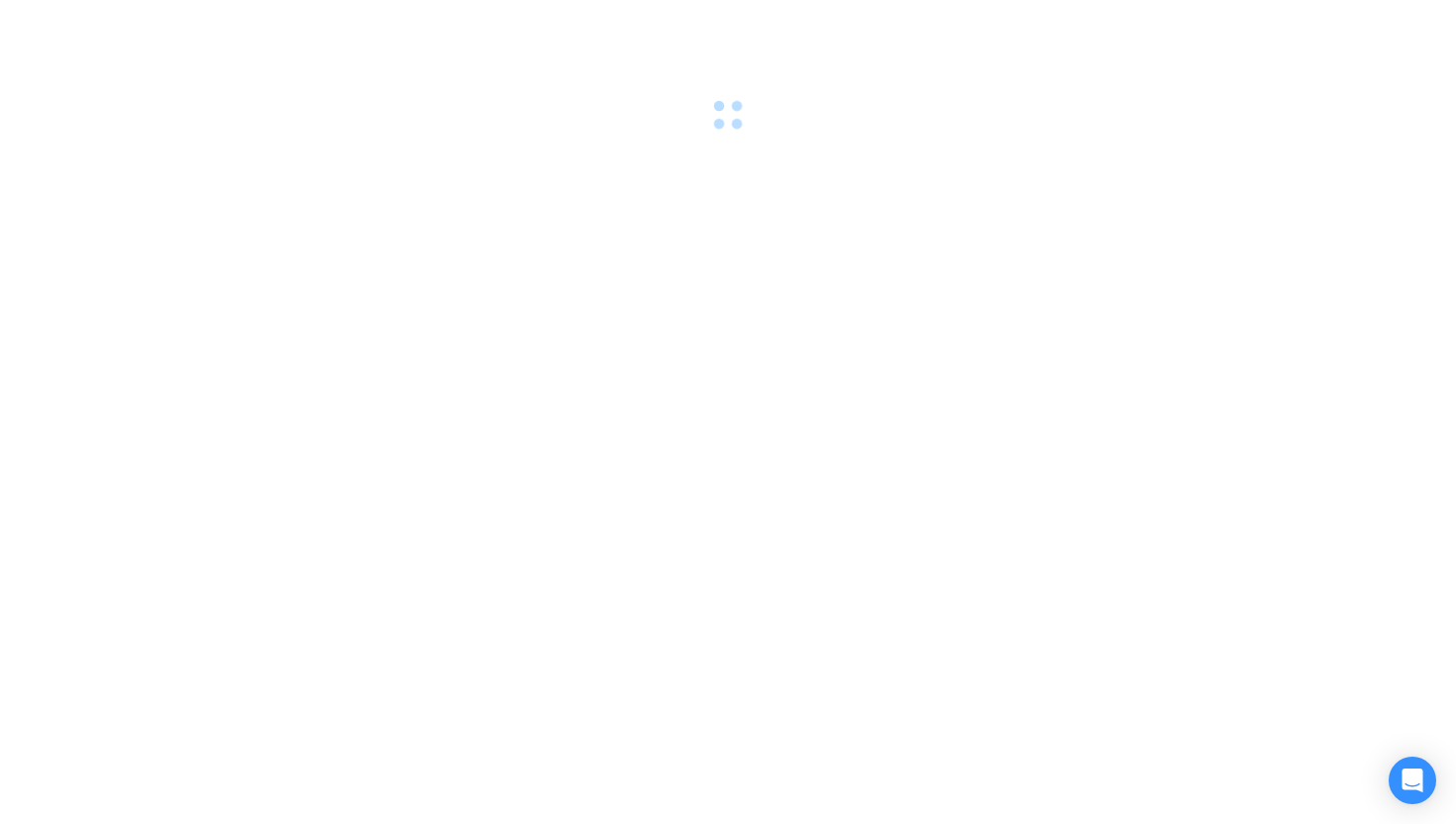 scroll, scrollTop: 0, scrollLeft: 0, axis: both 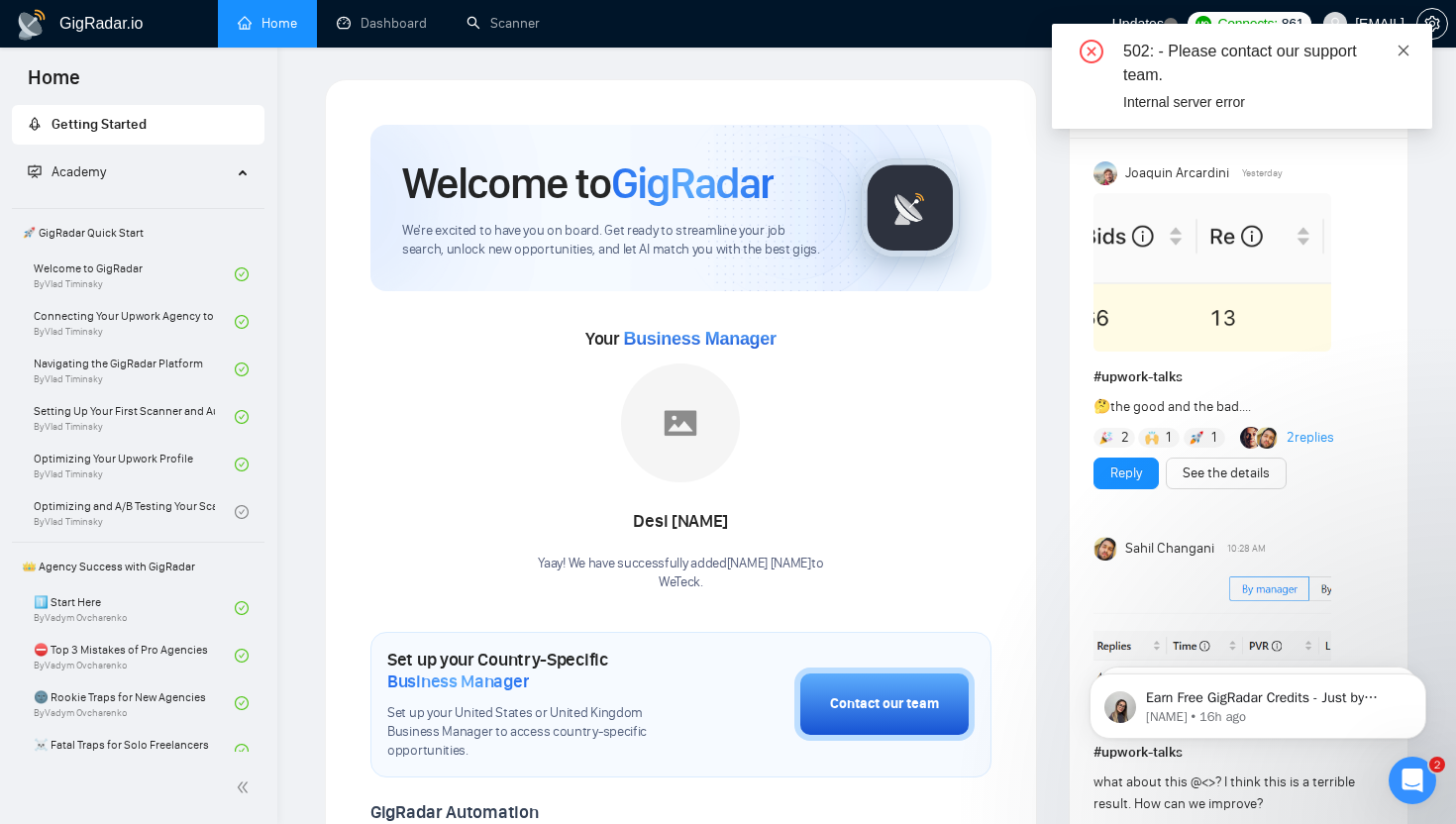 click 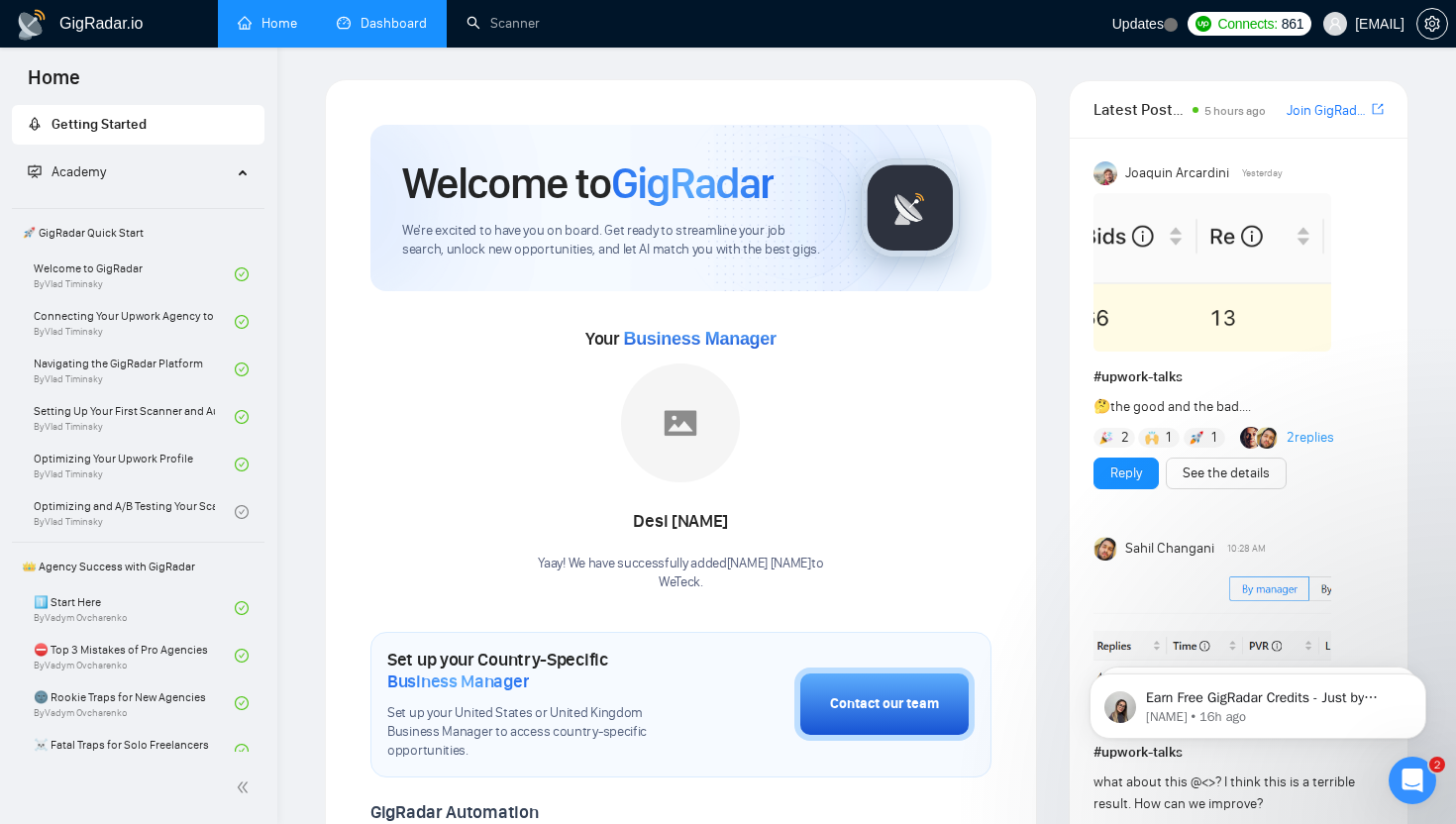 click on "Dashboard" at bounding box center [381, 23] 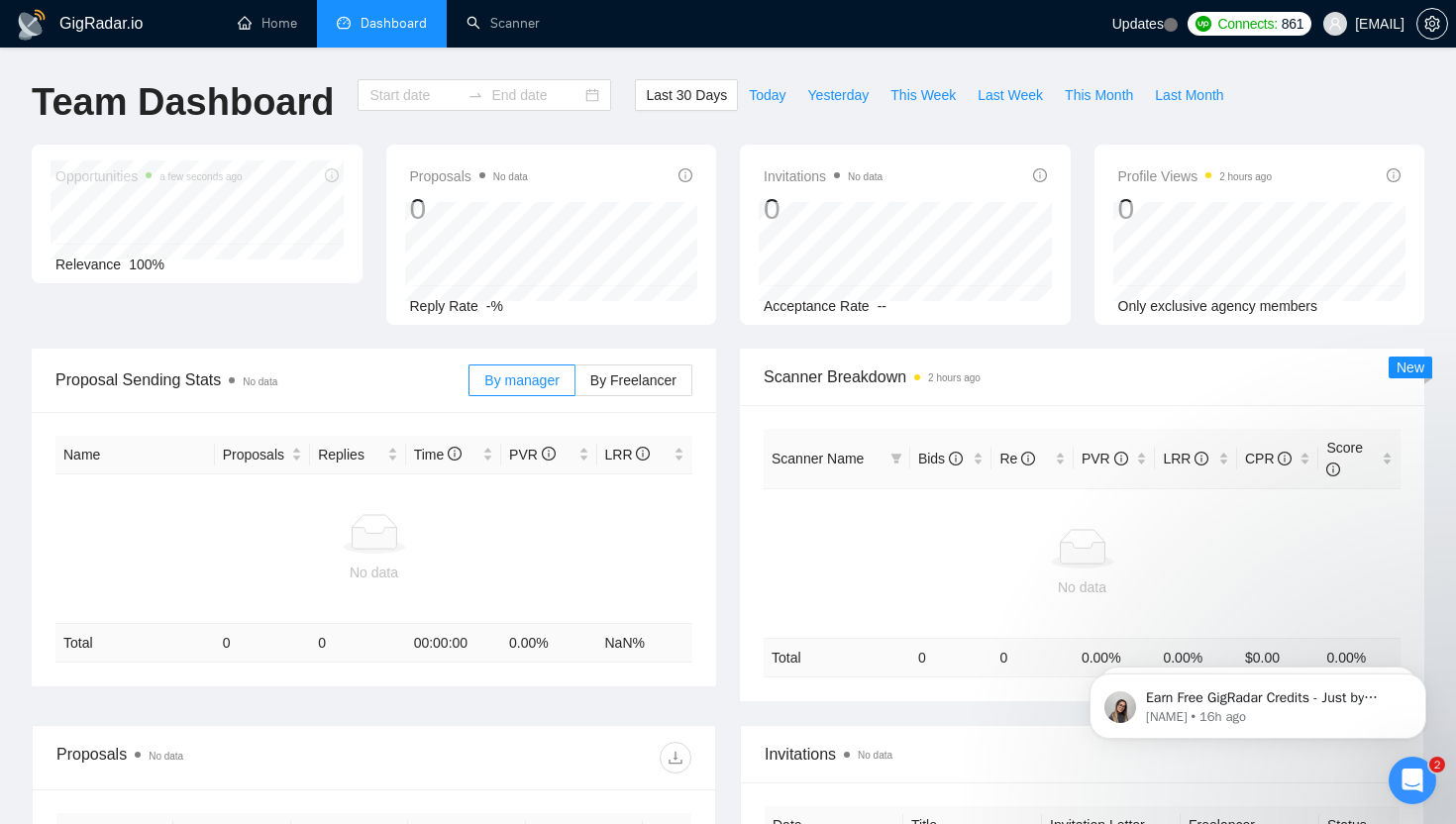 type on "2025-07-07" 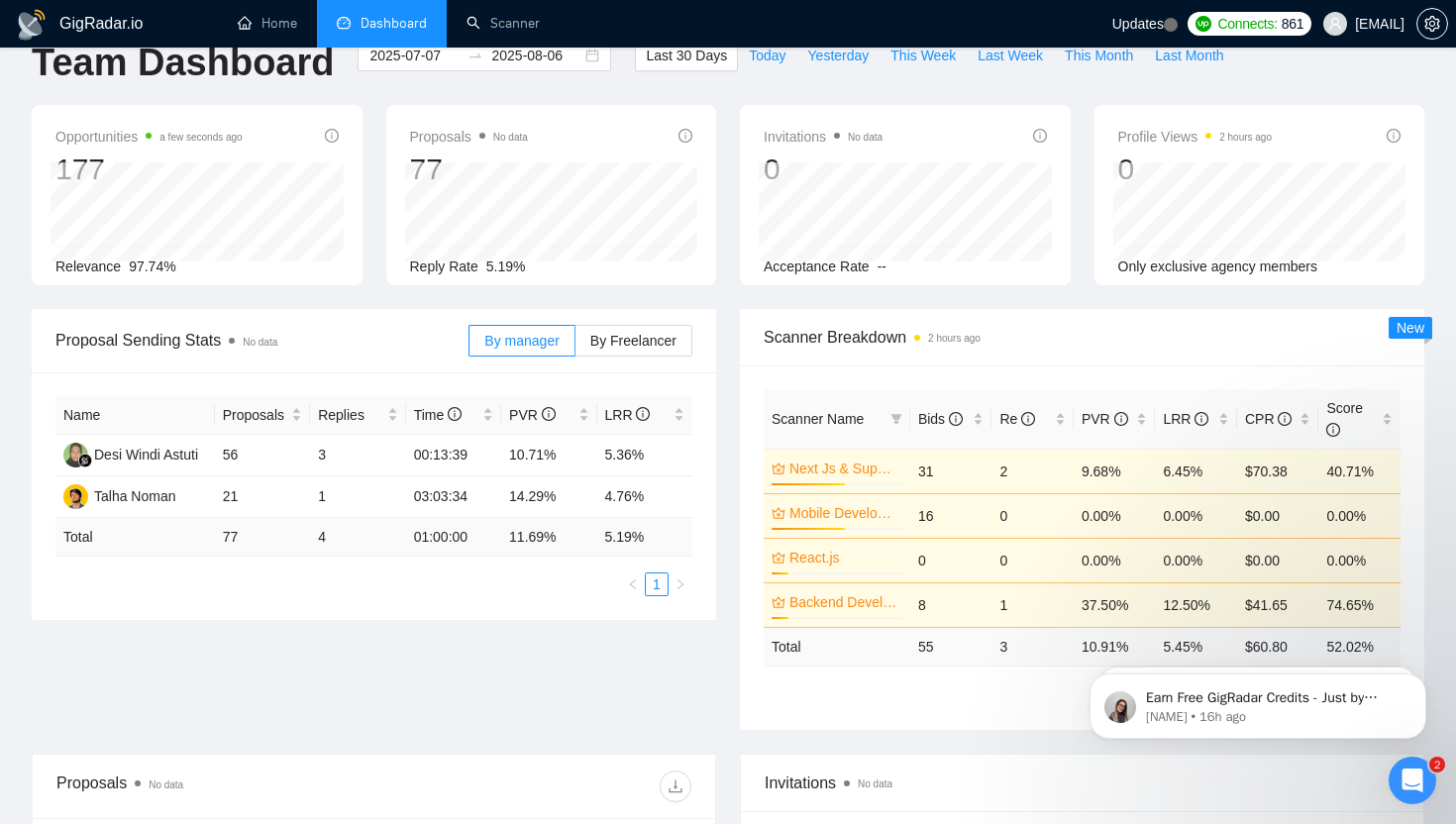 scroll, scrollTop: 0, scrollLeft: 0, axis: both 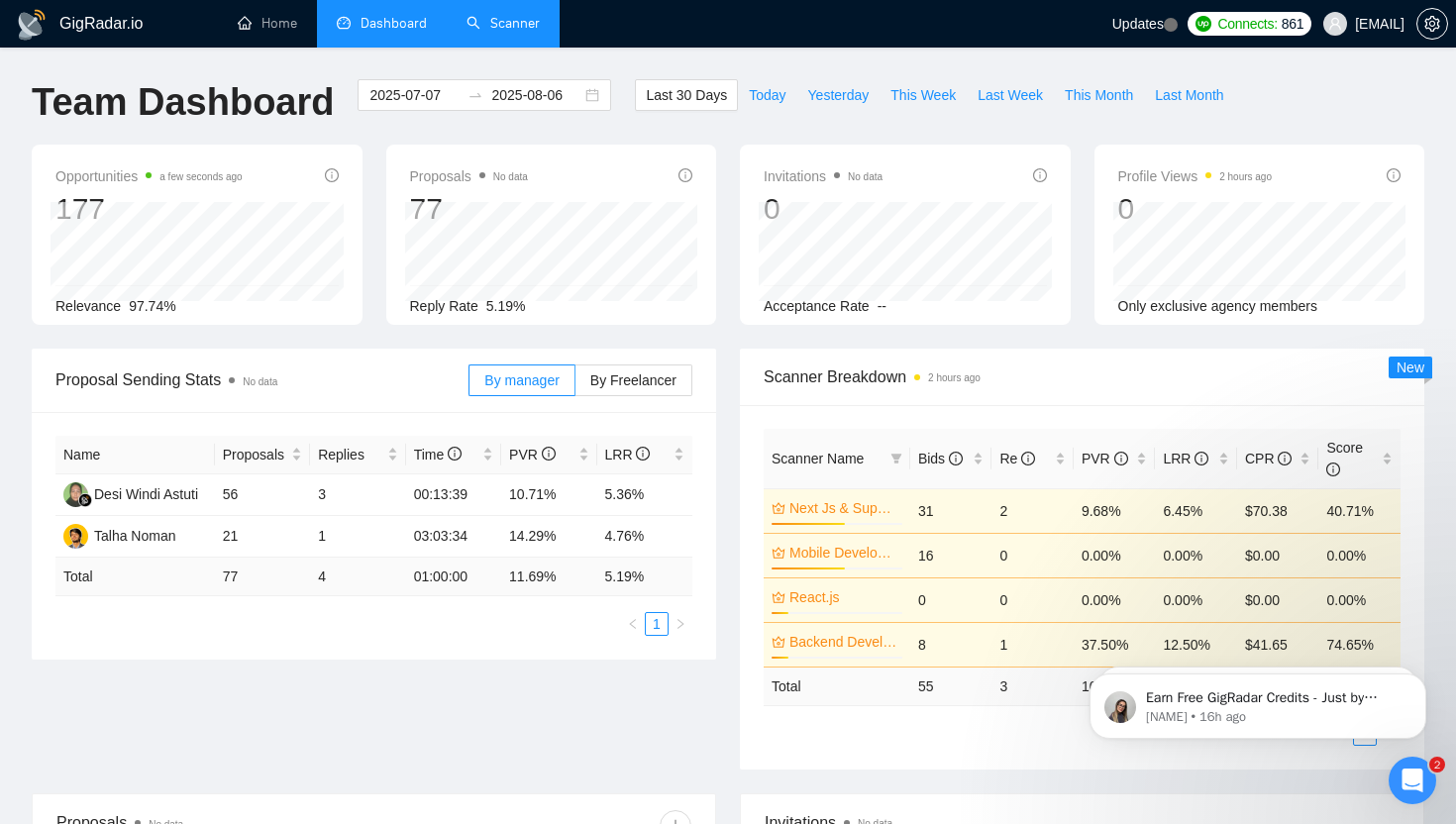 click on "Scanner" at bounding box center [503, 23] 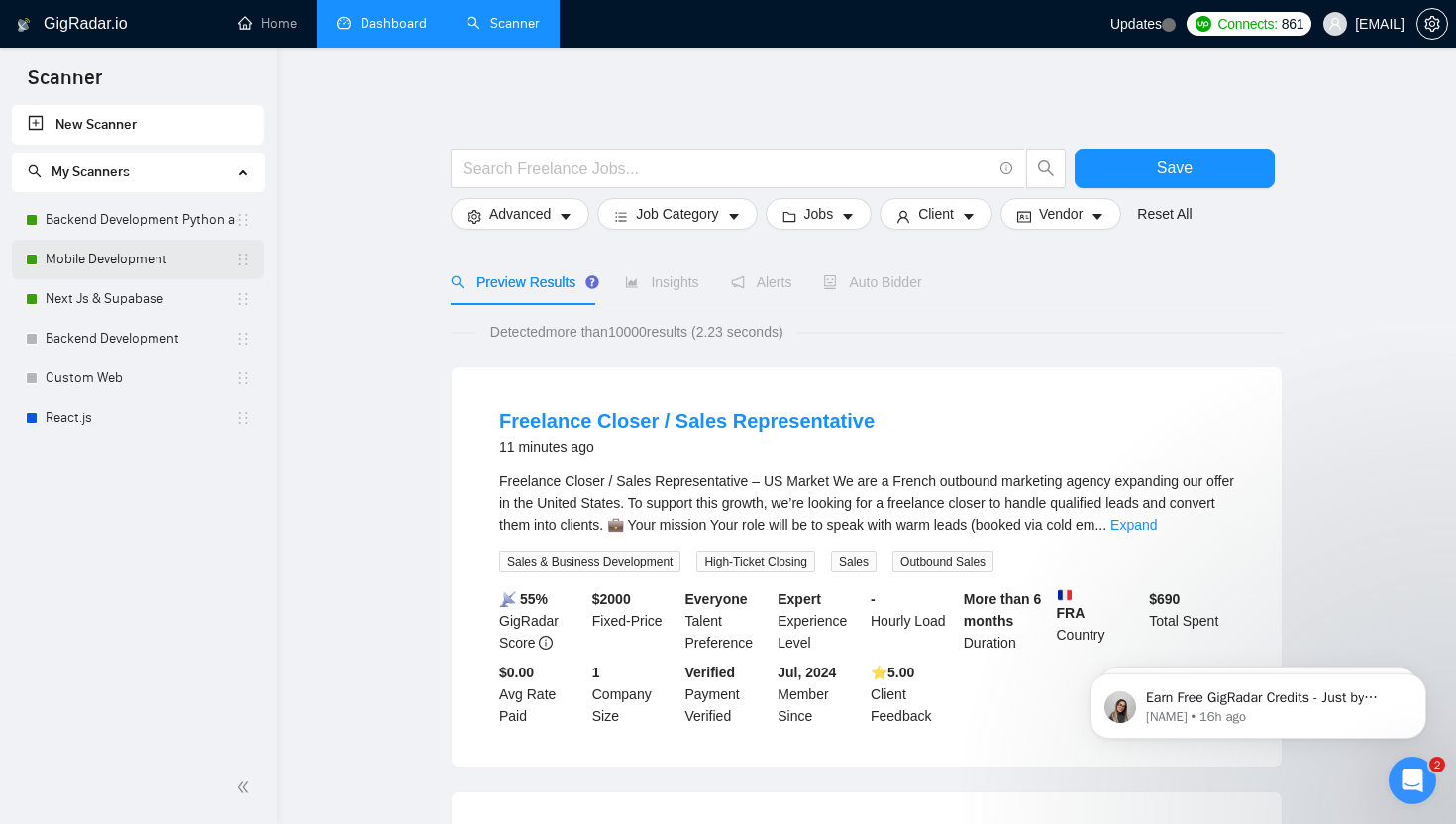 click on "Mobile Development" at bounding box center [140, 259] 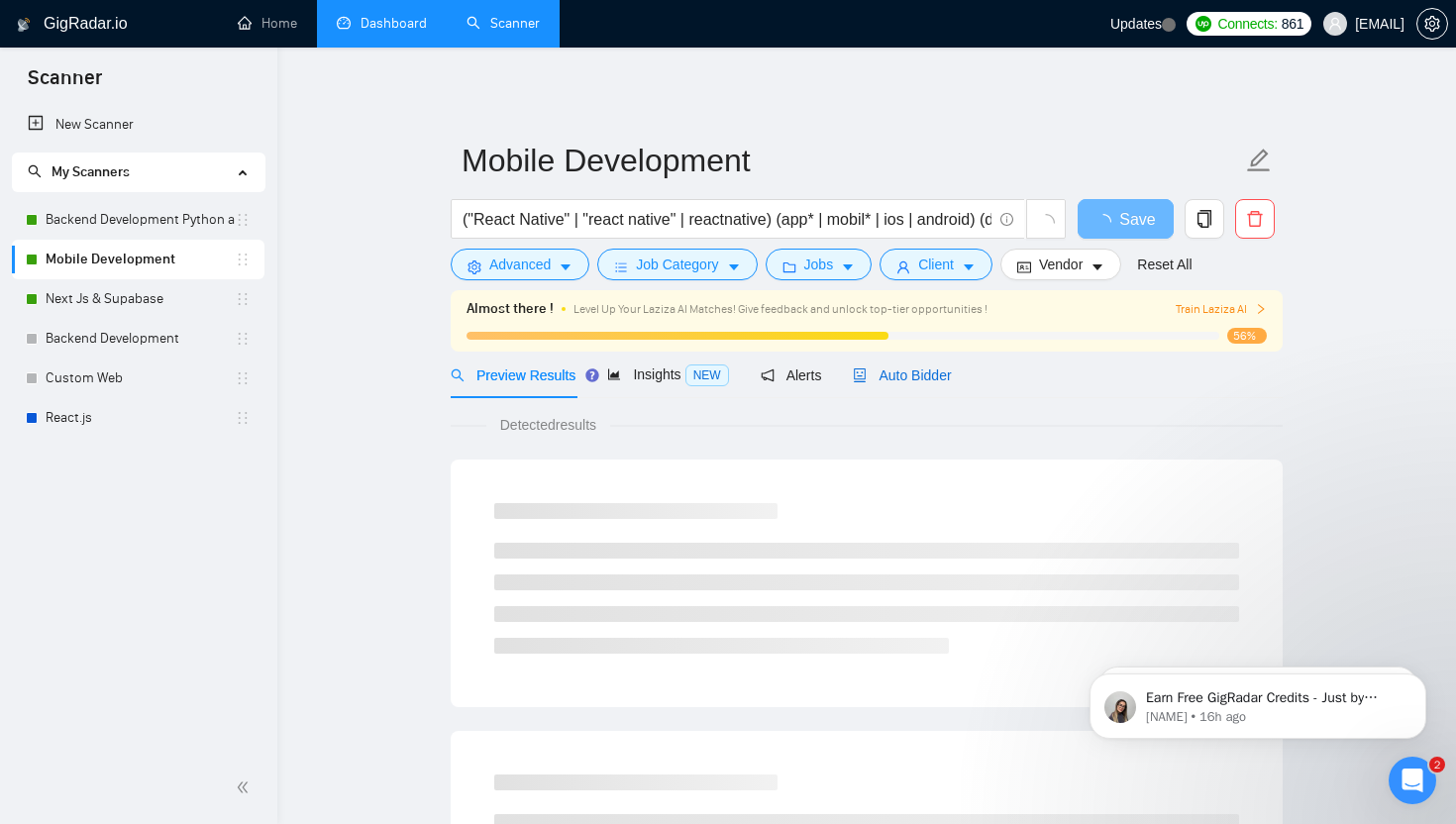 click on "Auto Bidder" at bounding box center (901, 375) 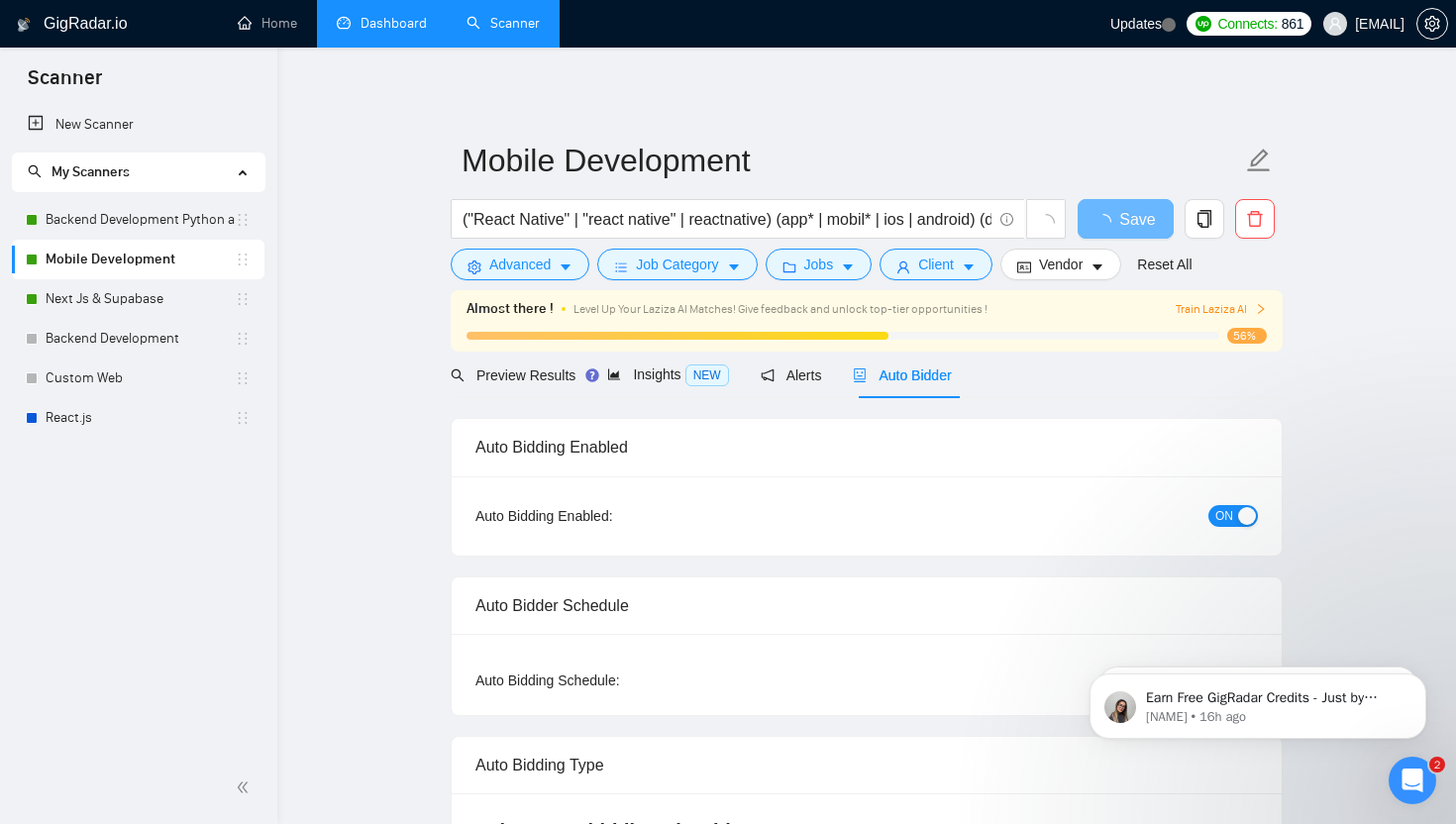 type 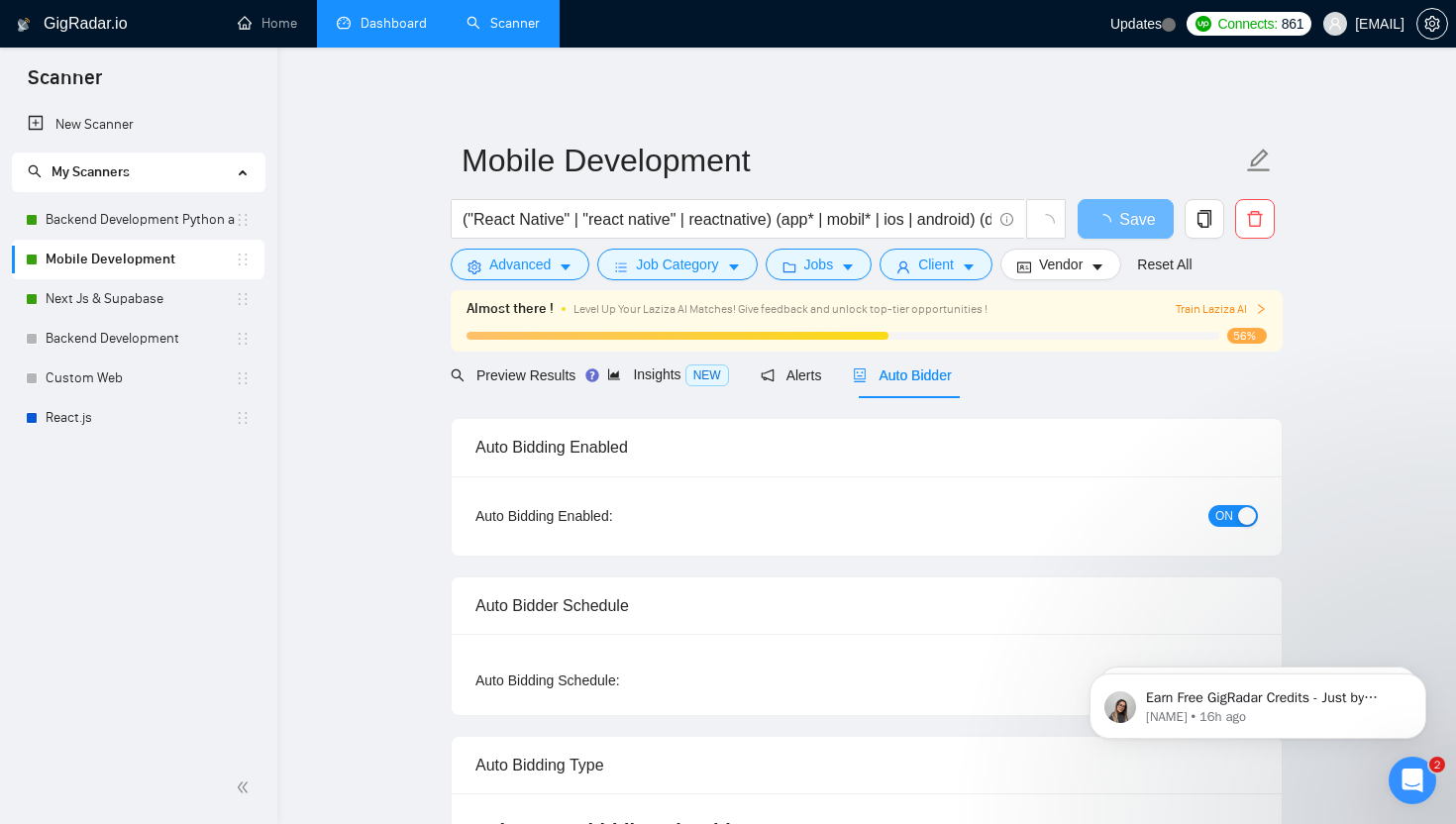 radio on "false" 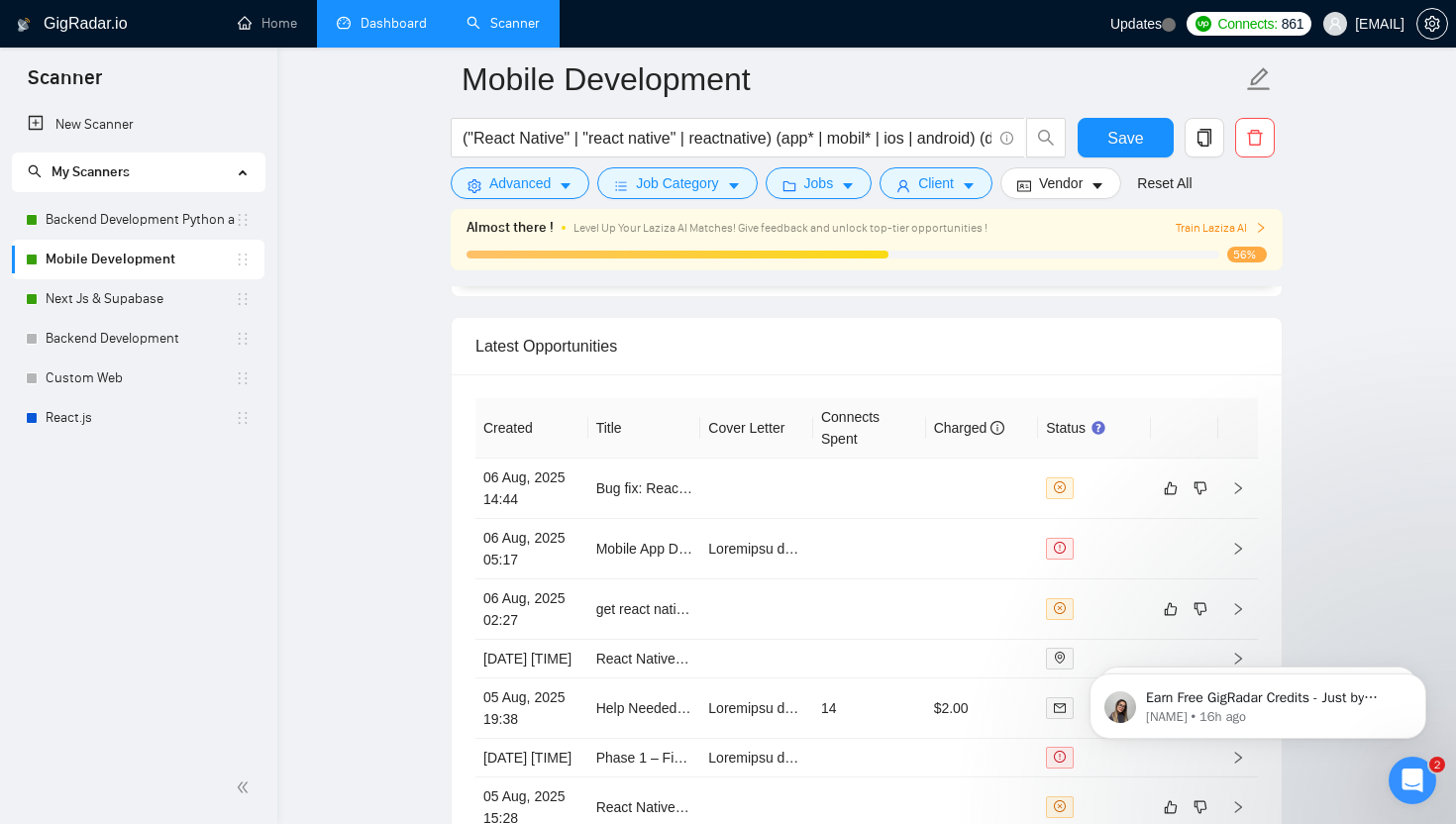 scroll, scrollTop: 5043, scrollLeft: 0, axis: vertical 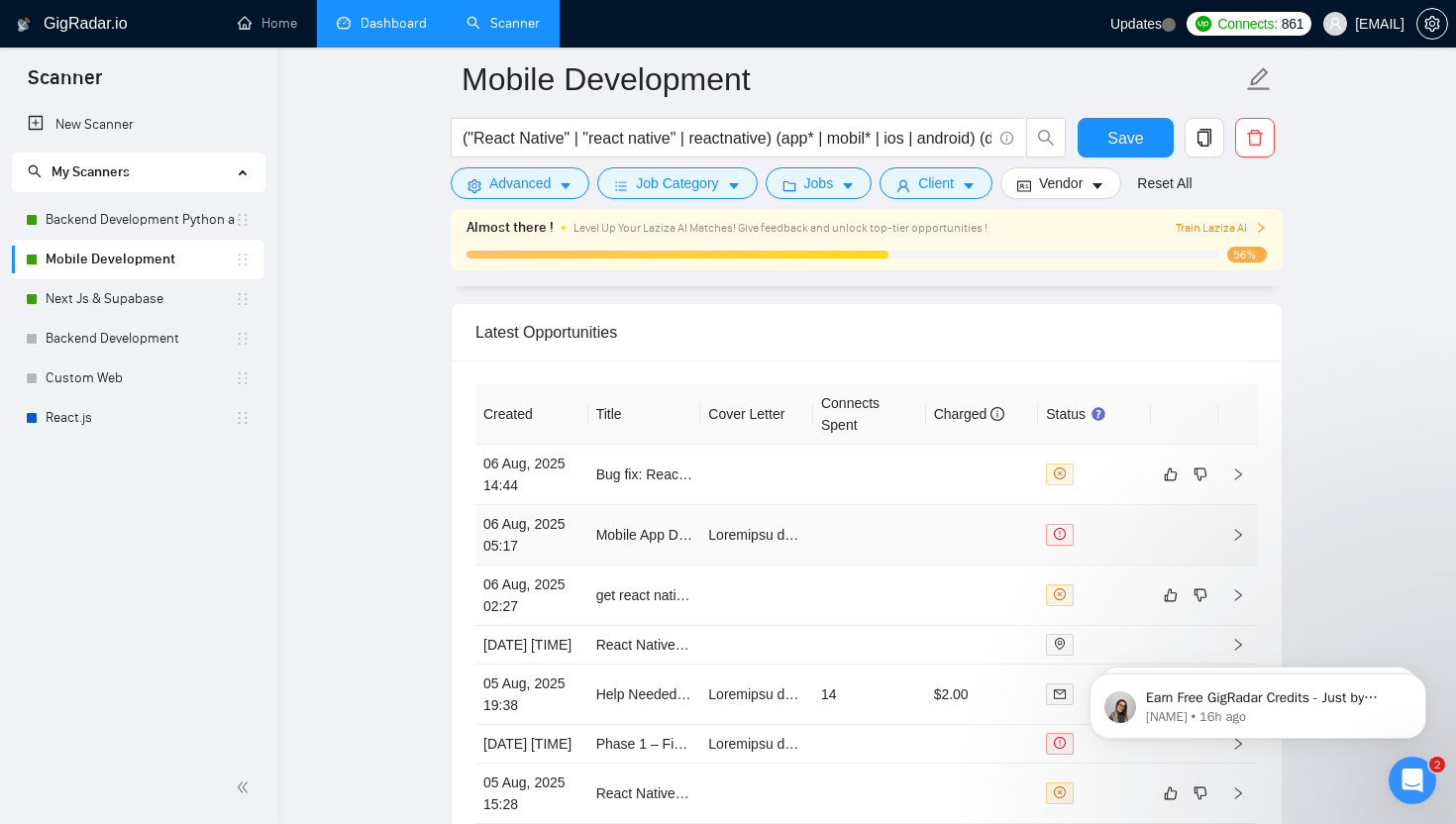 click at bounding box center [870, 535] 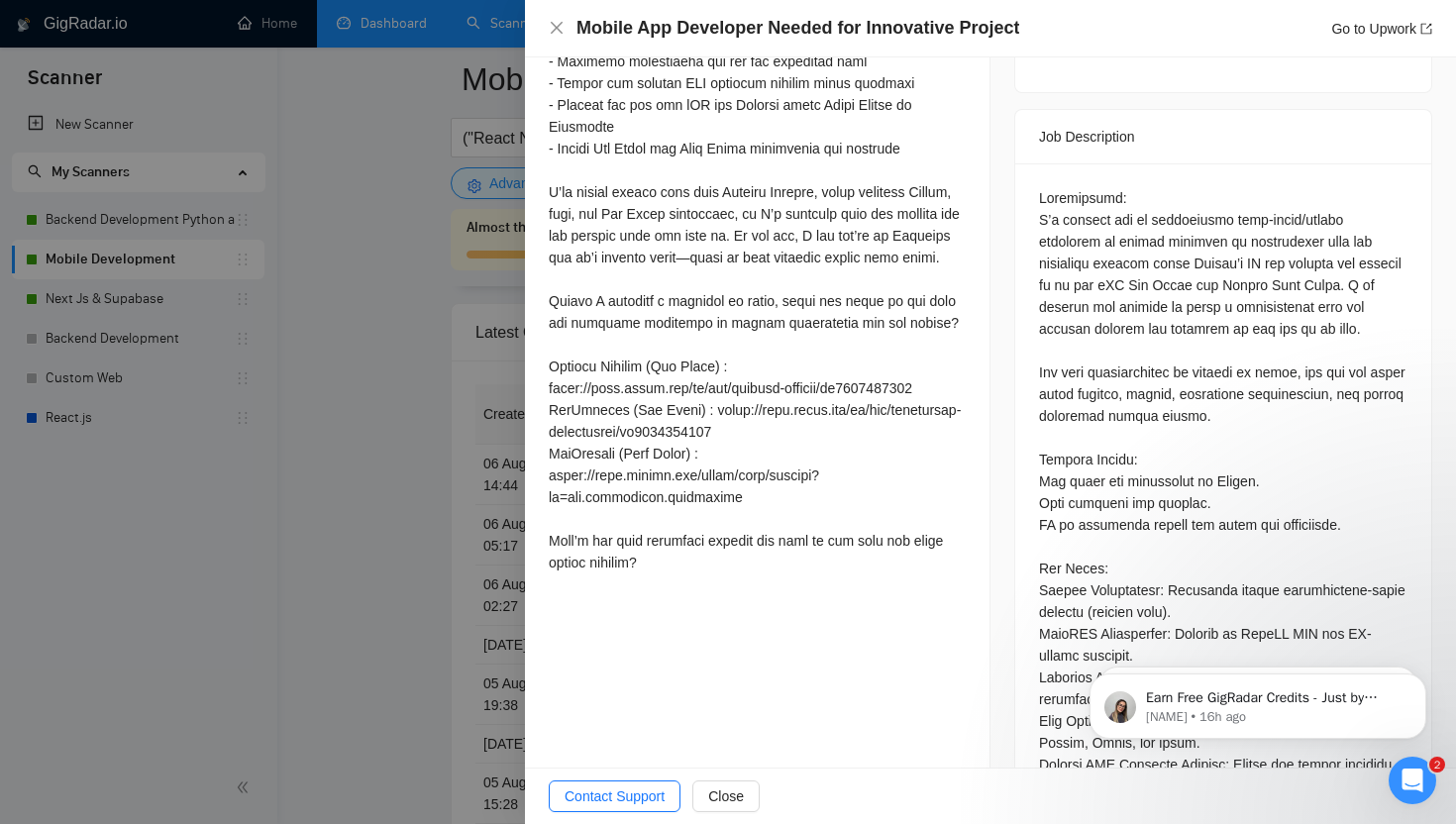 scroll, scrollTop: 884, scrollLeft: 0, axis: vertical 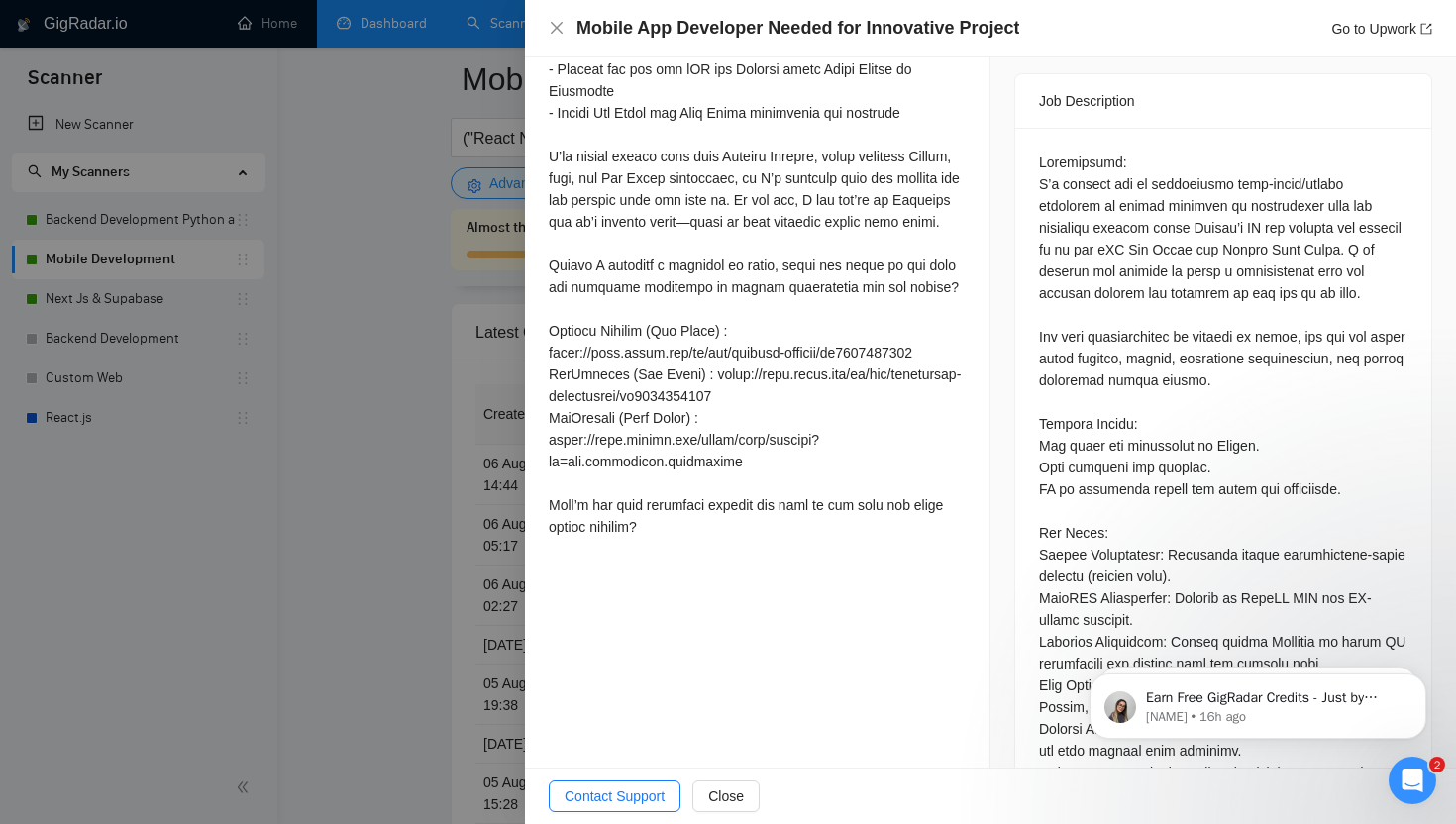 click at bounding box center [728, 412] 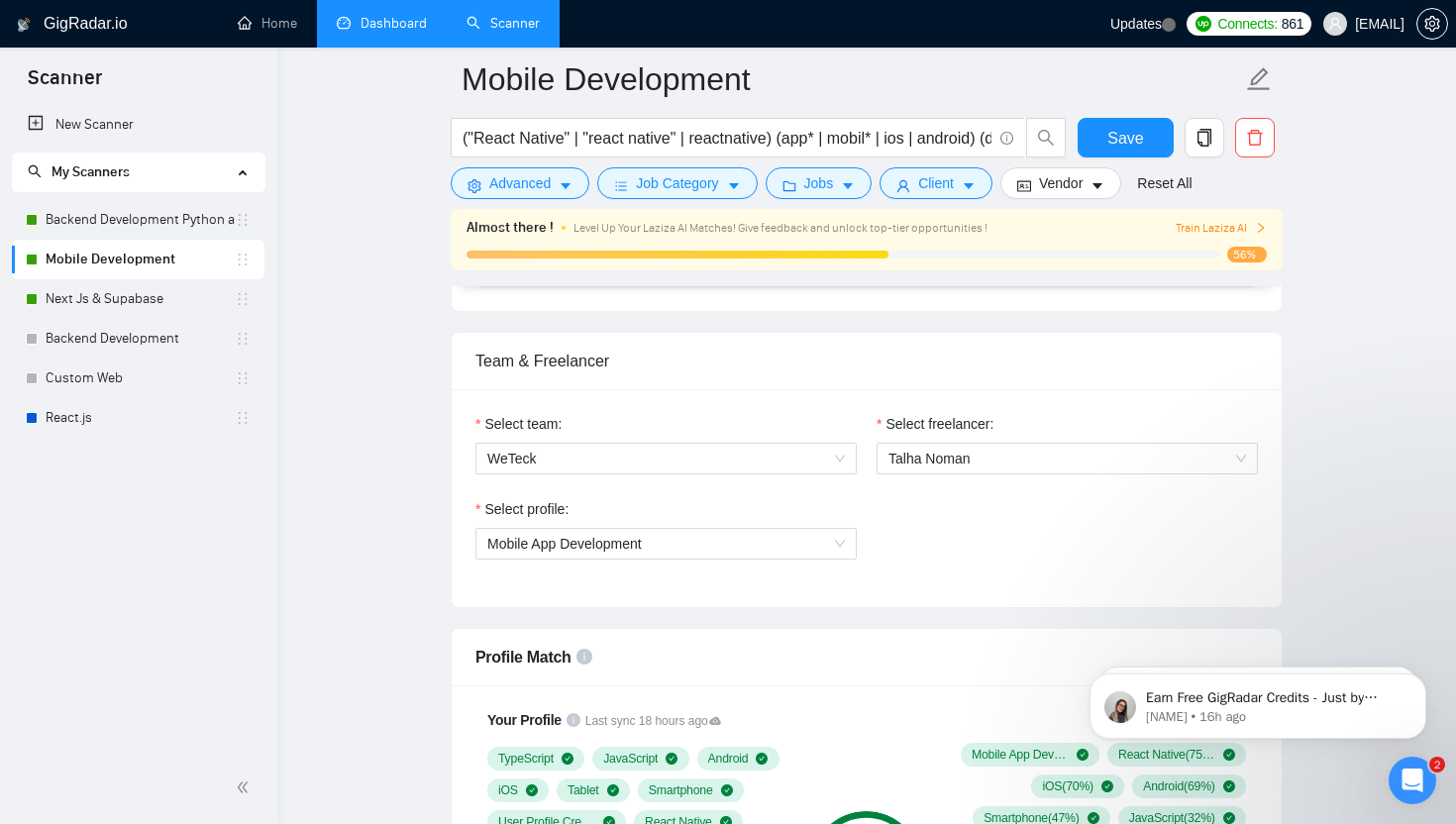 scroll, scrollTop: 1196, scrollLeft: 0, axis: vertical 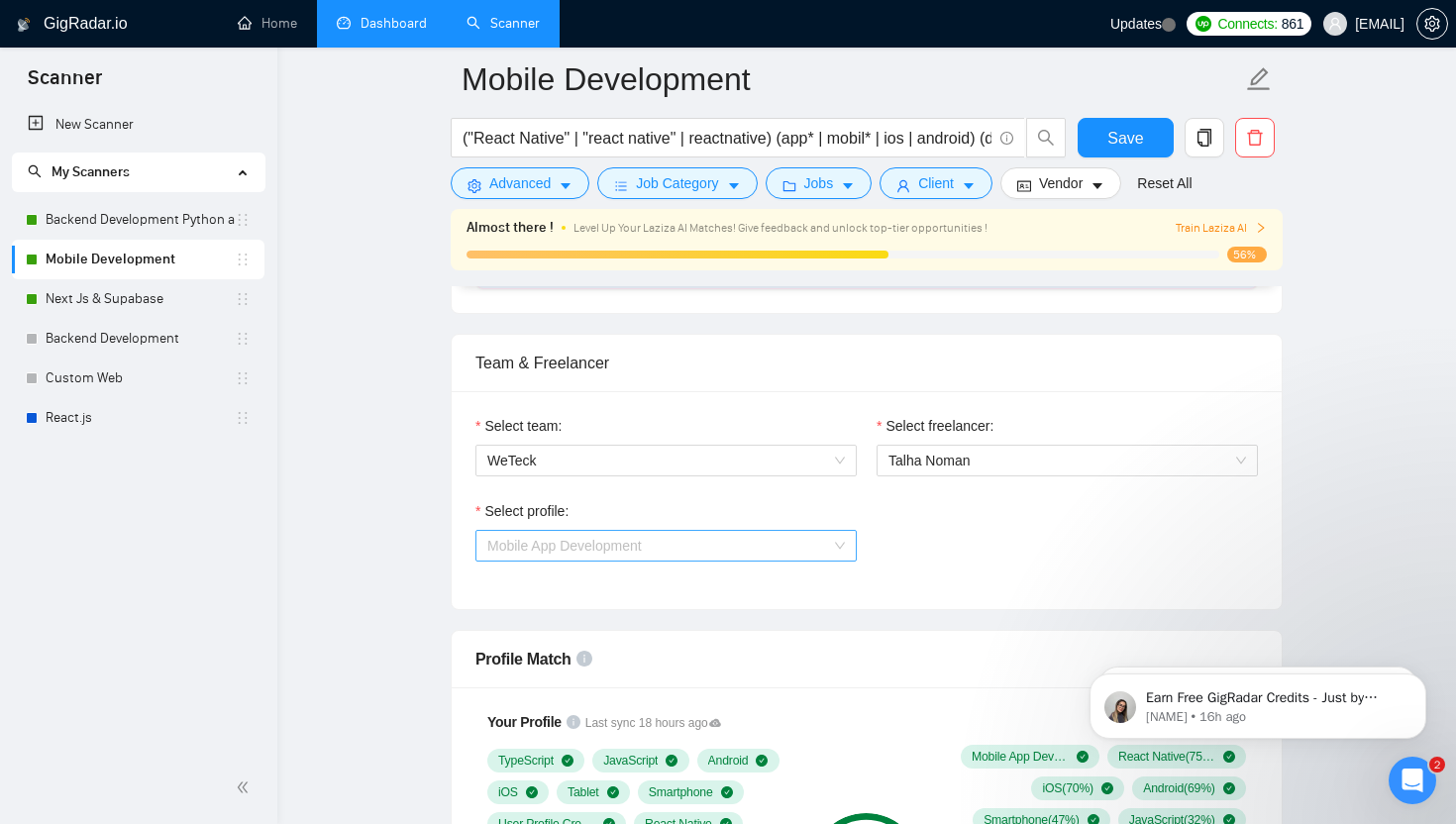 click on "Mobile App Development" at bounding box center (666, 546) 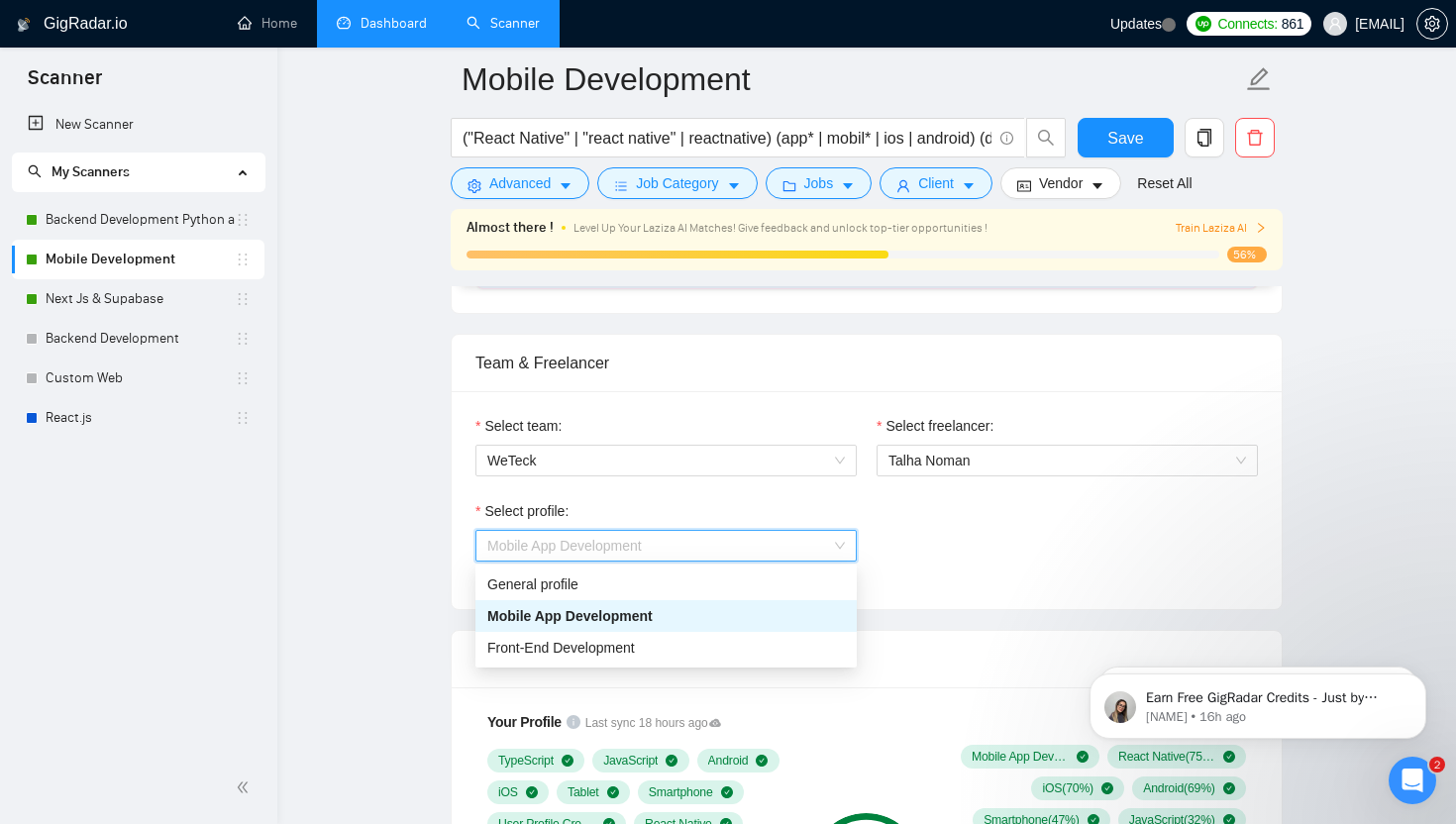 click on "Mobile App Development" at bounding box center (570, 616) 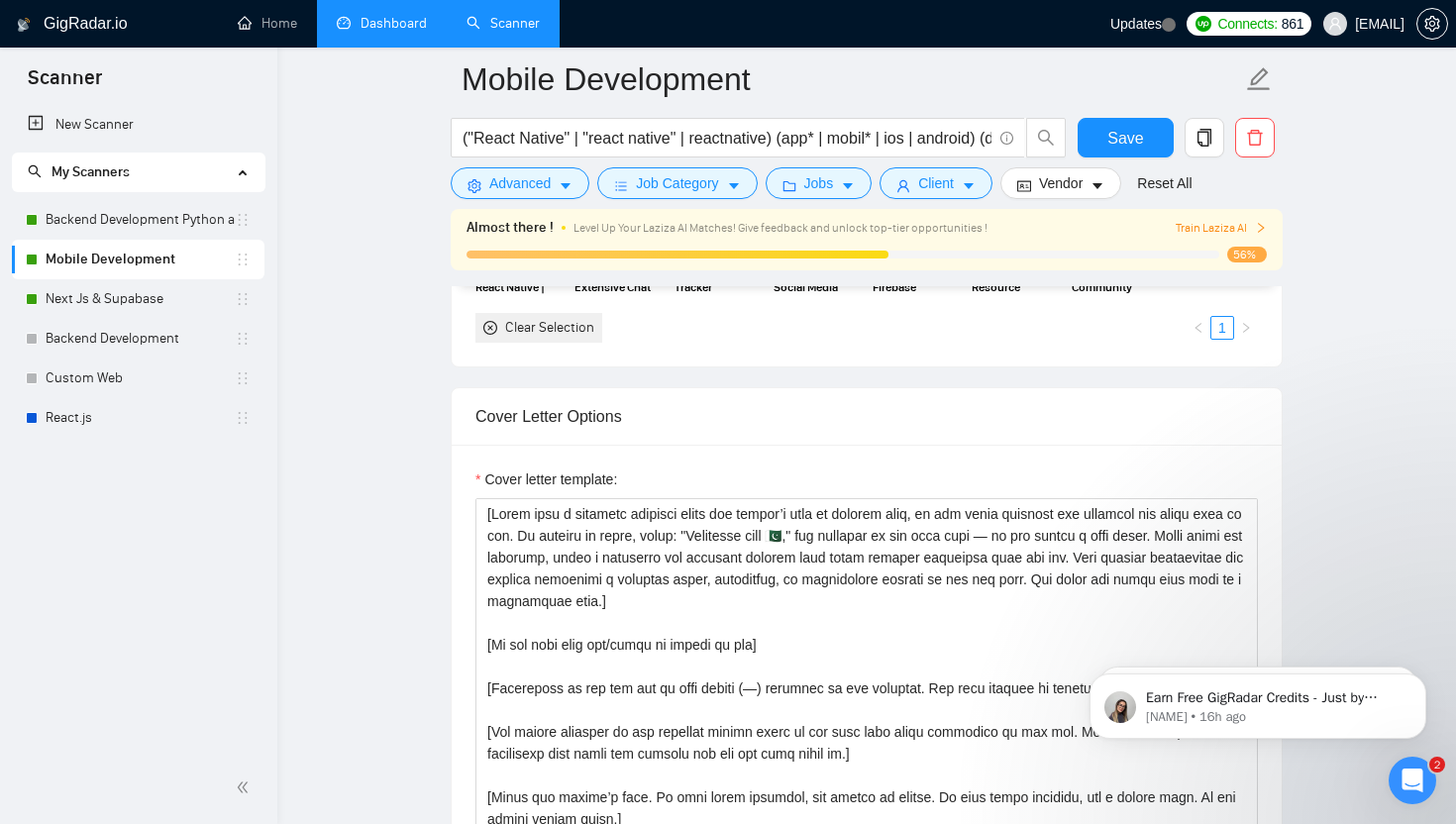 scroll, scrollTop: 2371, scrollLeft: 0, axis: vertical 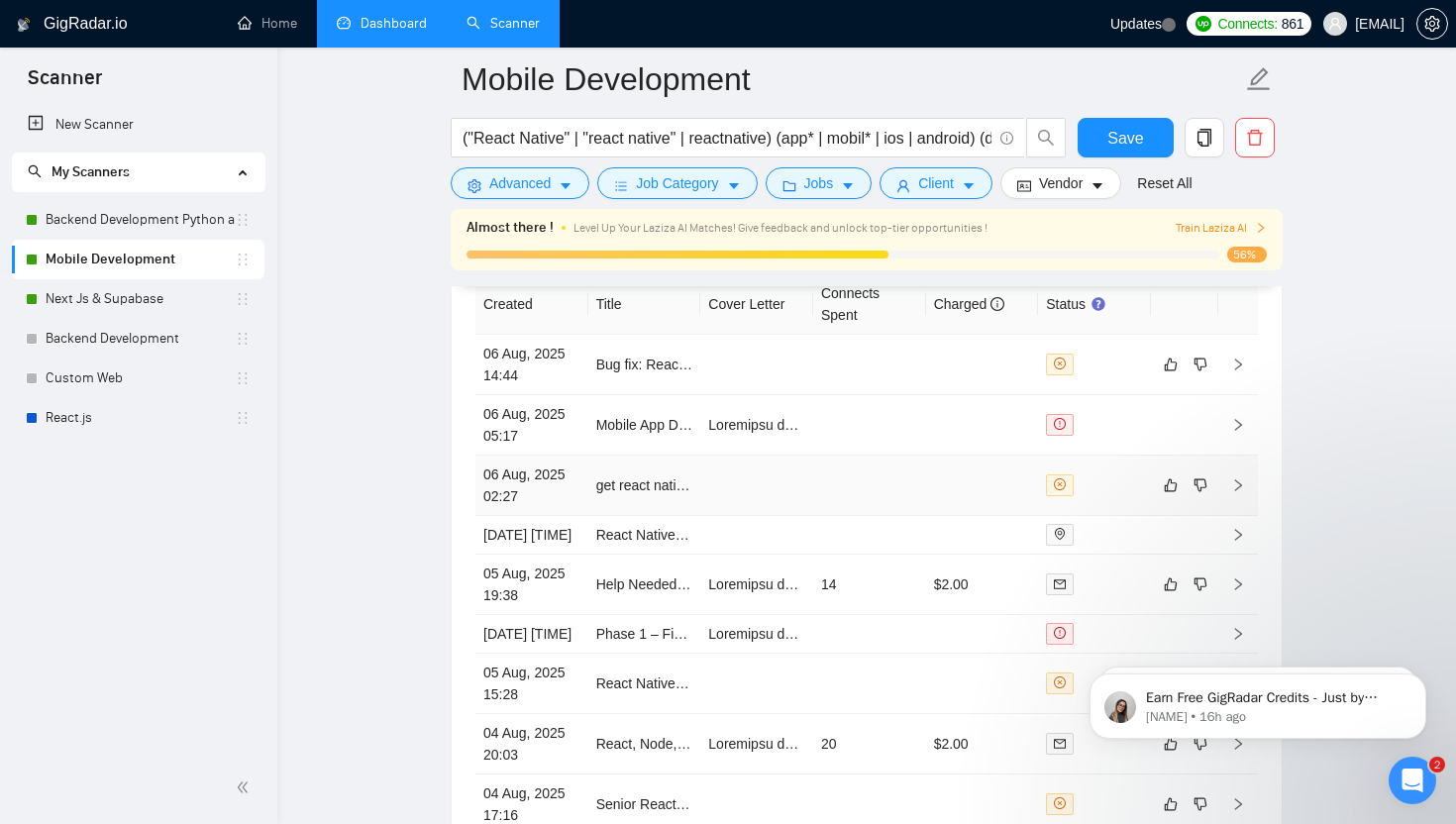 click at bounding box center (757, 485) 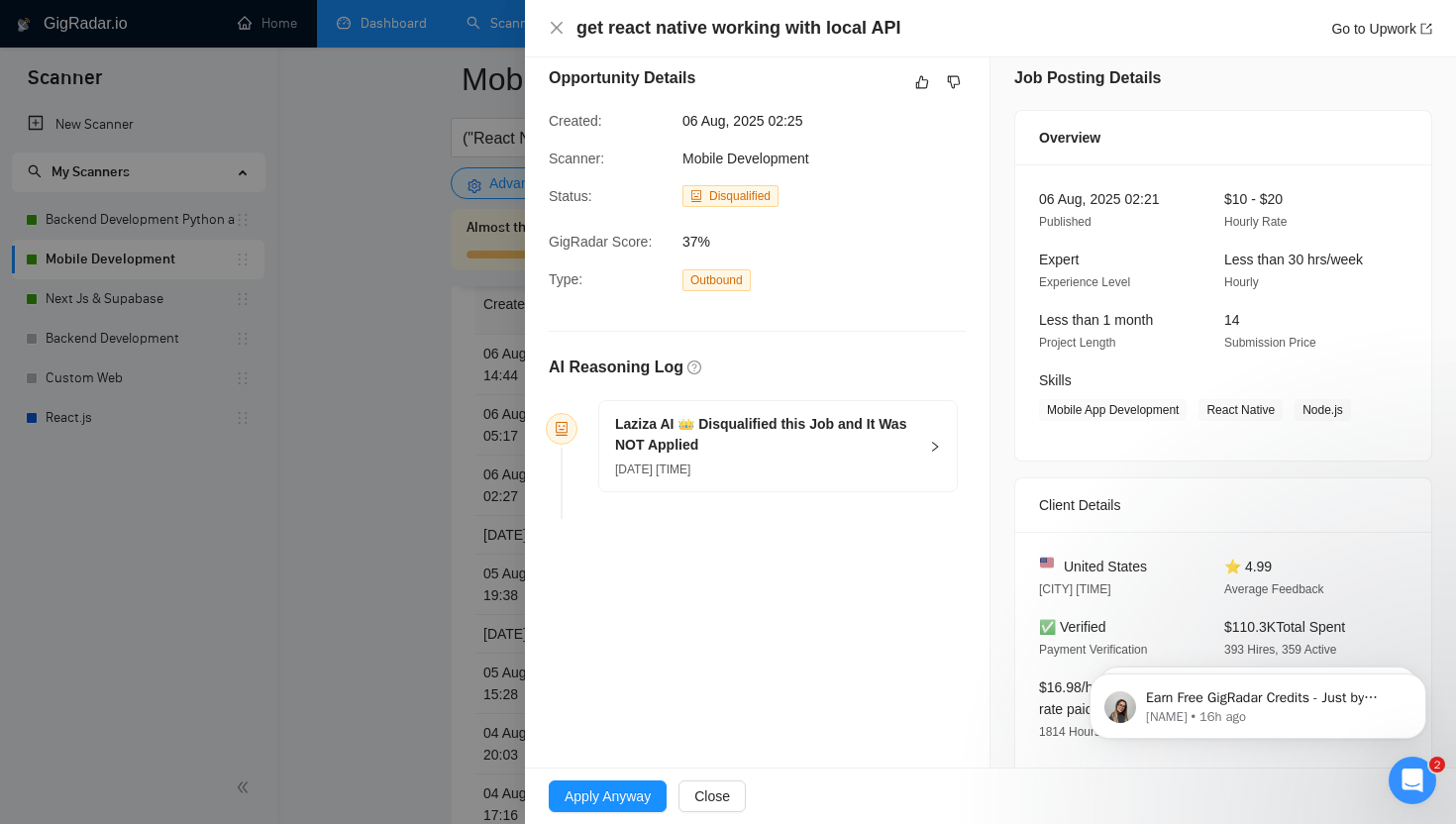 scroll, scrollTop: 13, scrollLeft: 0, axis: vertical 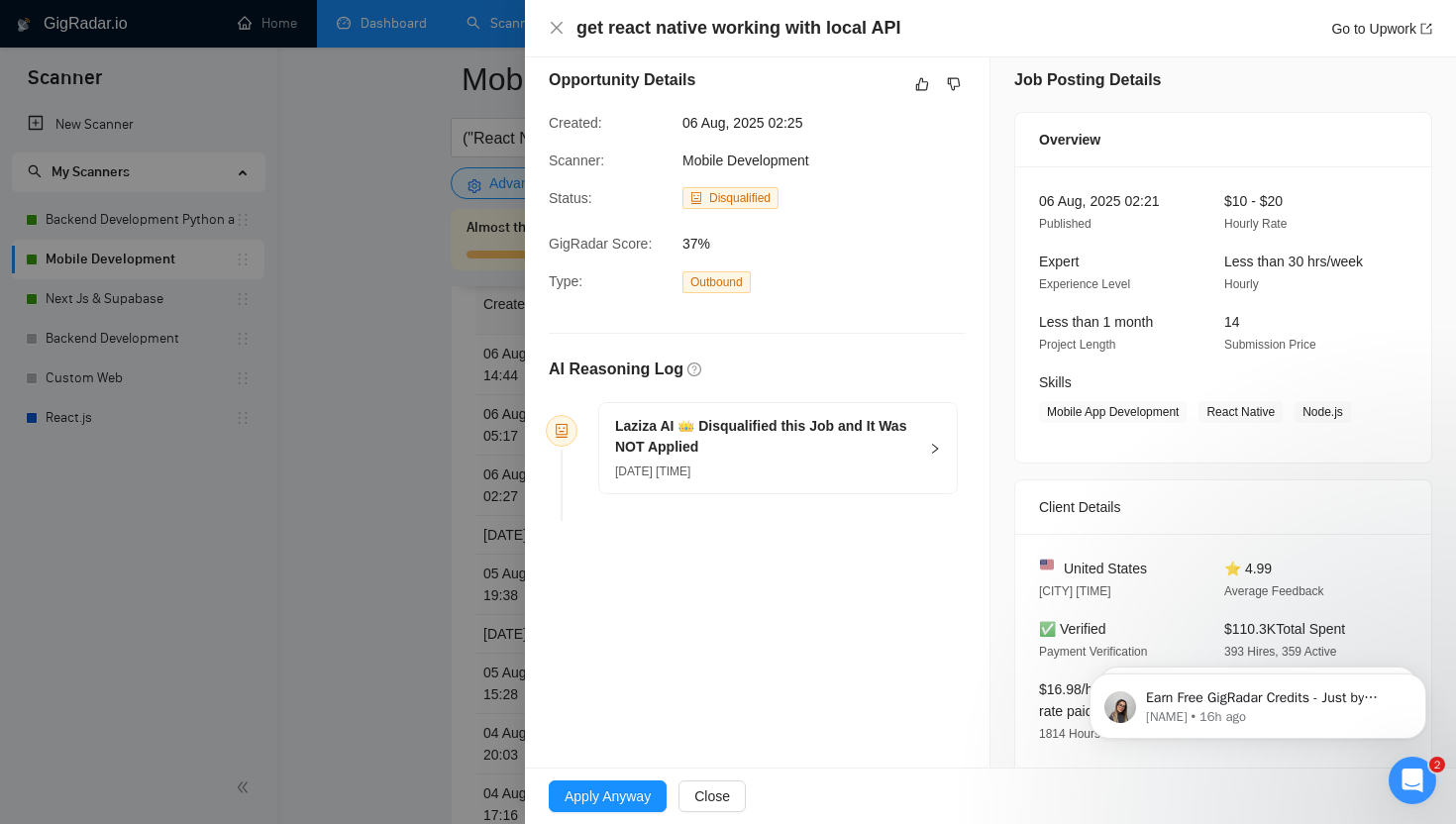 click on "[DATE] [TIME]" at bounding box center (653, 471) 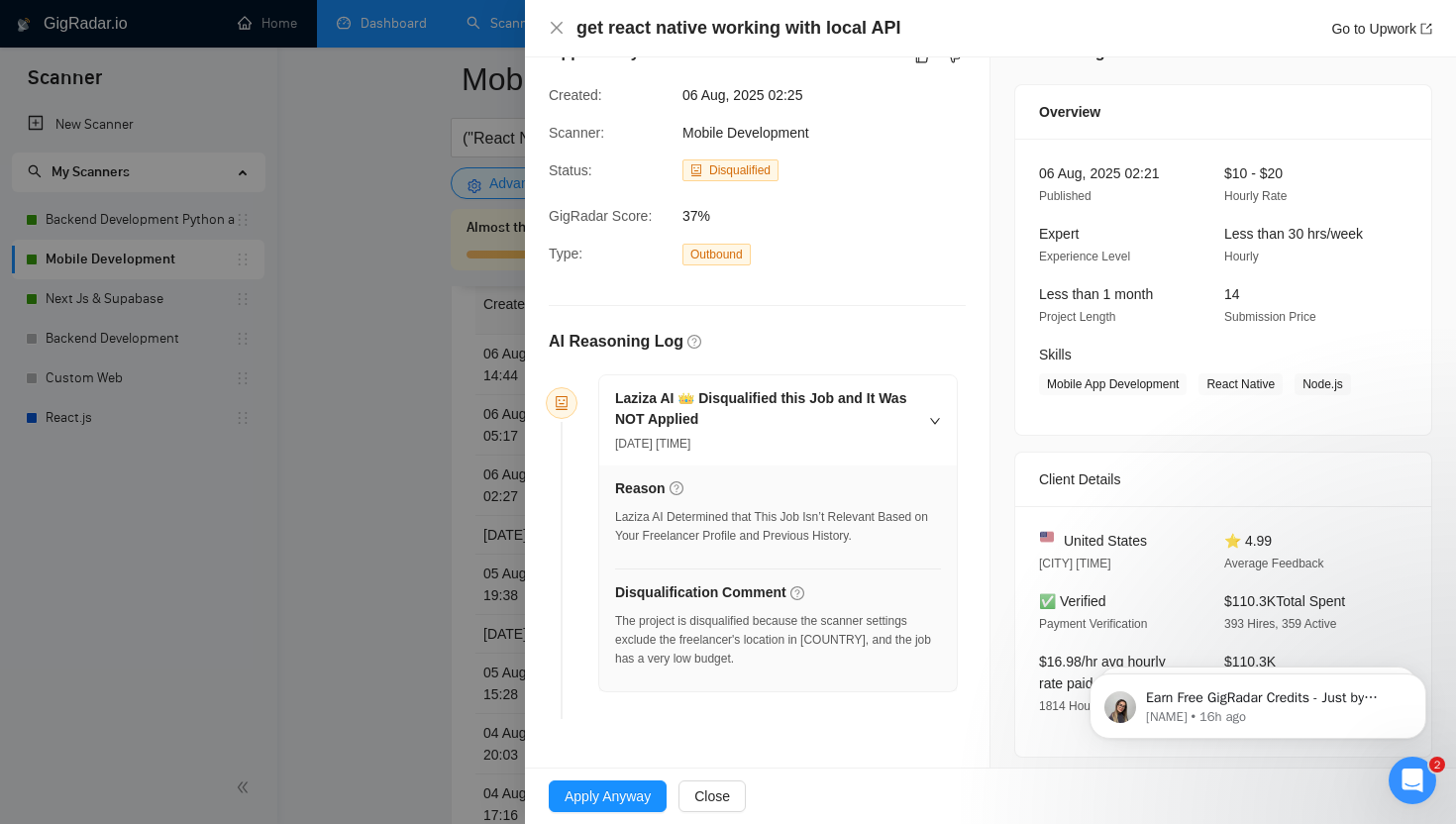 scroll, scrollTop: 47, scrollLeft: 0, axis: vertical 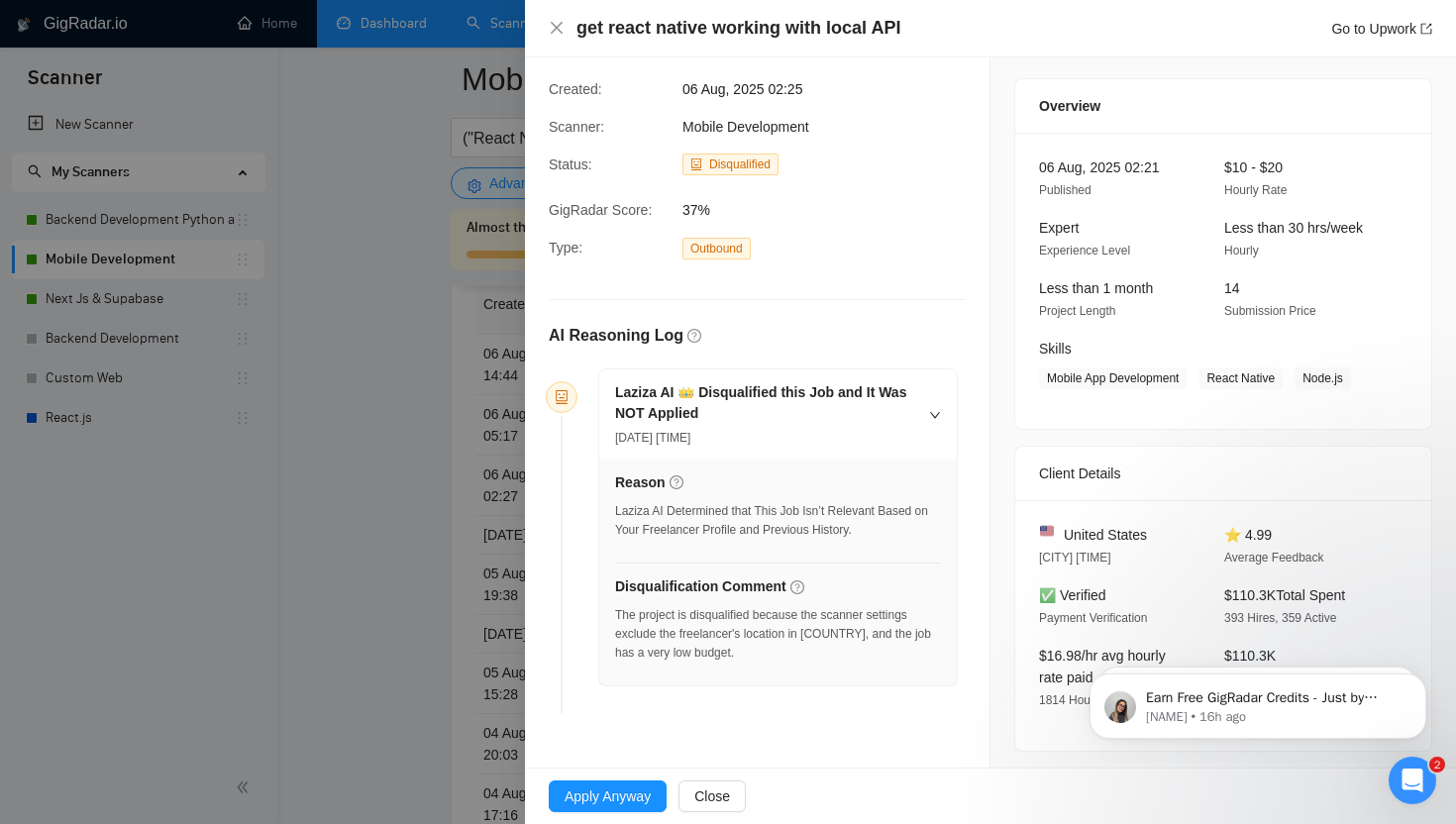 click at bounding box center [728, 412] 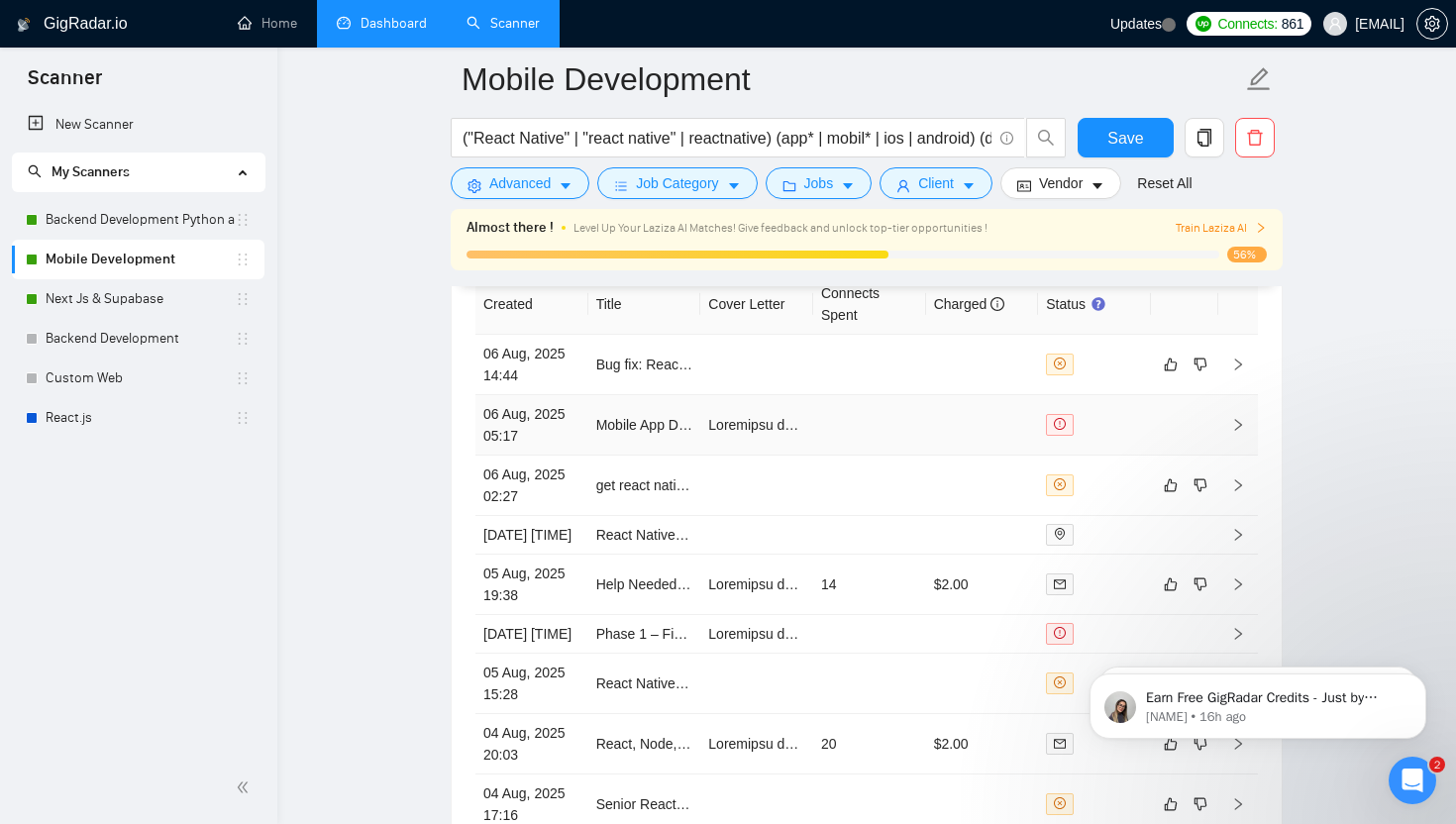 click at bounding box center (870, 425) 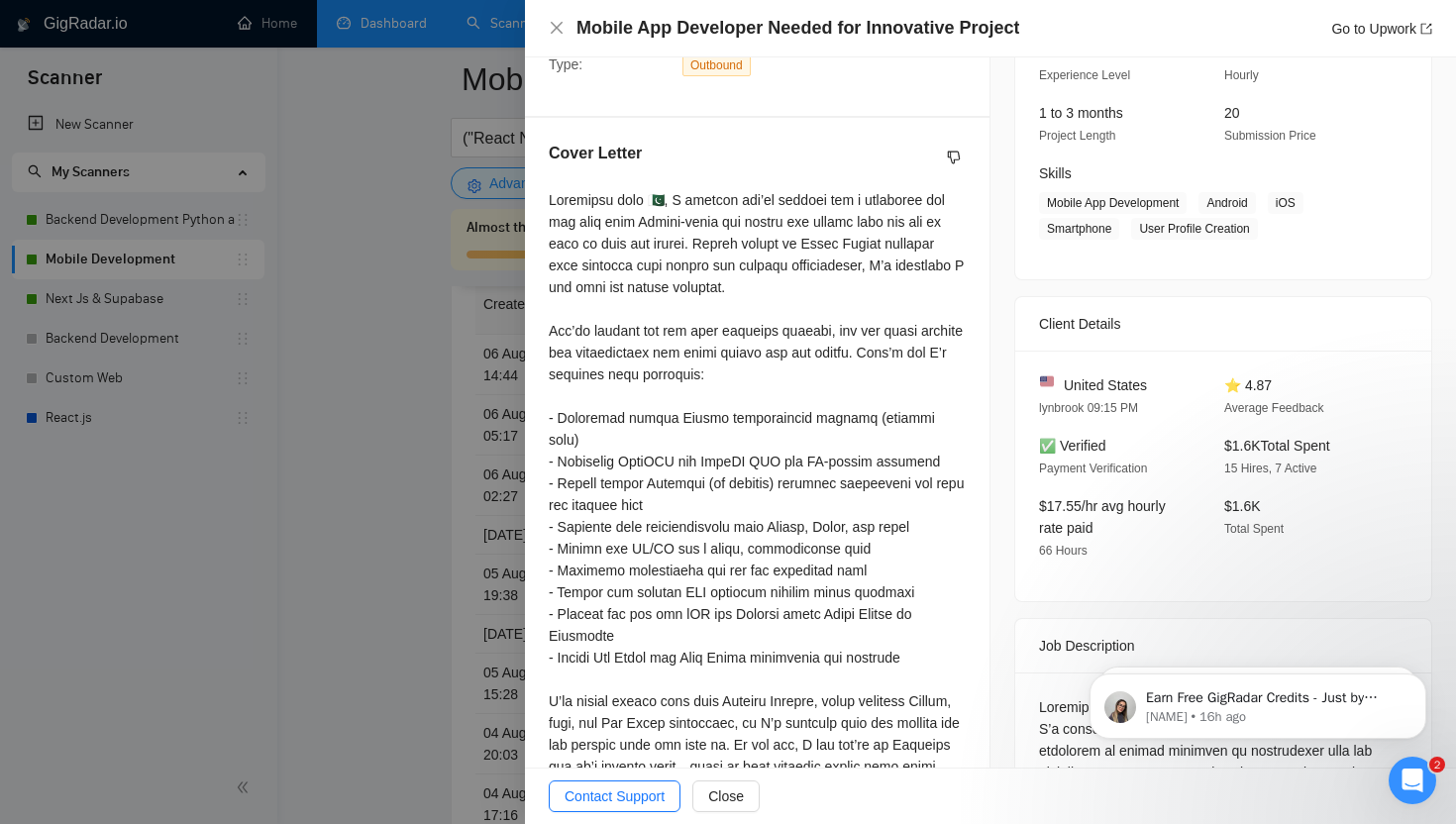 scroll, scrollTop: 255, scrollLeft: 0, axis: vertical 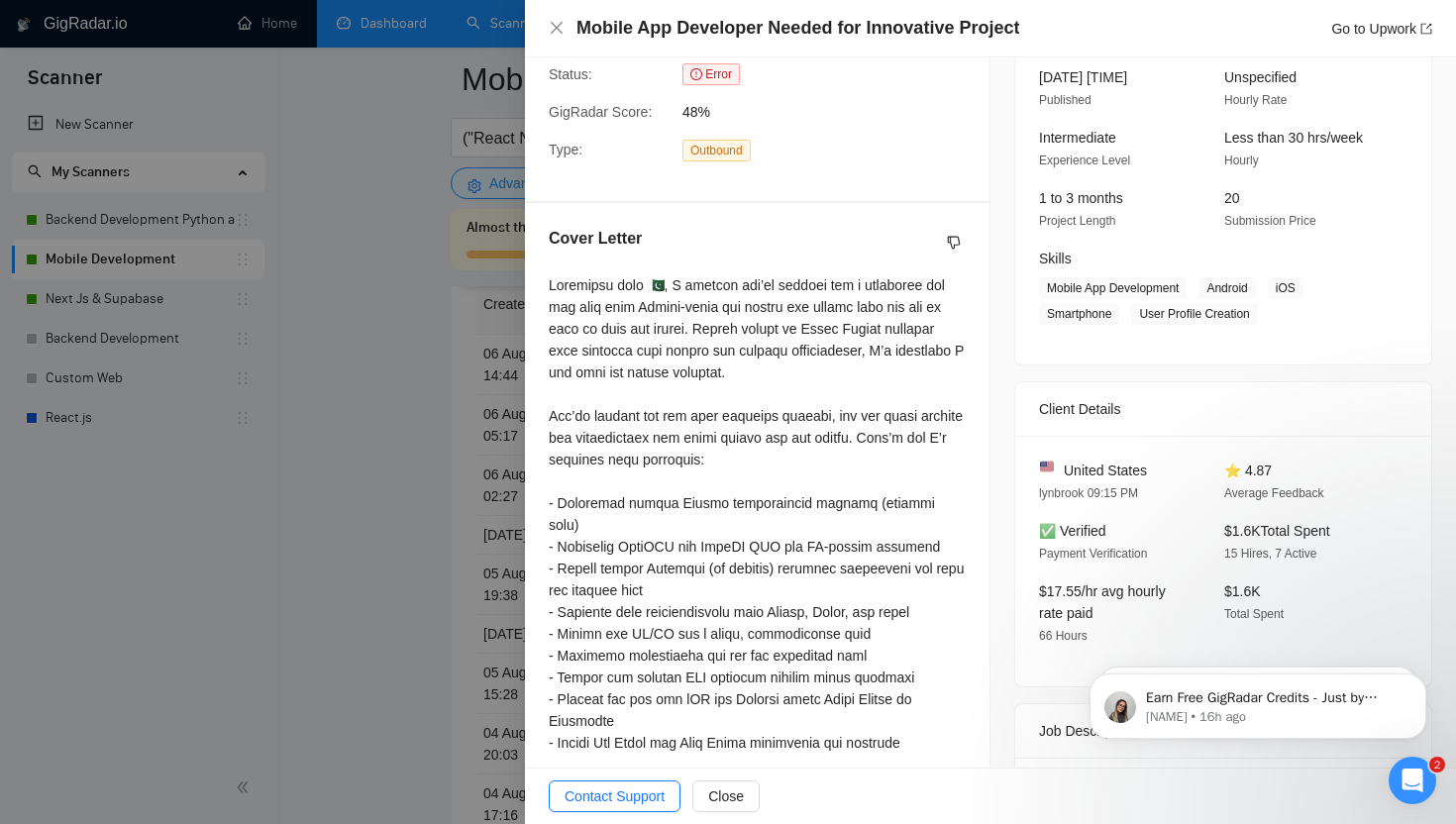 click at bounding box center [728, 412] 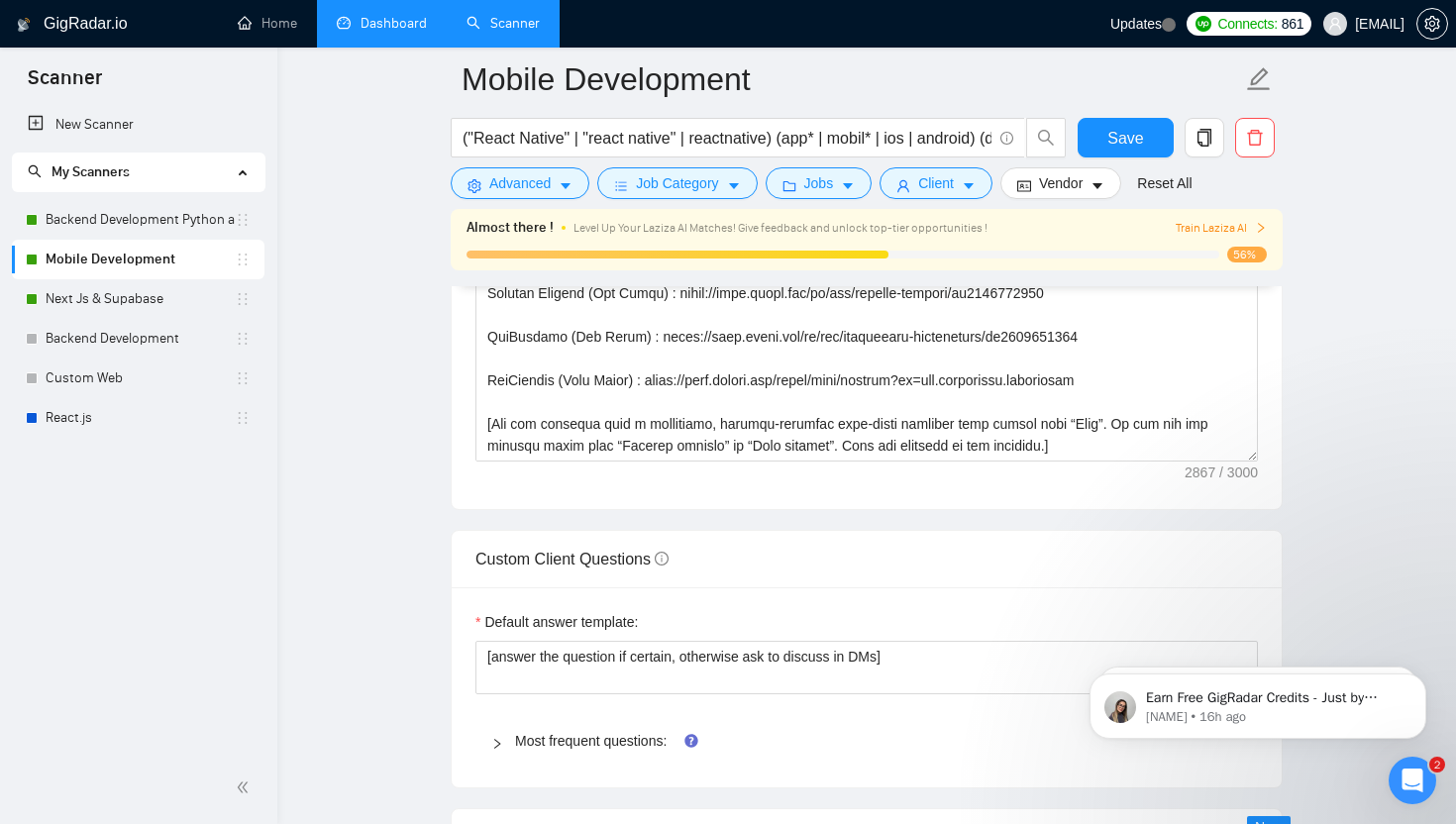 scroll, scrollTop: 2719, scrollLeft: 0, axis: vertical 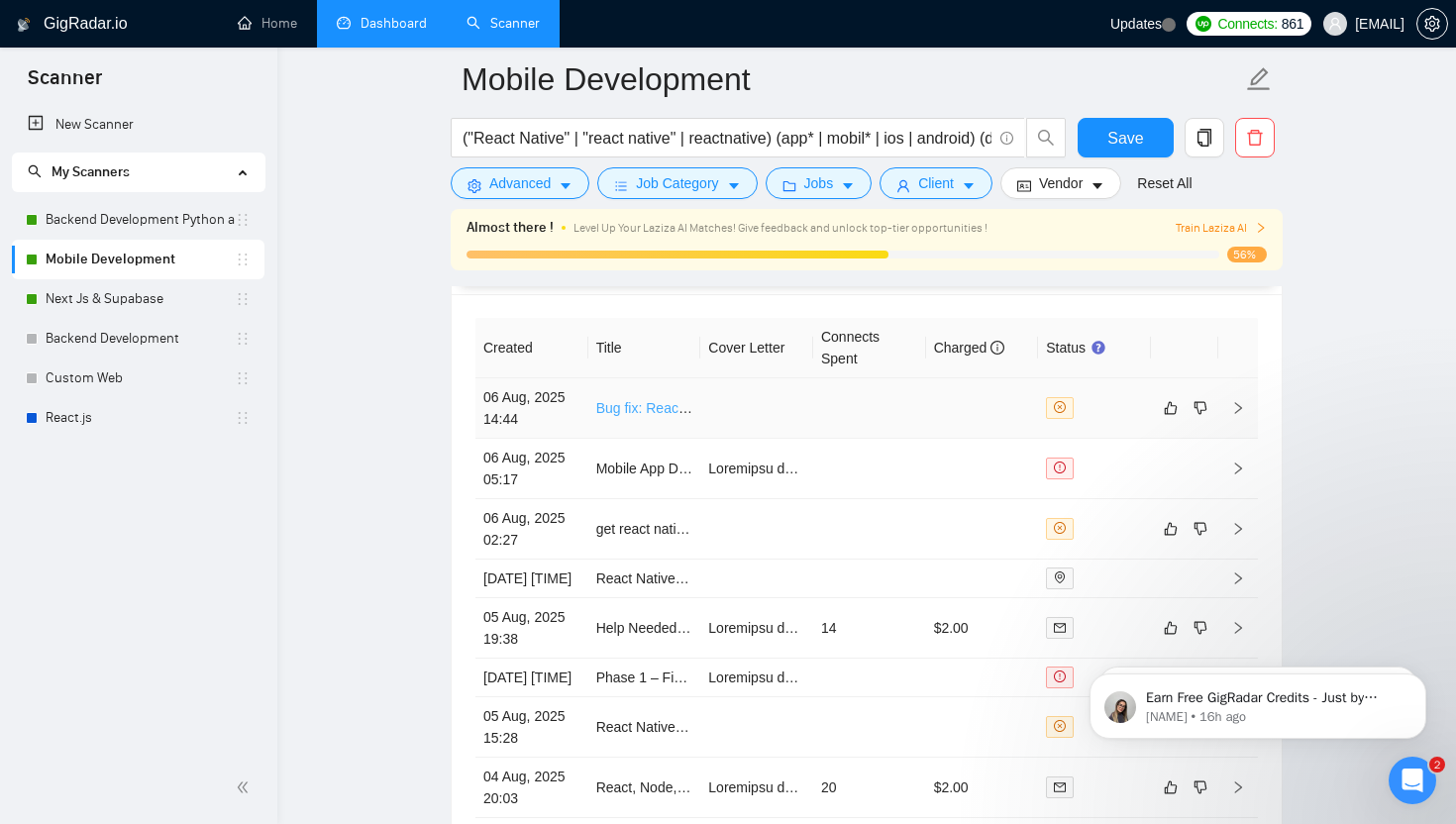click on "Bug fix: React Native & Firebase Expert for Firebase authentication and RevenuCat Integration Issue" at bounding box center [905, 408] 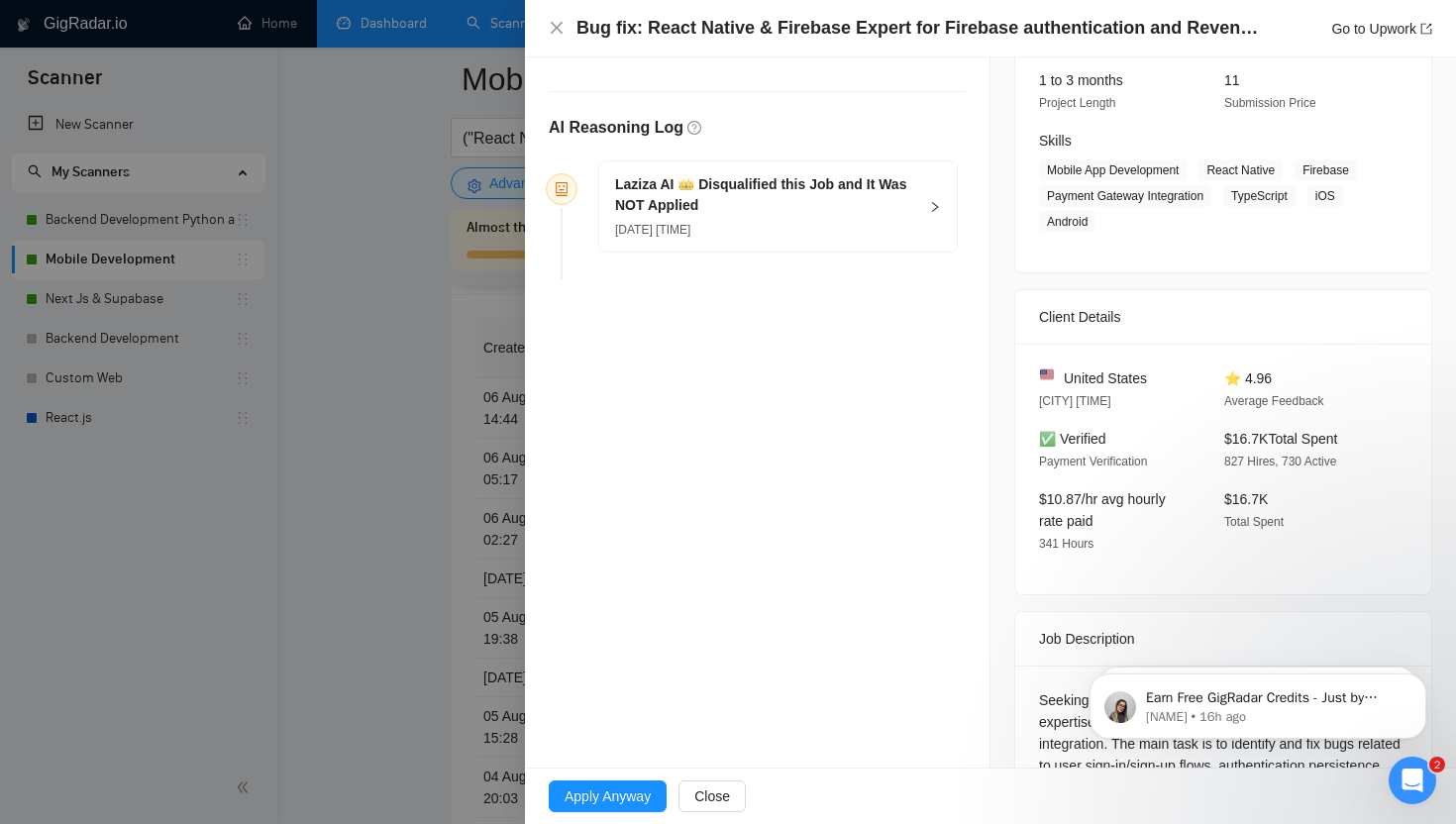 click at bounding box center [728, 412] 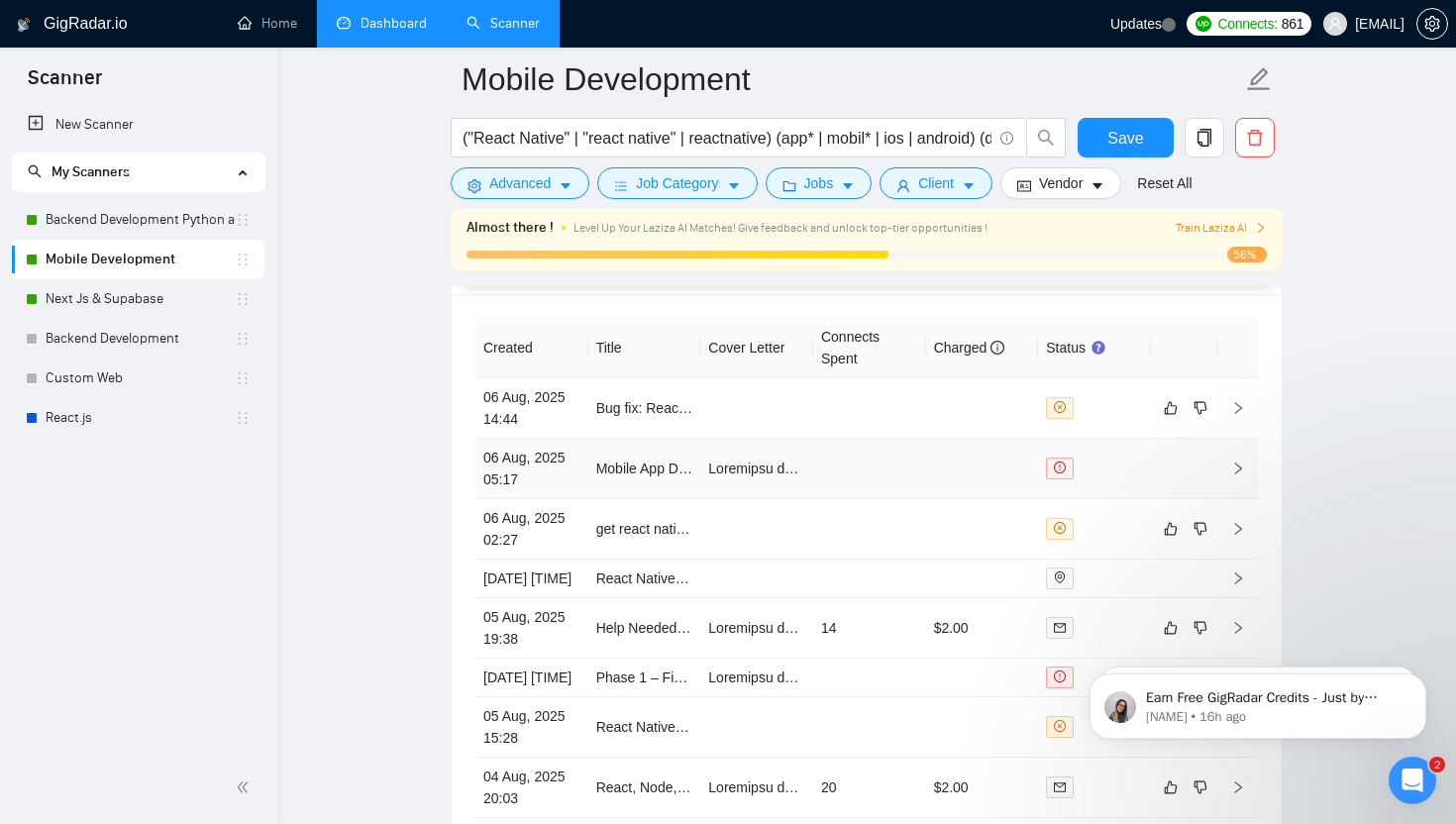 click at bounding box center [870, 468] 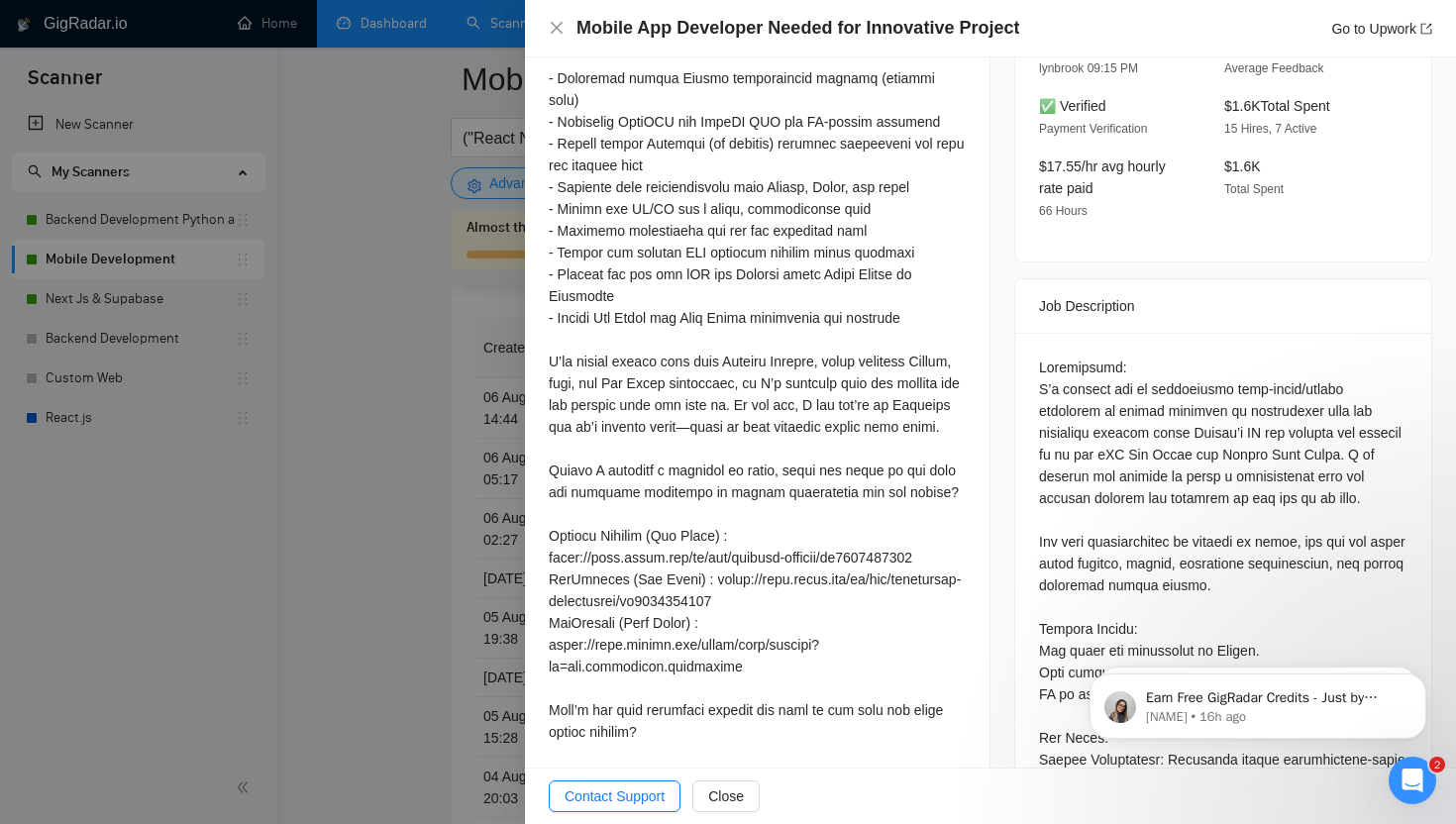 scroll, scrollTop: 0, scrollLeft: 0, axis: both 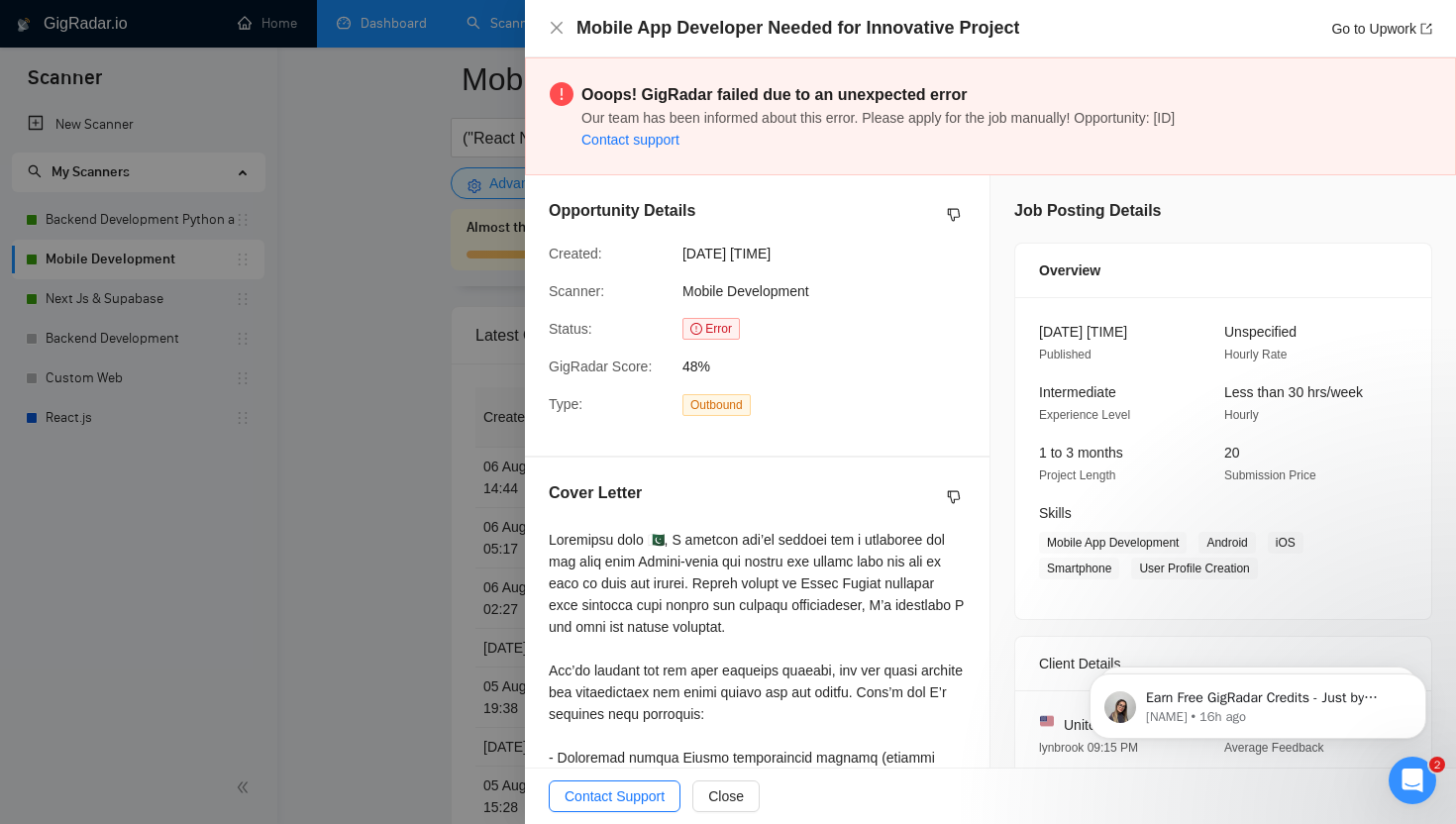 click at bounding box center [728, 412] 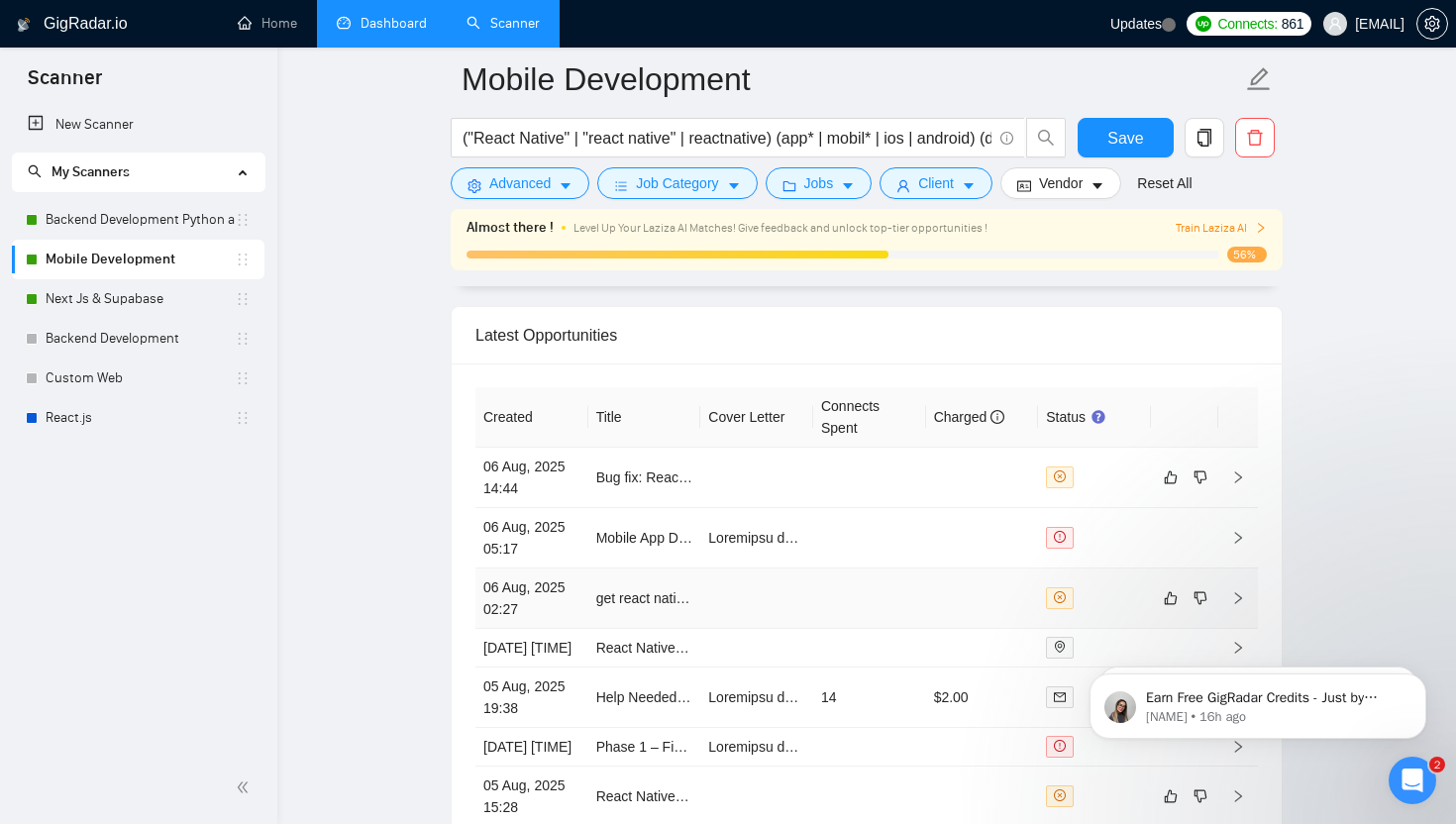 click at bounding box center [870, 598] 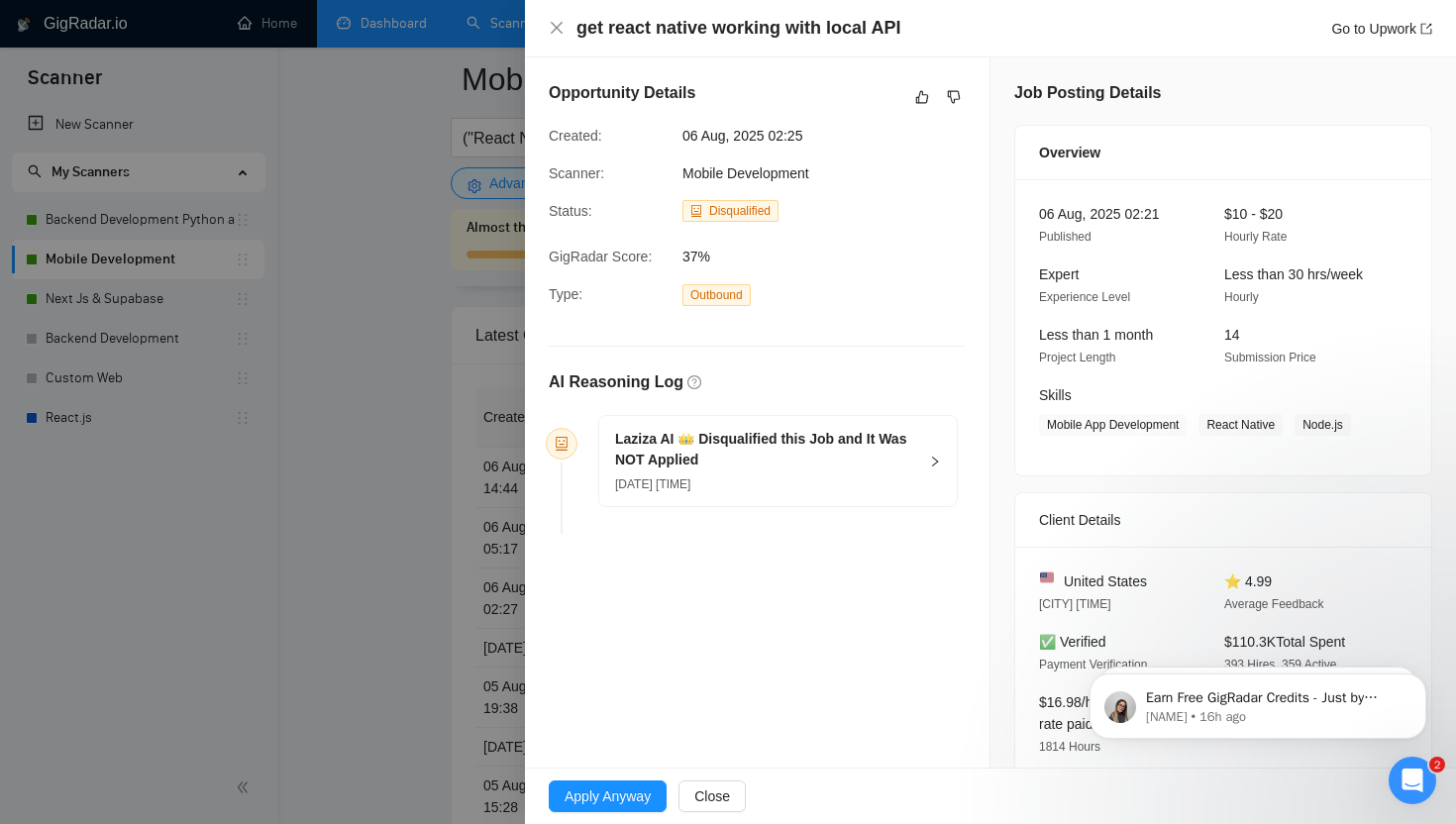 click on "Laziza AI 👑 Disqualified this Job and It Was NOT Applied" at bounding box center [766, 450] 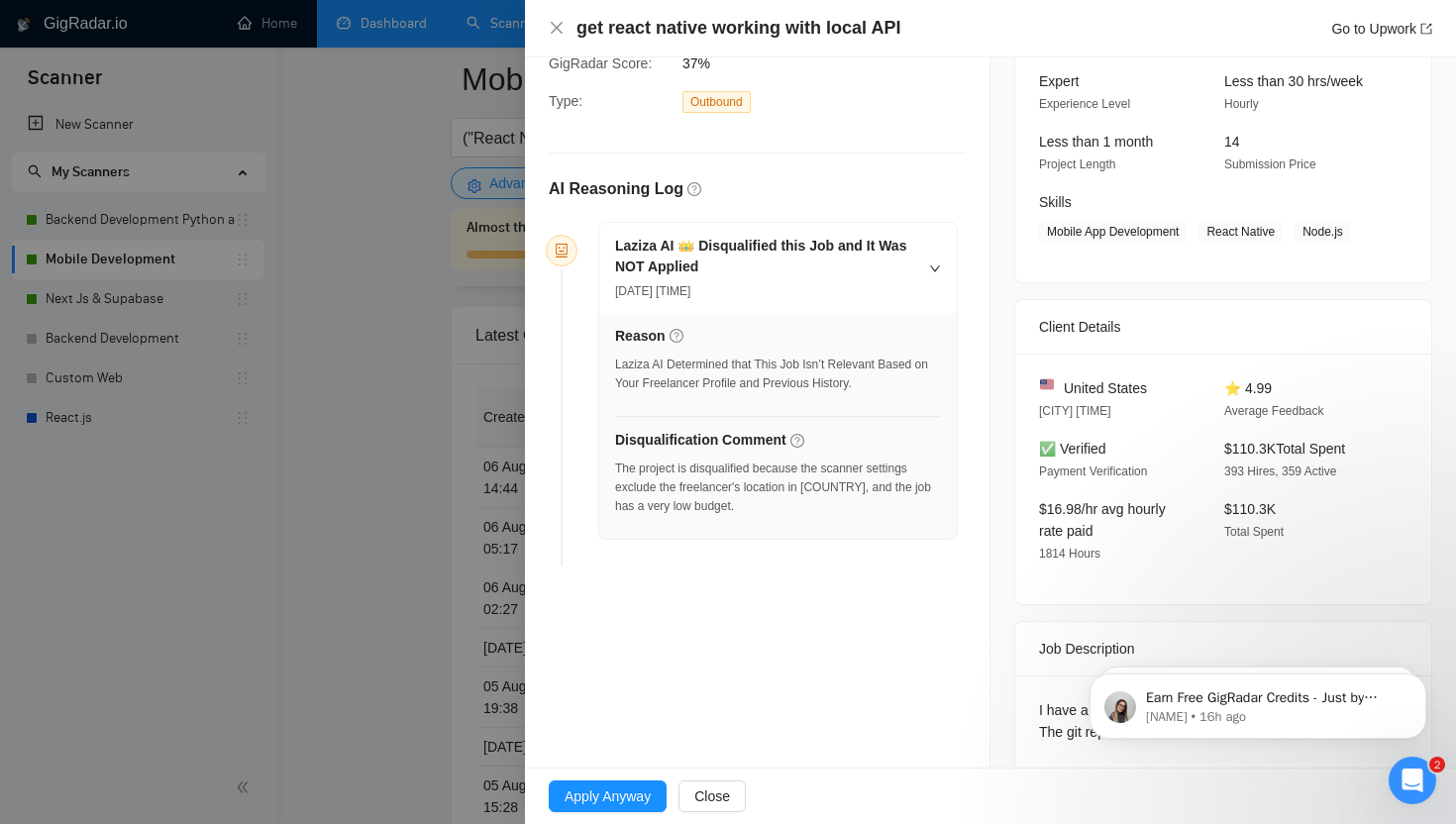 scroll, scrollTop: 199, scrollLeft: 0, axis: vertical 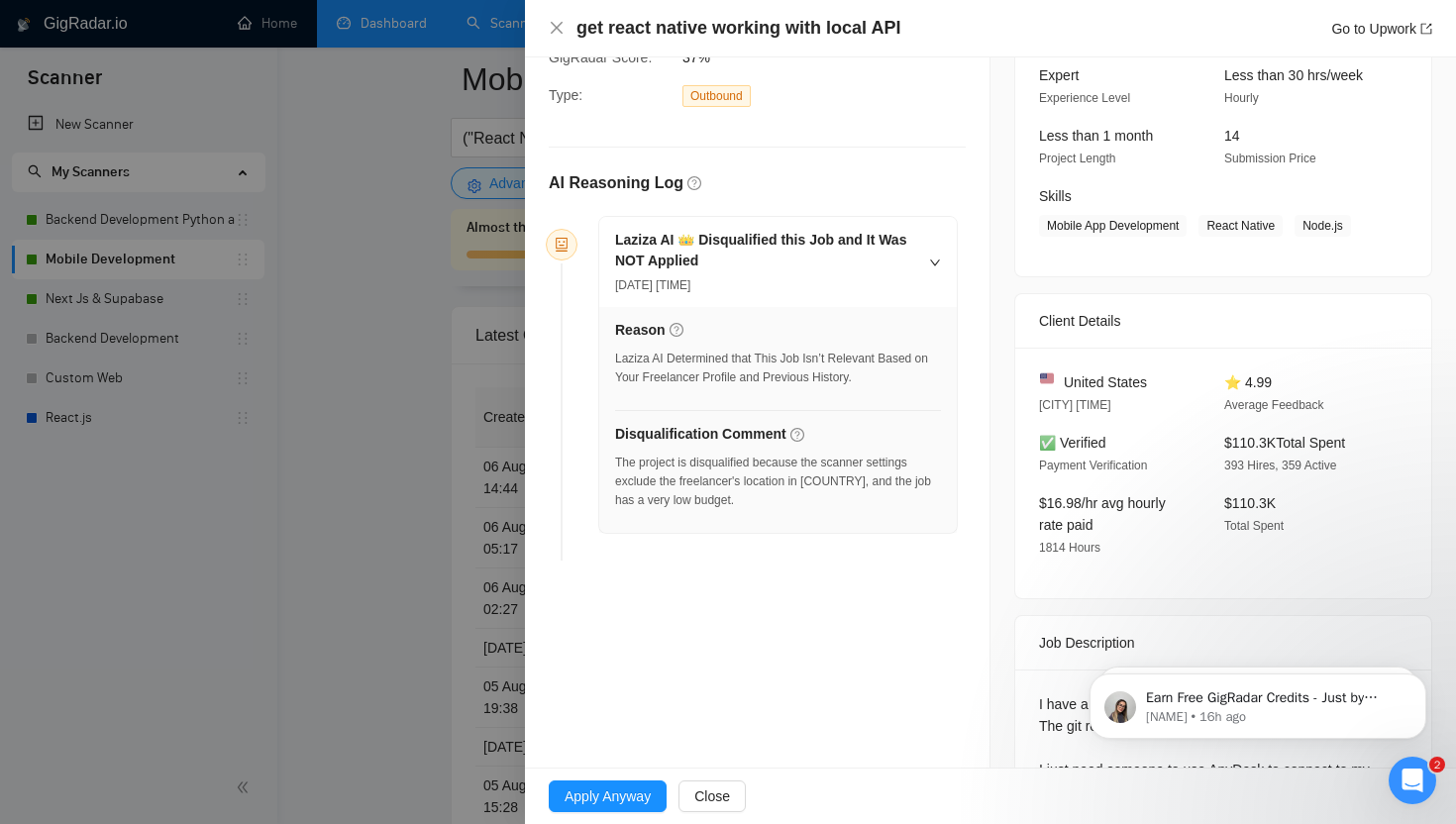 click on "The project is disqualified because the scanner settings exclude the freelancer's location in [COUNTRY], and the job has a very low budget." at bounding box center (778, 481) 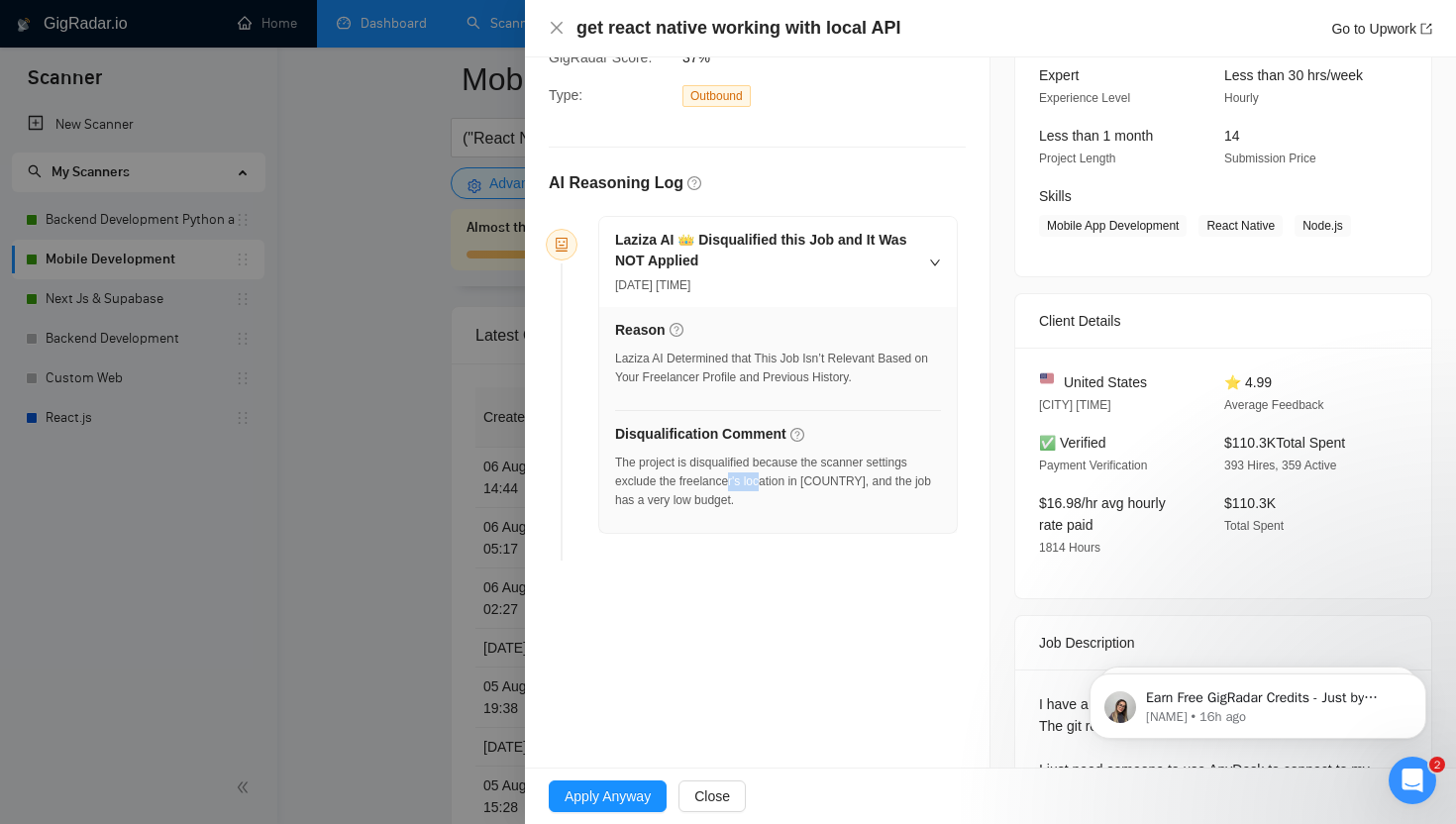 click on "The project is disqualified because the scanner settings exclude the freelancer's location in [COUNTRY], and the job has a very low budget." at bounding box center (778, 481) 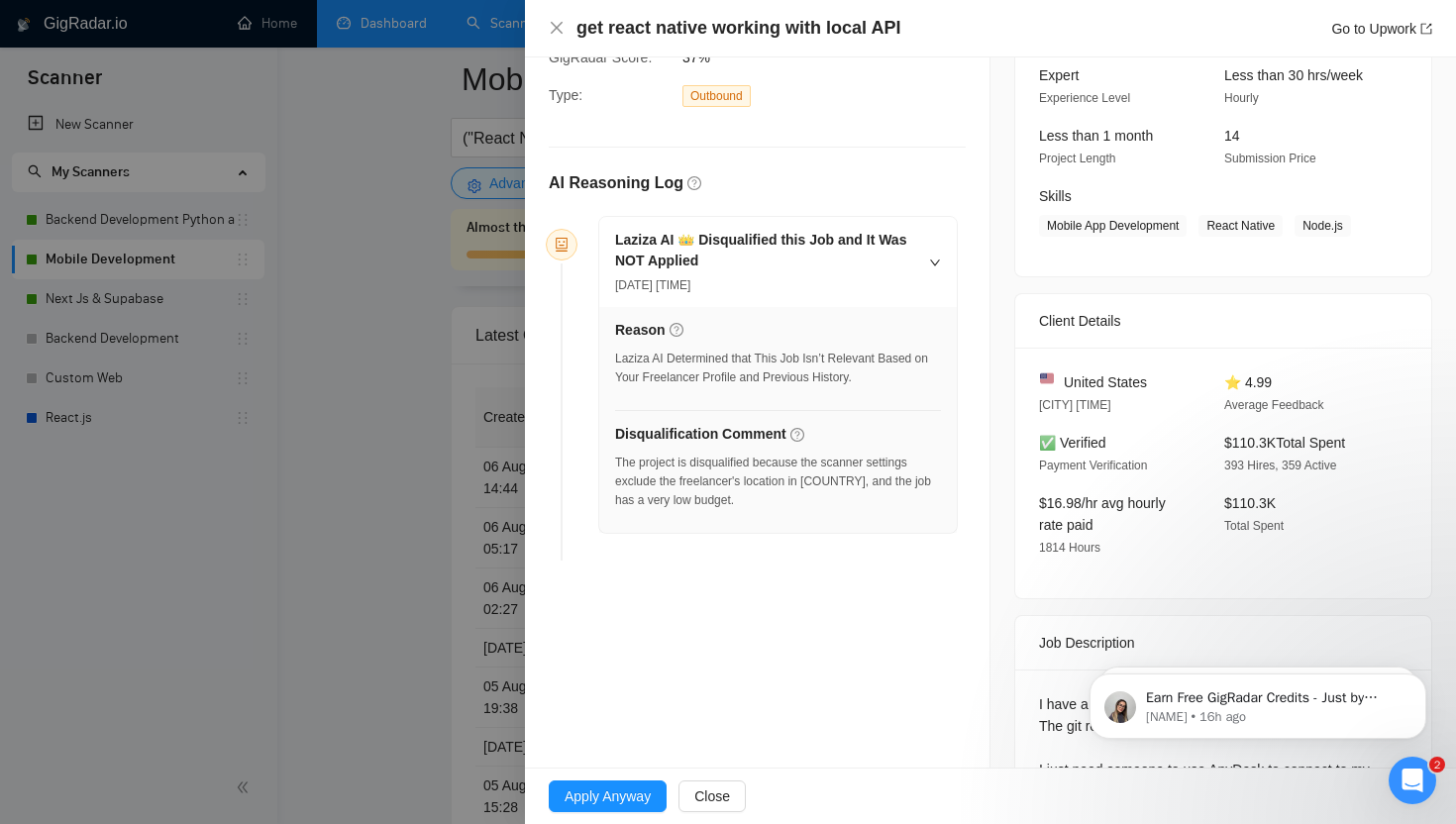 click on "Opportunity Details Created: [DATE] [TIME] Scanner: Mobile Development Status: Disqualified   GigRadar Score: 37% Type: Outbound AI Reasoning Log Laziza AI 👑 Disqualified this Job and It Was NOT Applied [DATE] [TIME] Reason Laziza AI Determined that This Job Isn’t Relevant Based on Your Freelancer Profile and Previous History. Disqualification Comment The project is disqualified due to budget constraints and the requirement for AnyDesk access, which may not align with the user's preferences based on previous interactions." at bounding box center [758, 369] 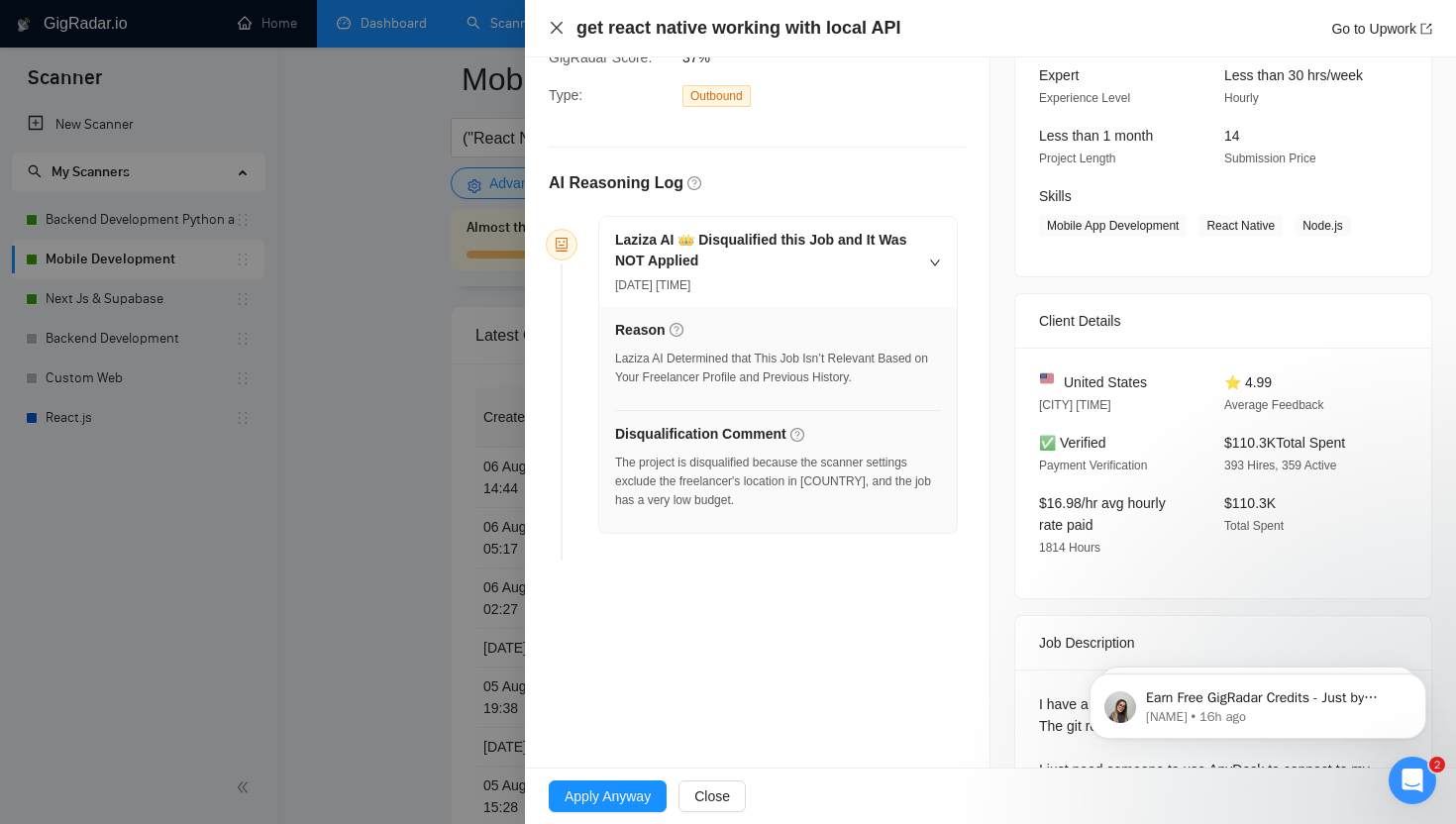 click 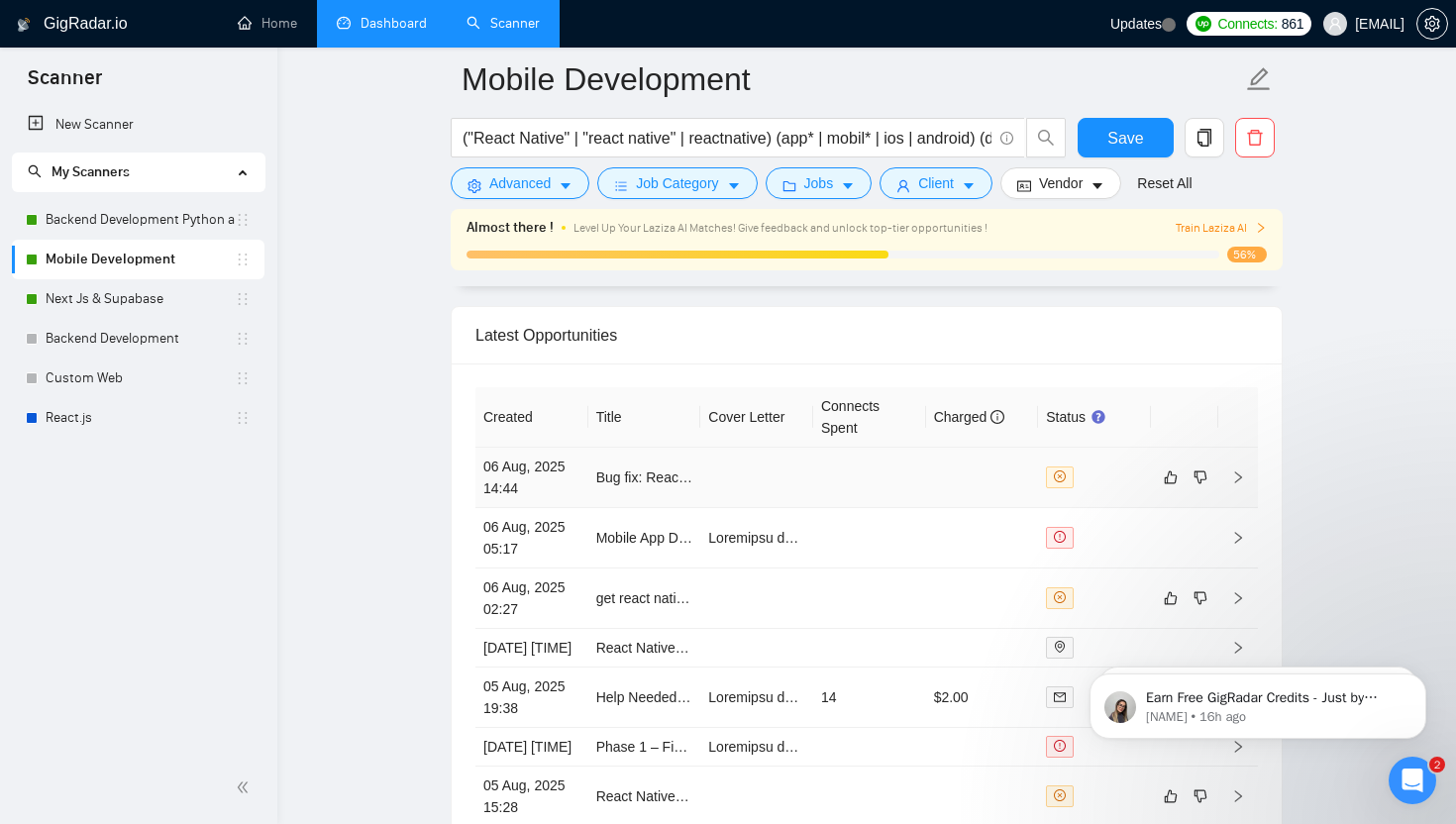 click at bounding box center [870, 477] 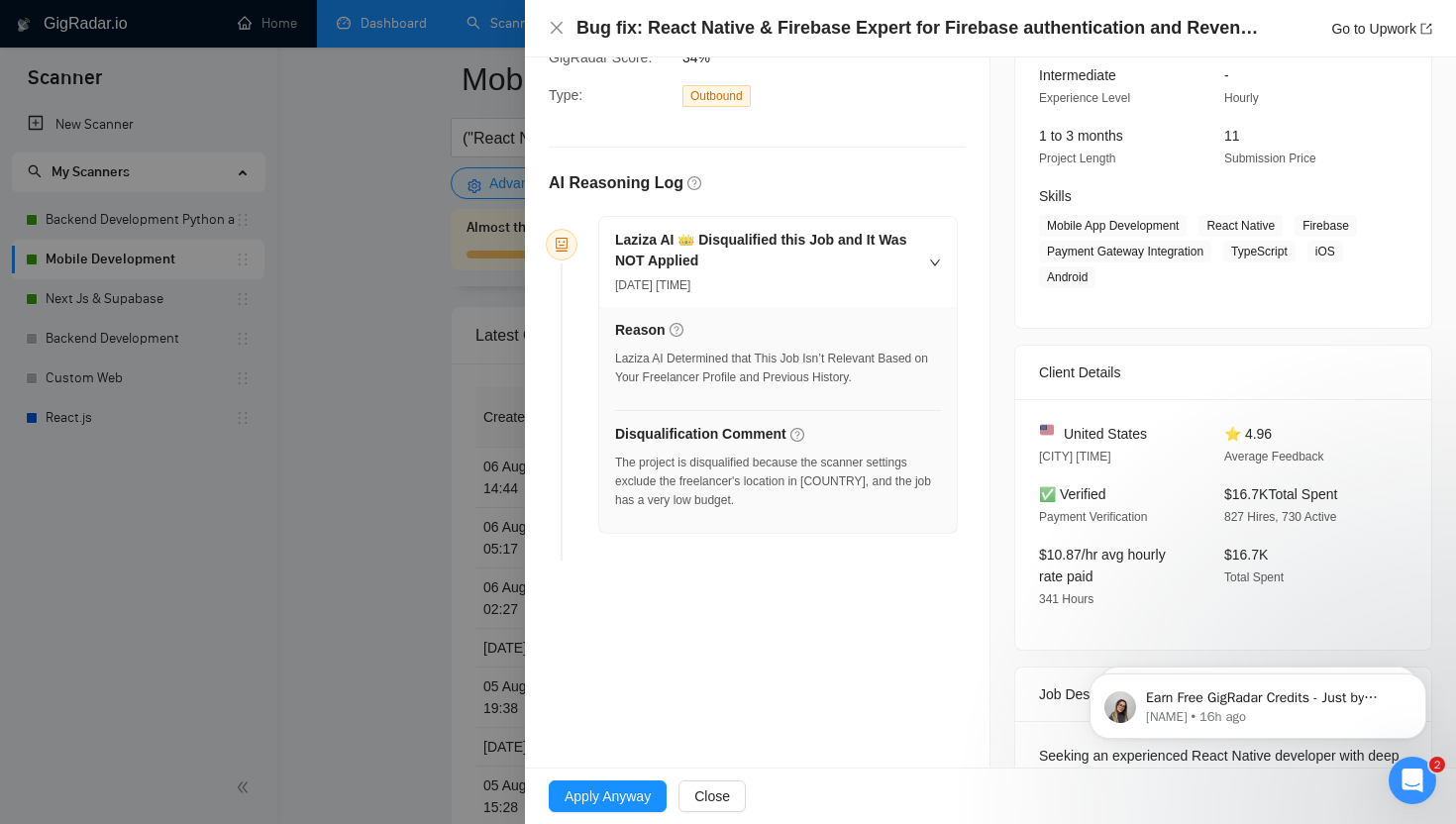 scroll, scrollTop: 249, scrollLeft: 0, axis: vertical 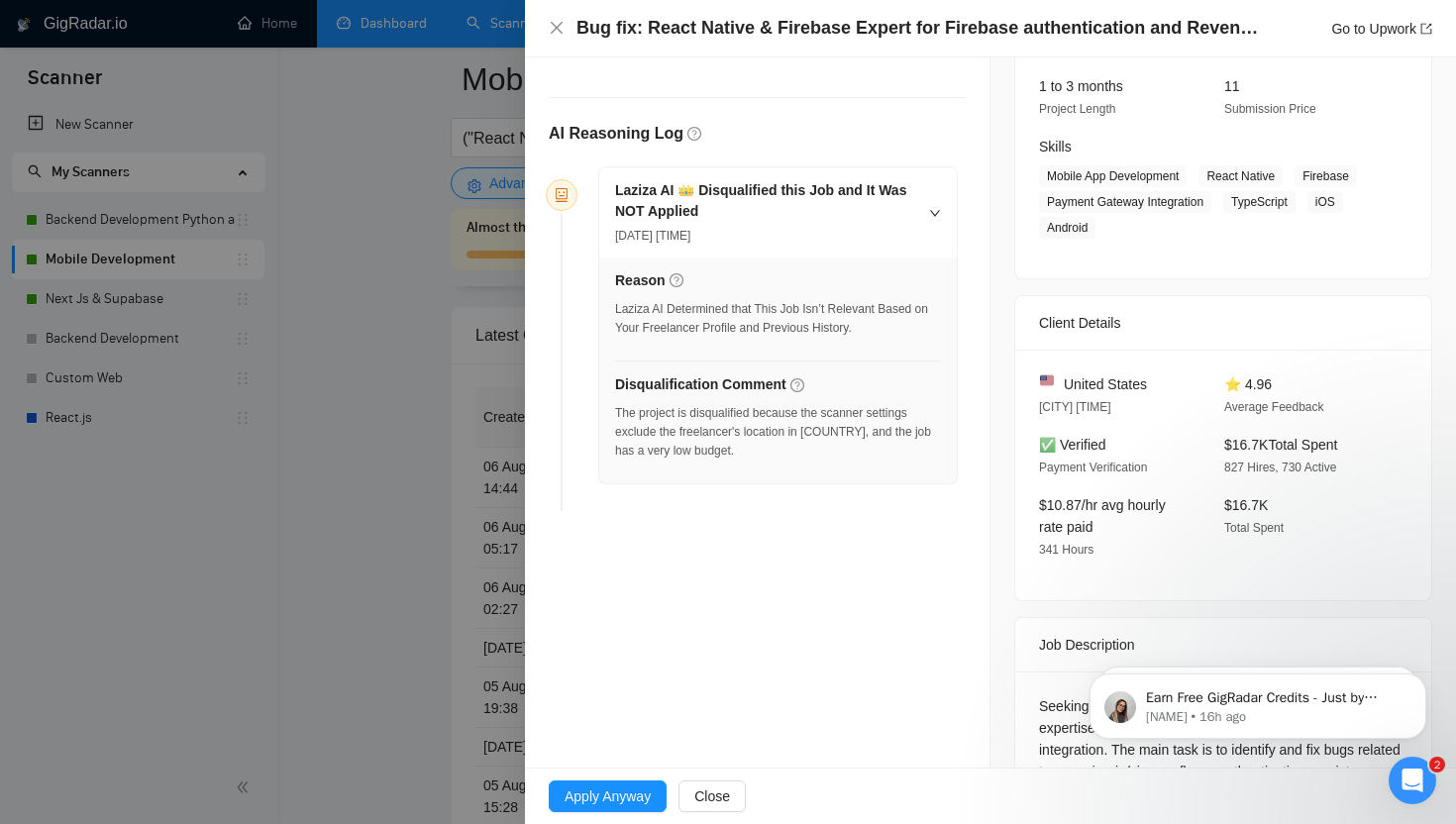 click at bounding box center [728, 412] 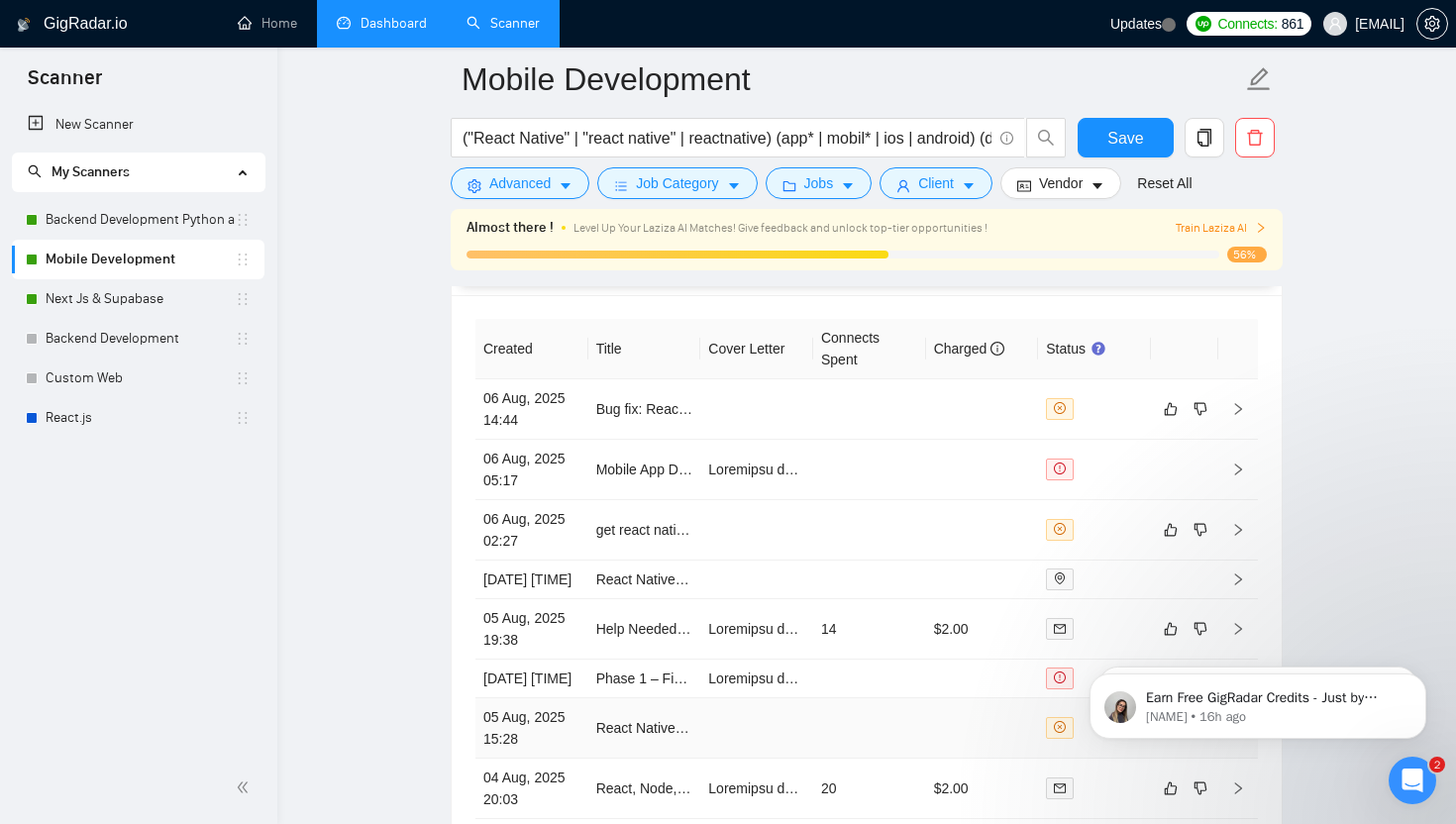 scroll, scrollTop: 5168, scrollLeft: 0, axis: vertical 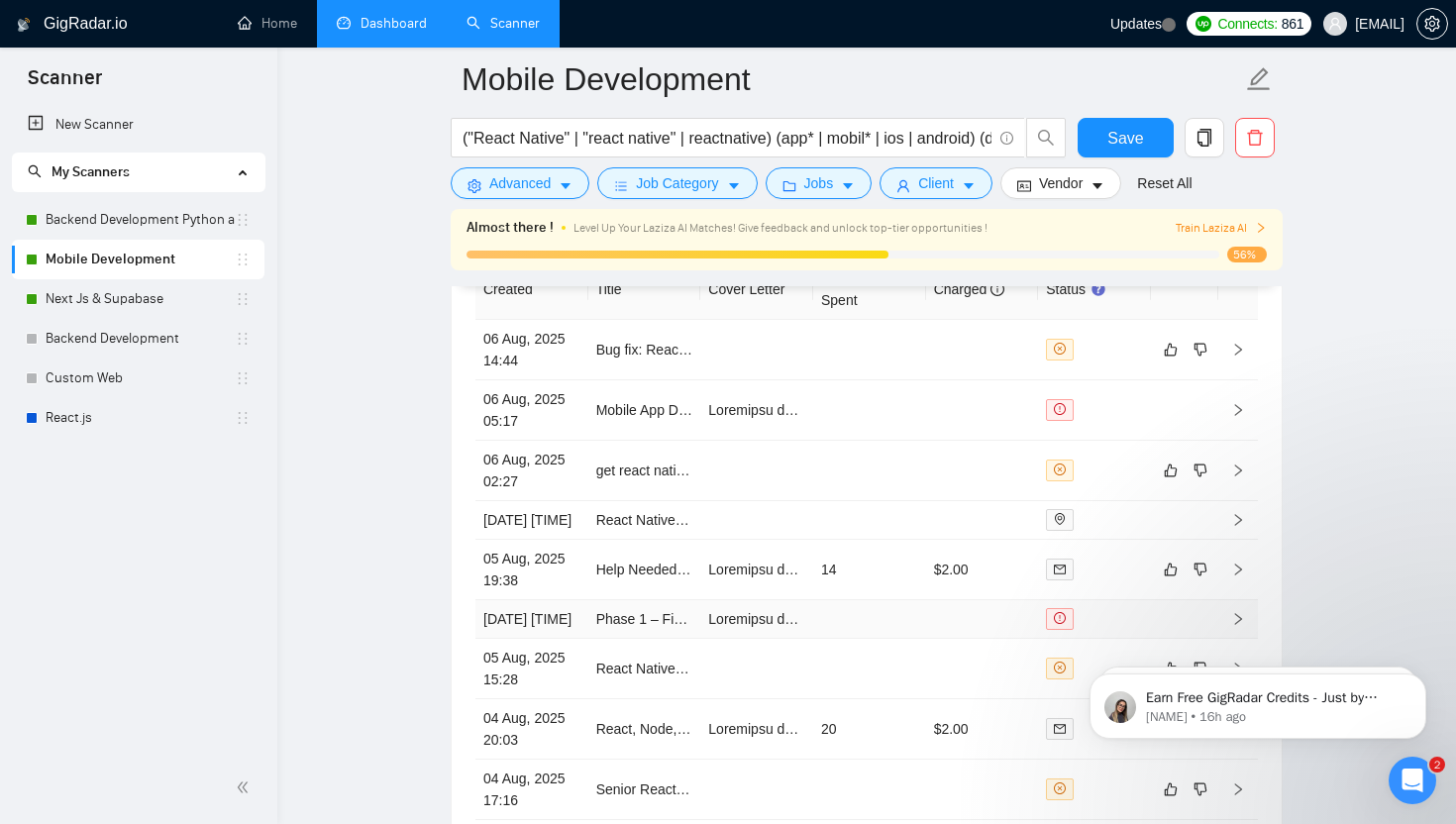 click at bounding box center (870, 619) 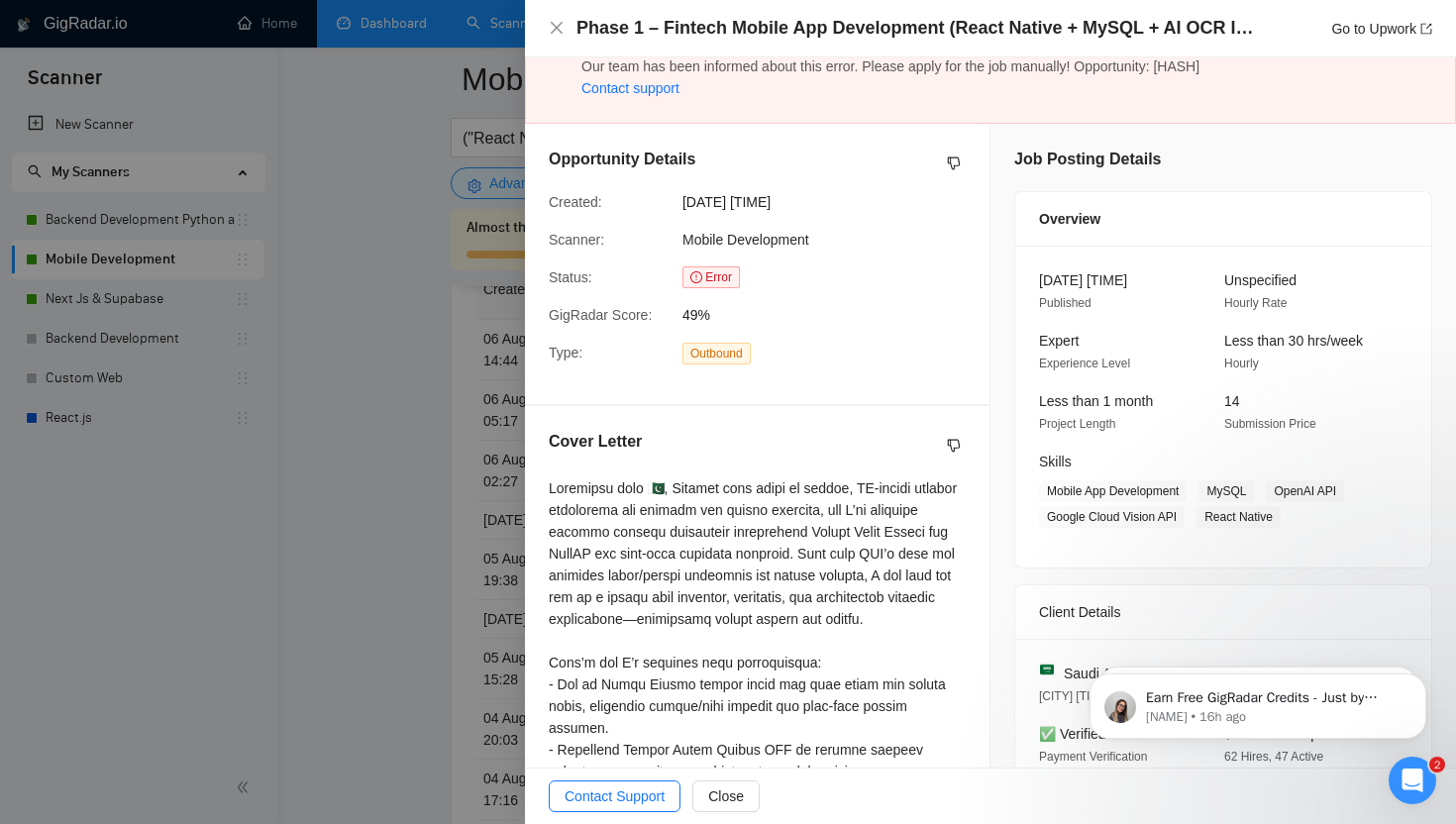 scroll, scrollTop: 37, scrollLeft: 0, axis: vertical 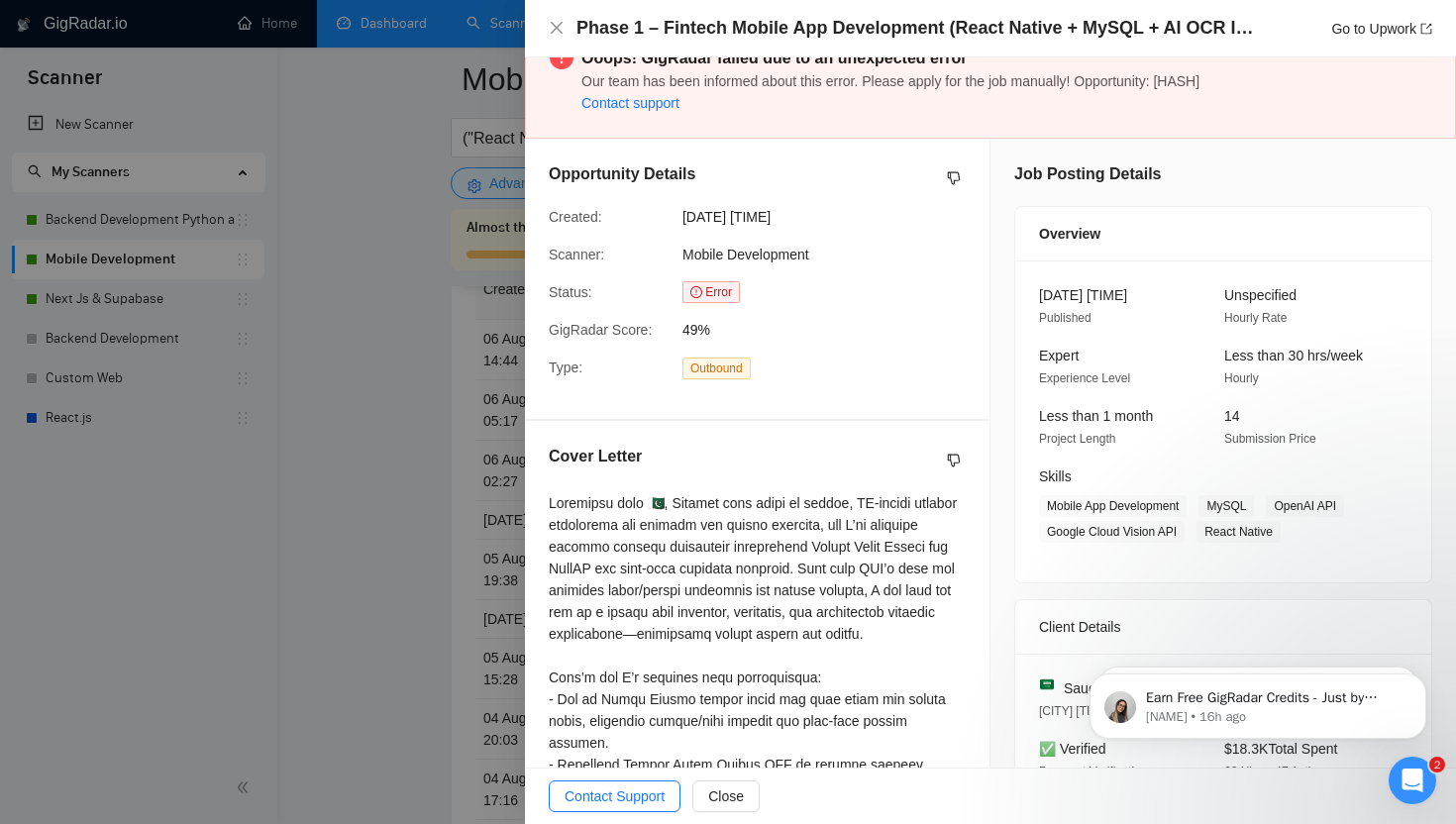 click at bounding box center (728, 412) 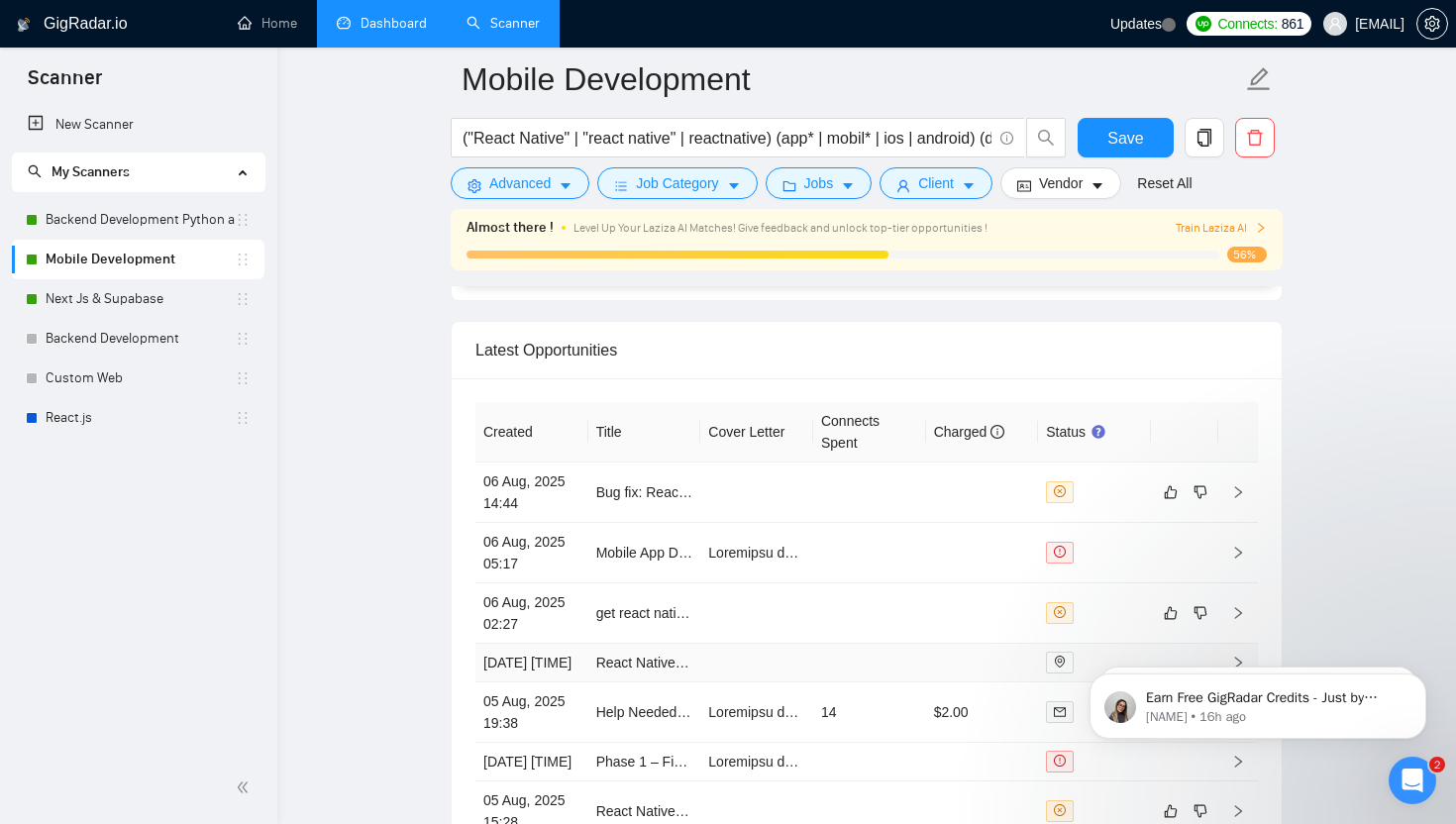 scroll, scrollTop: 5024, scrollLeft: 0, axis: vertical 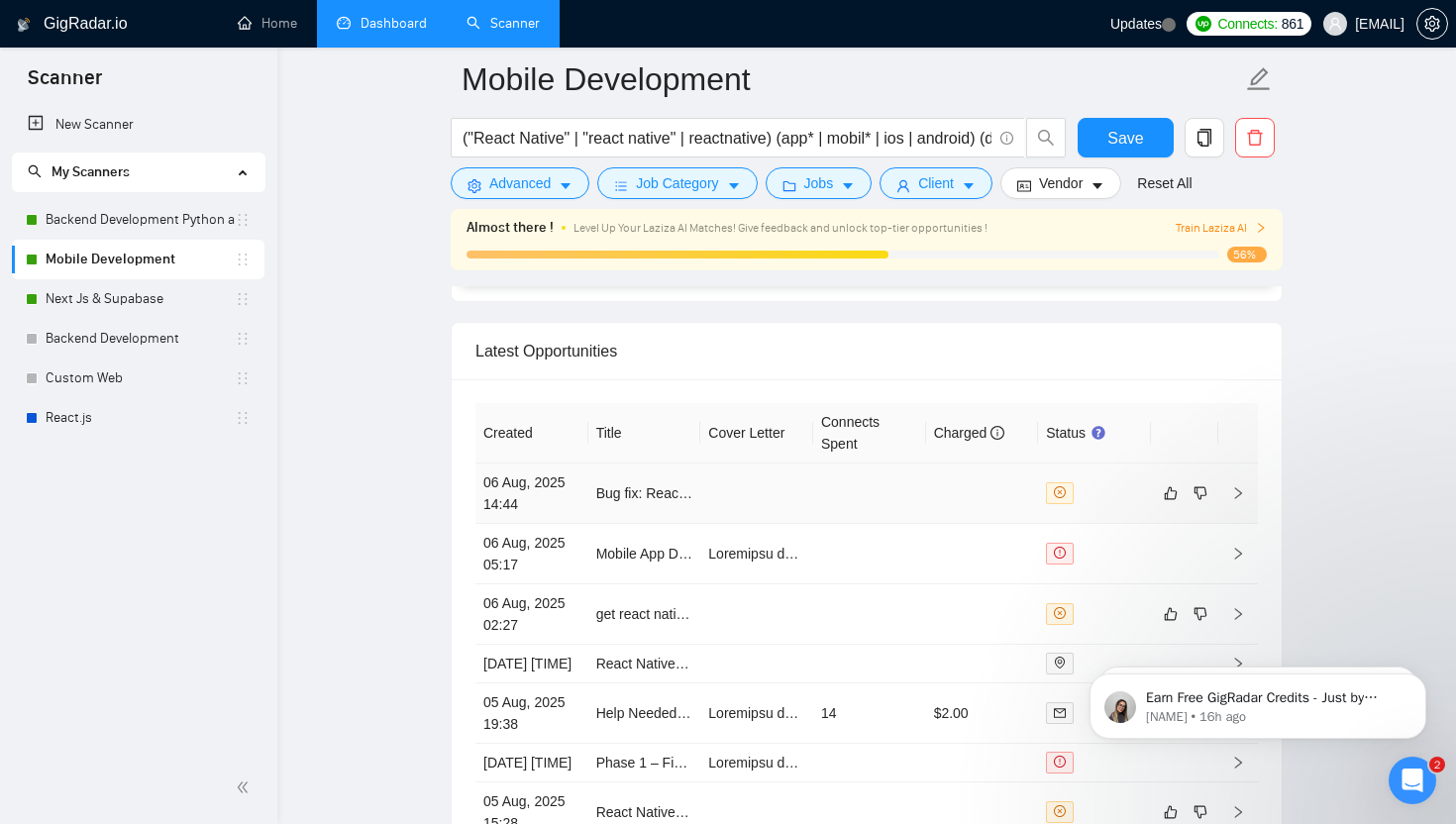click at bounding box center [757, 493] 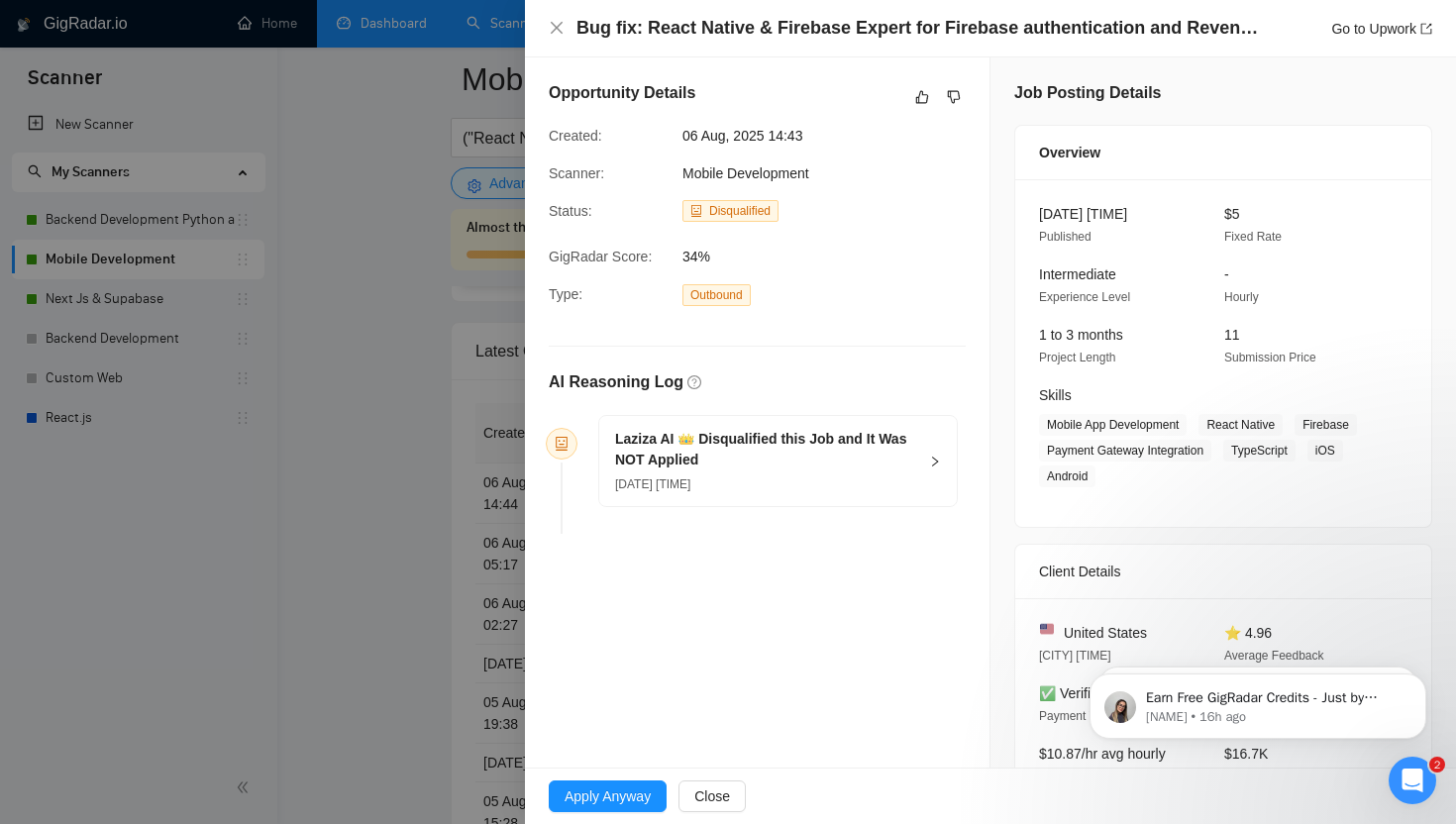 scroll, scrollTop: 1, scrollLeft: 0, axis: vertical 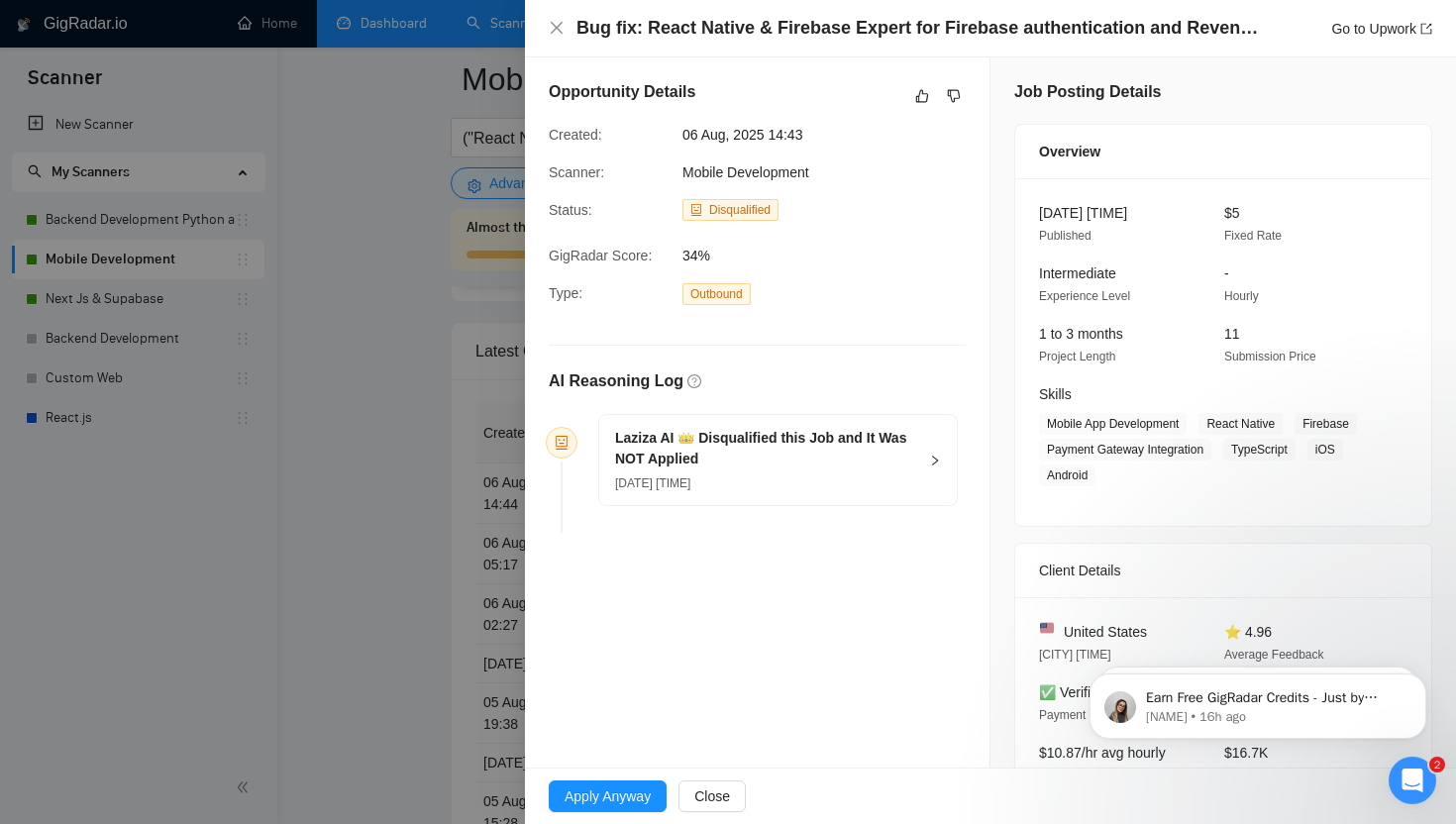 click on "Laziza AI 👑 Disqualified this Job and It Was NOT Applied" at bounding box center (766, 449) 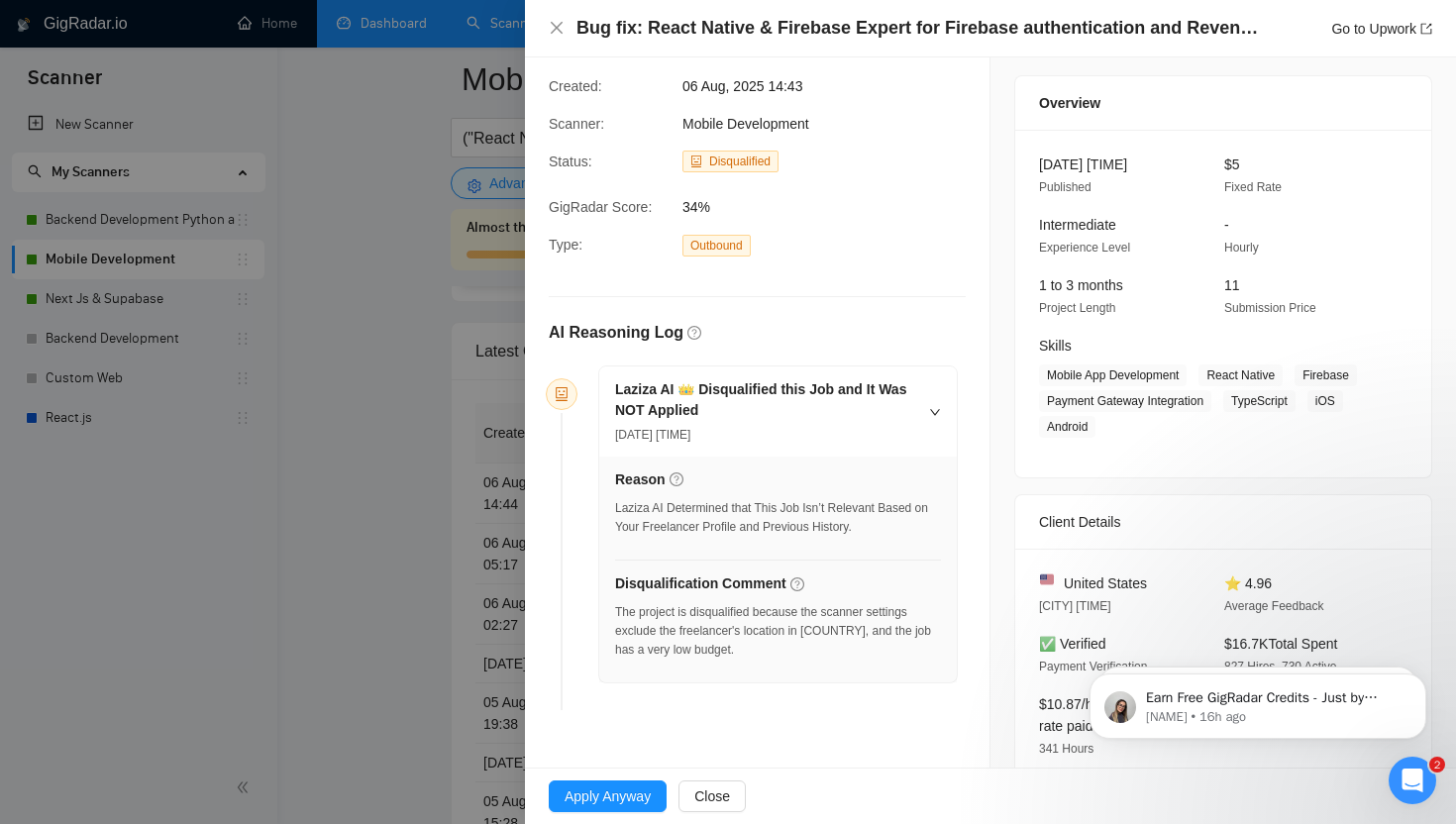 scroll, scrollTop: 57, scrollLeft: 0, axis: vertical 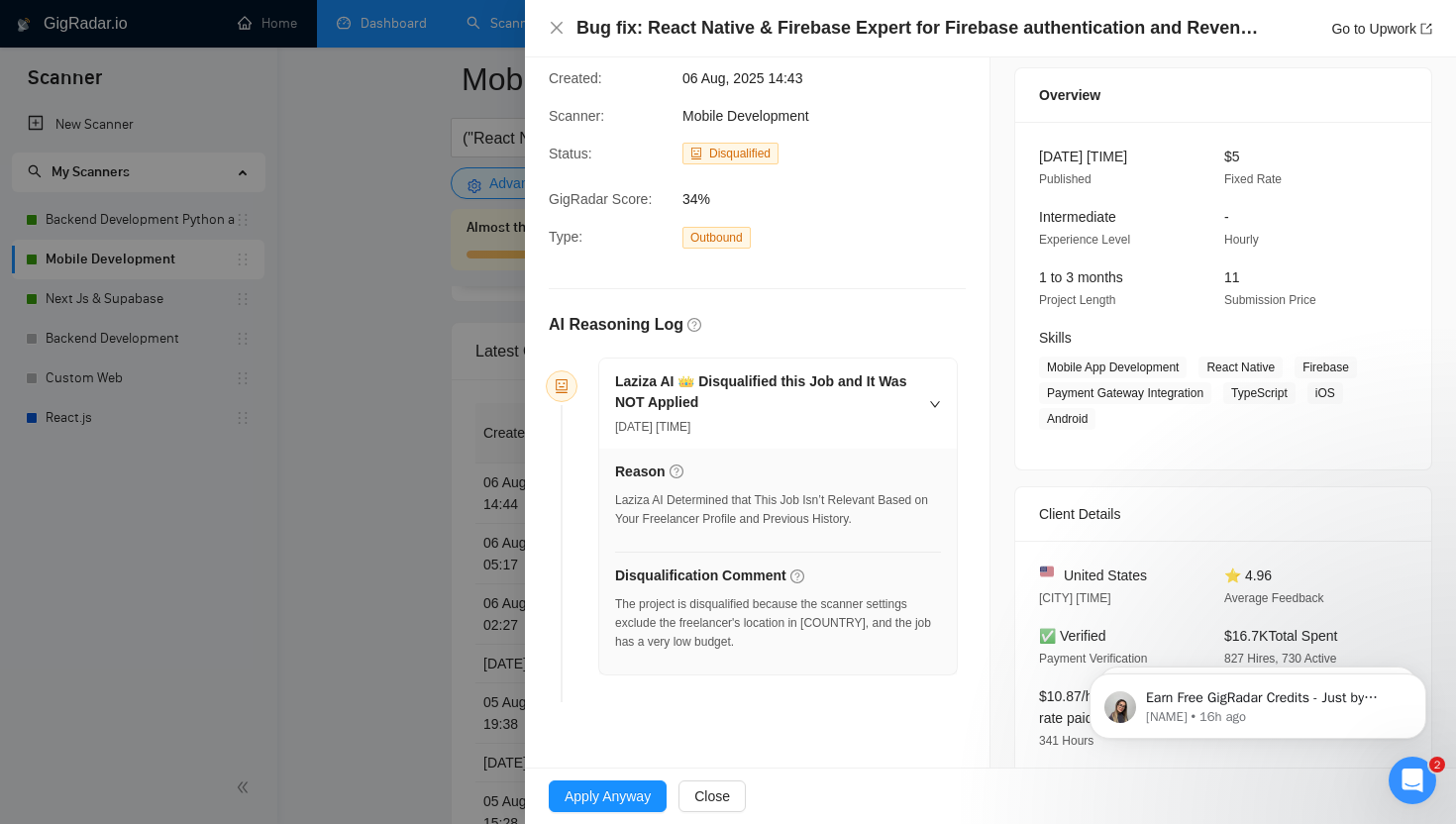 drag, startPoint x: 863, startPoint y: 622, endPoint x: 897, endPoint y: 634, distance: 36 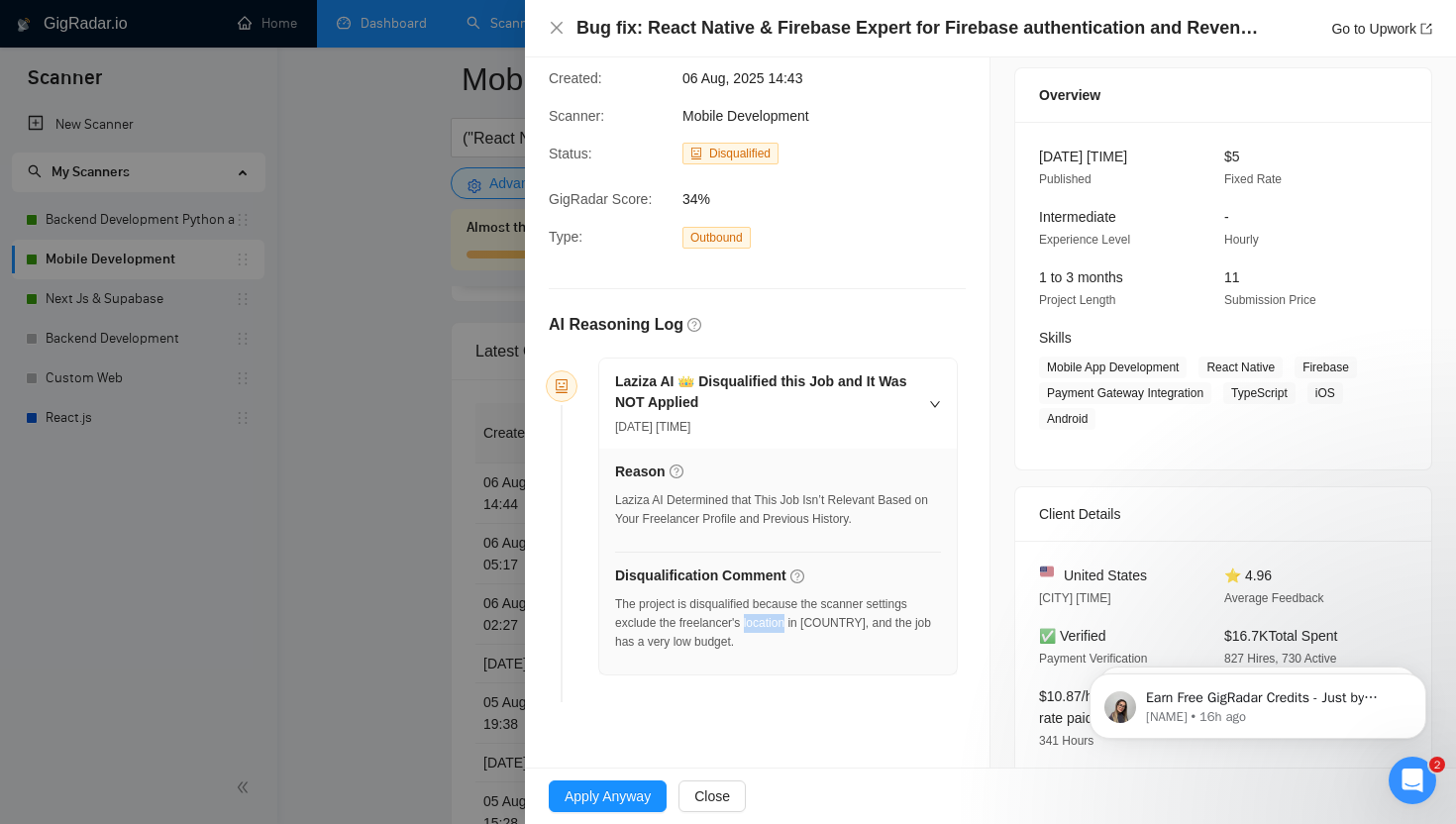 click on "The project is disqualified because the scanner settings exclude the freelancer's location in [COUNTRY], and the job has a very low budget." at bounding box center [778, 623] 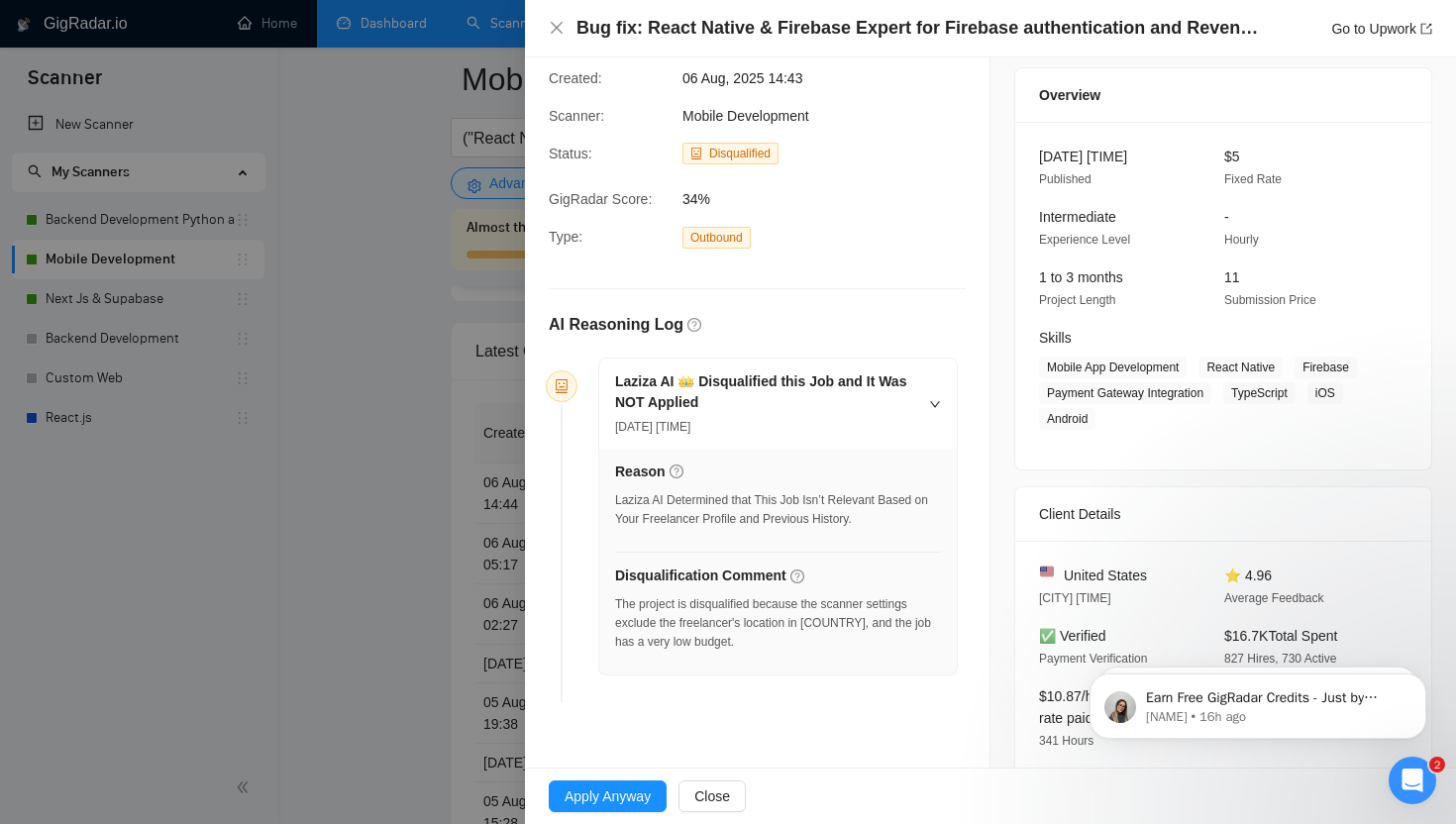 click on "The project is disqualified because the scanner settings exclude the freelancer's location in [COUNTRY], and the job has a very low budget." at bounding box center (778, 623) 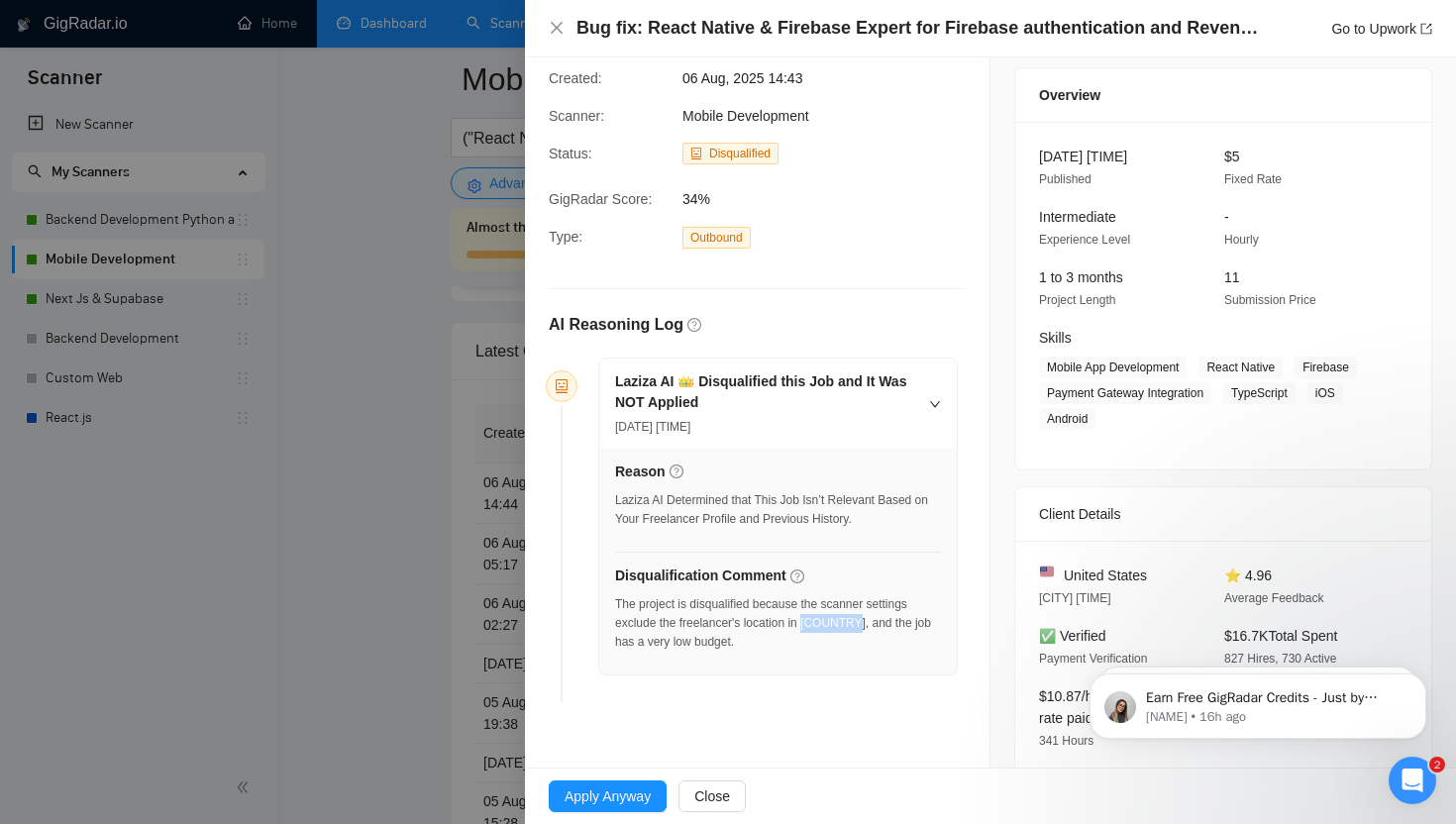 click on "The project is disqualified because the scanner settings exclude the freelancer's location in [COUNTRY], and the job has a very low budget." at bounding box center [778, 623] 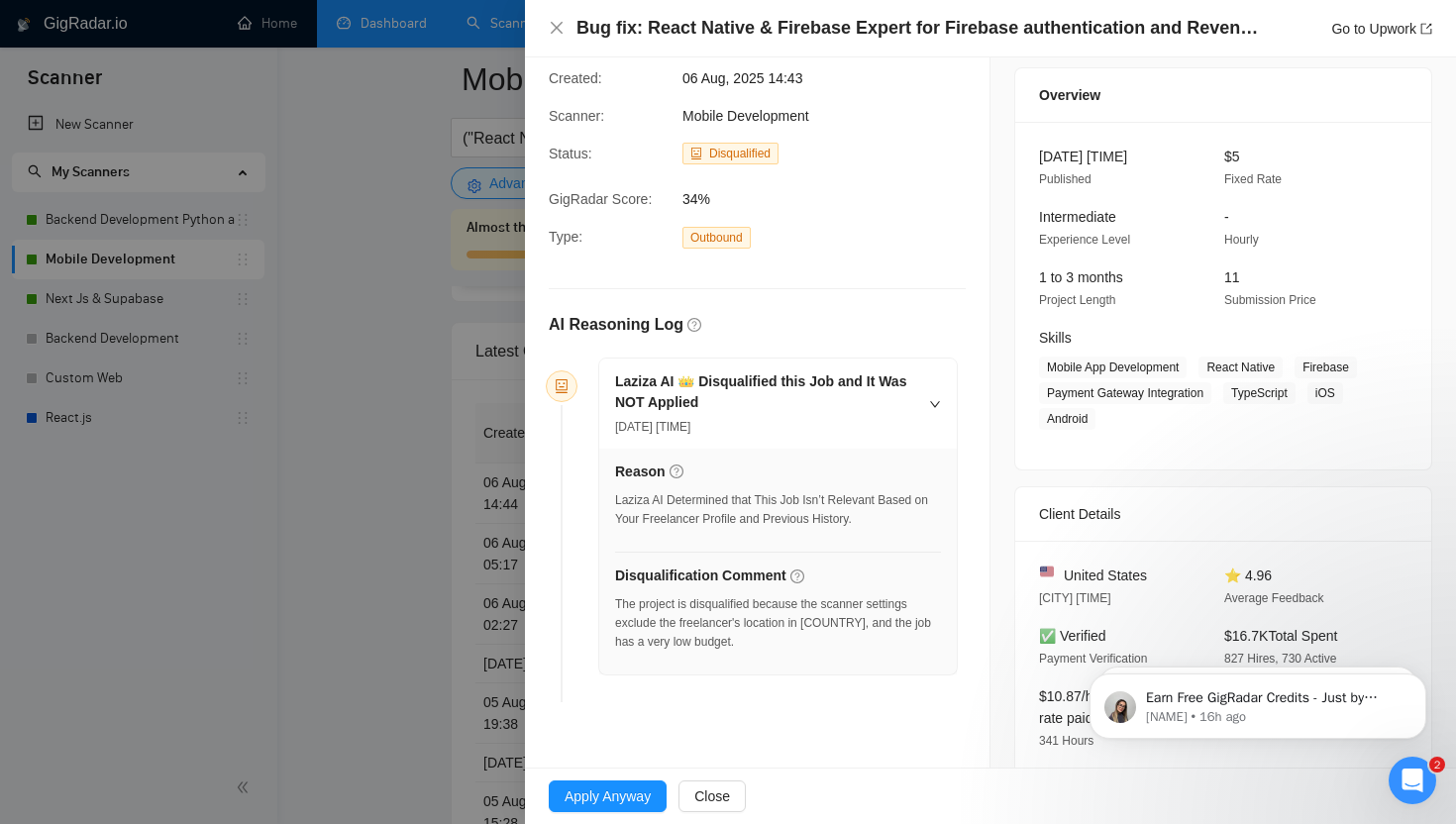 click on "The project is disqualified because the scanner settings exclude the freelancer's location in [COUNTRY], and the job has a very low budget." at bounding box center [778, 623] 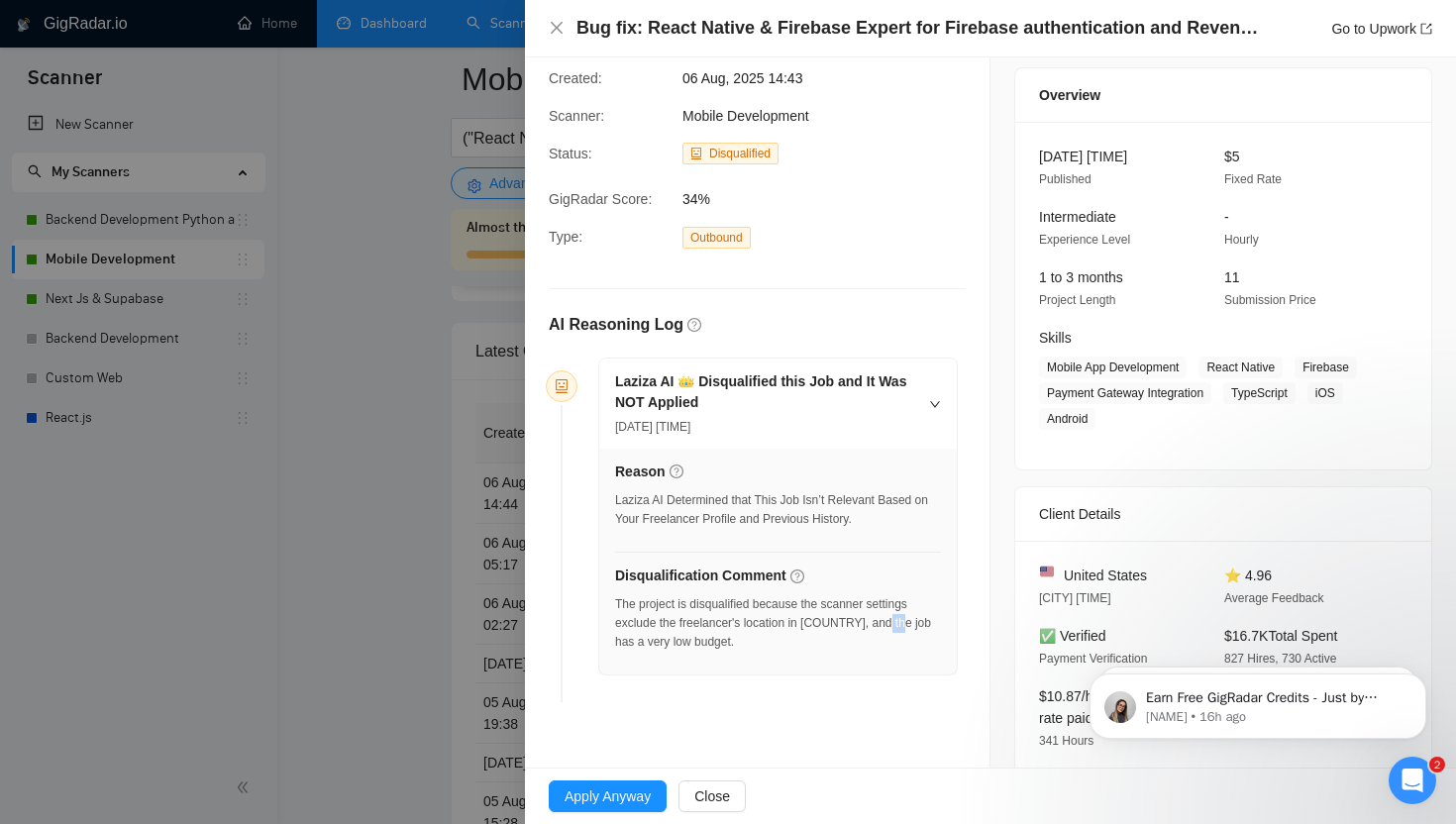 click on "The project is disqualified because the scanner settings exclude the freelancer's location in [COUNTRY], and the job has a very low budget." at bounding box center [778, 623] 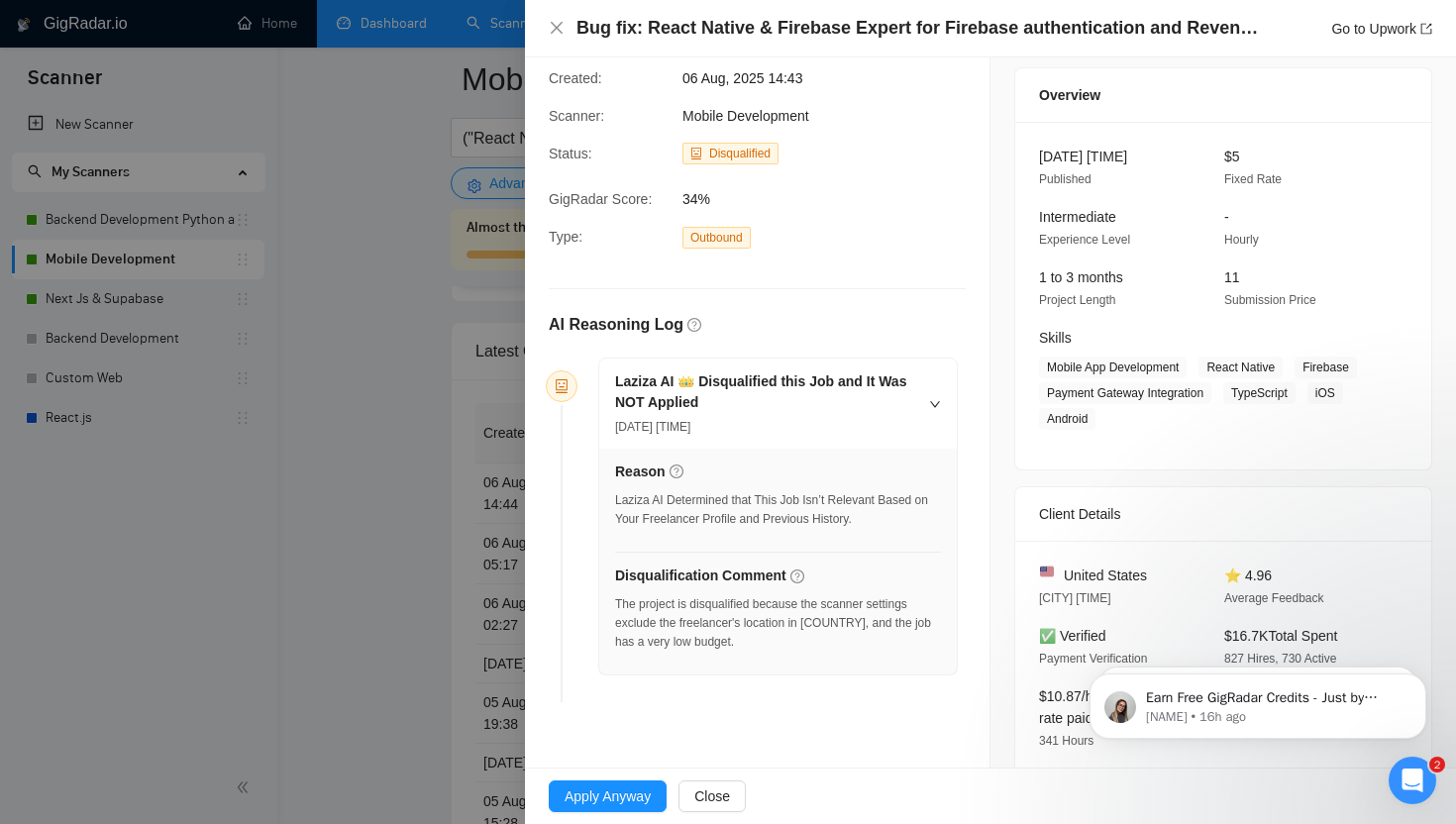 click on "[COMPANY] 👑 Disqualified this Job and It Was NOT Applied [DATE] [TIME] Reason [COMPANY] Determined that This Job Isn’t Relevant Based on Your Freelancer Profile and Previous History. Disqualification Comment The project is disqualified because the scanner settings exclude the freelancer's location in [COUNTRY], and the job has a very low budget." at bounding box center (757, 533) 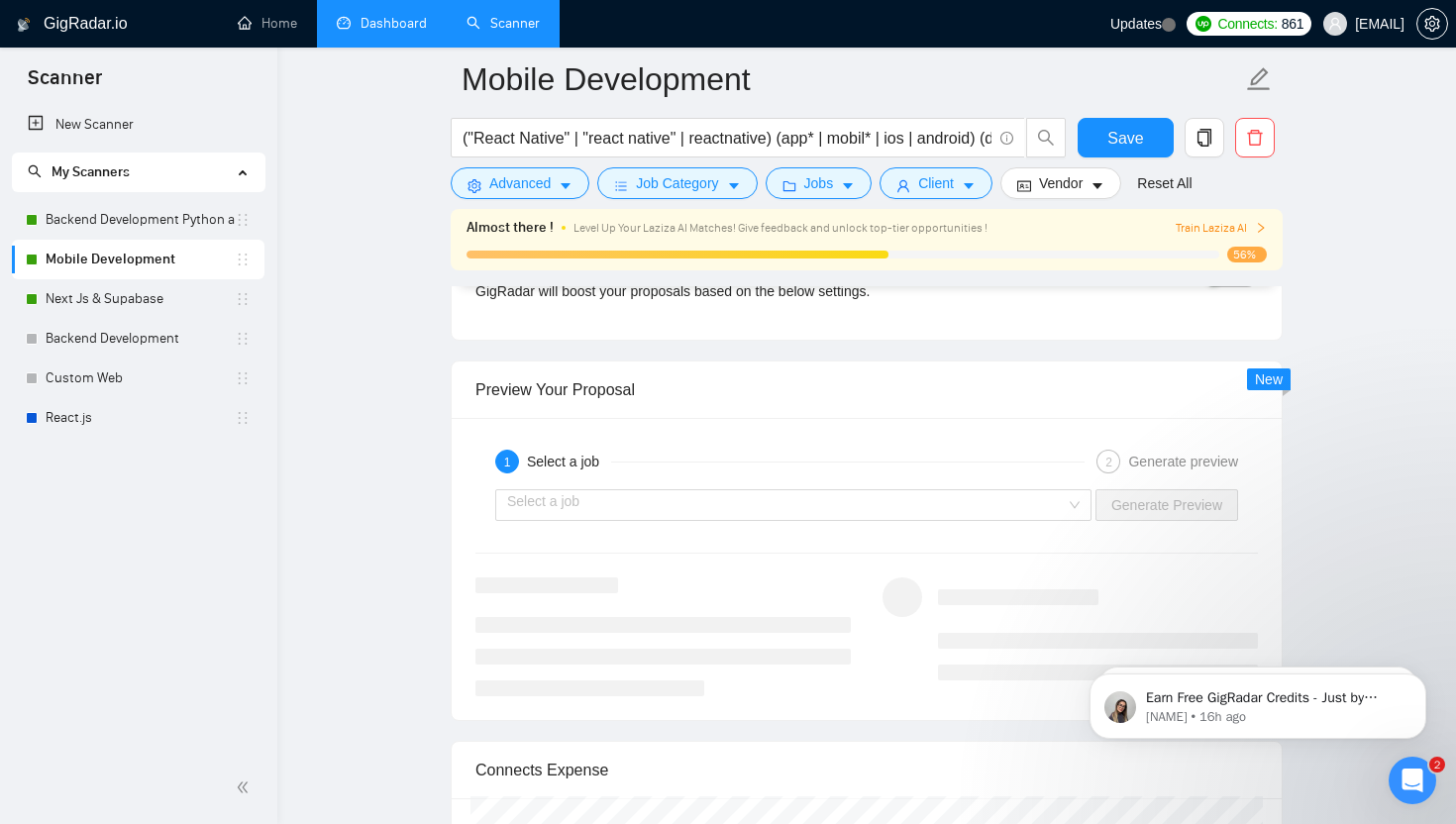 scroll, scrollTop: 3816, scrollLeft: 0, axis: vertical 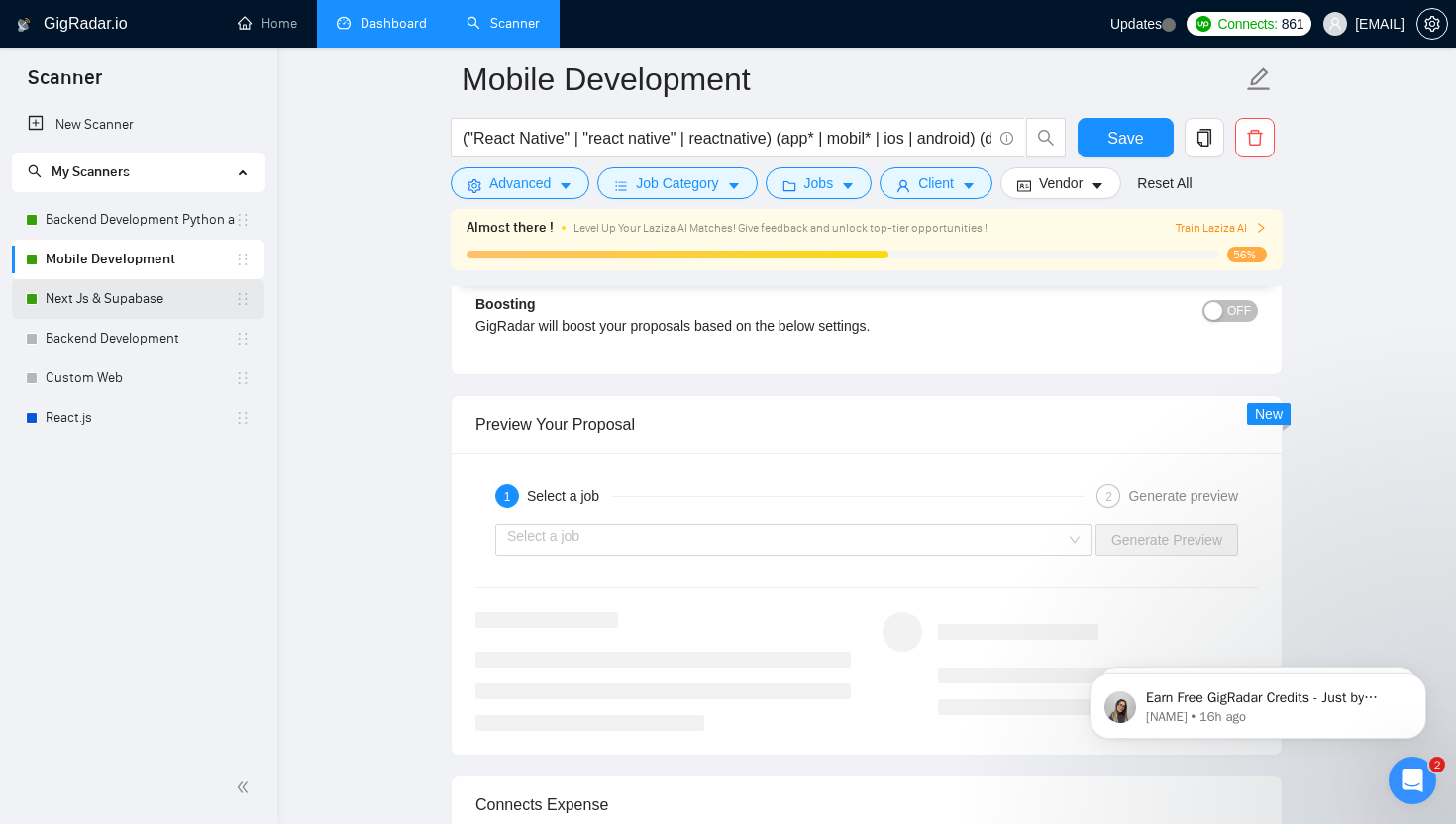 click on "Next Js & Supabase" at bounding box center (140, 299) 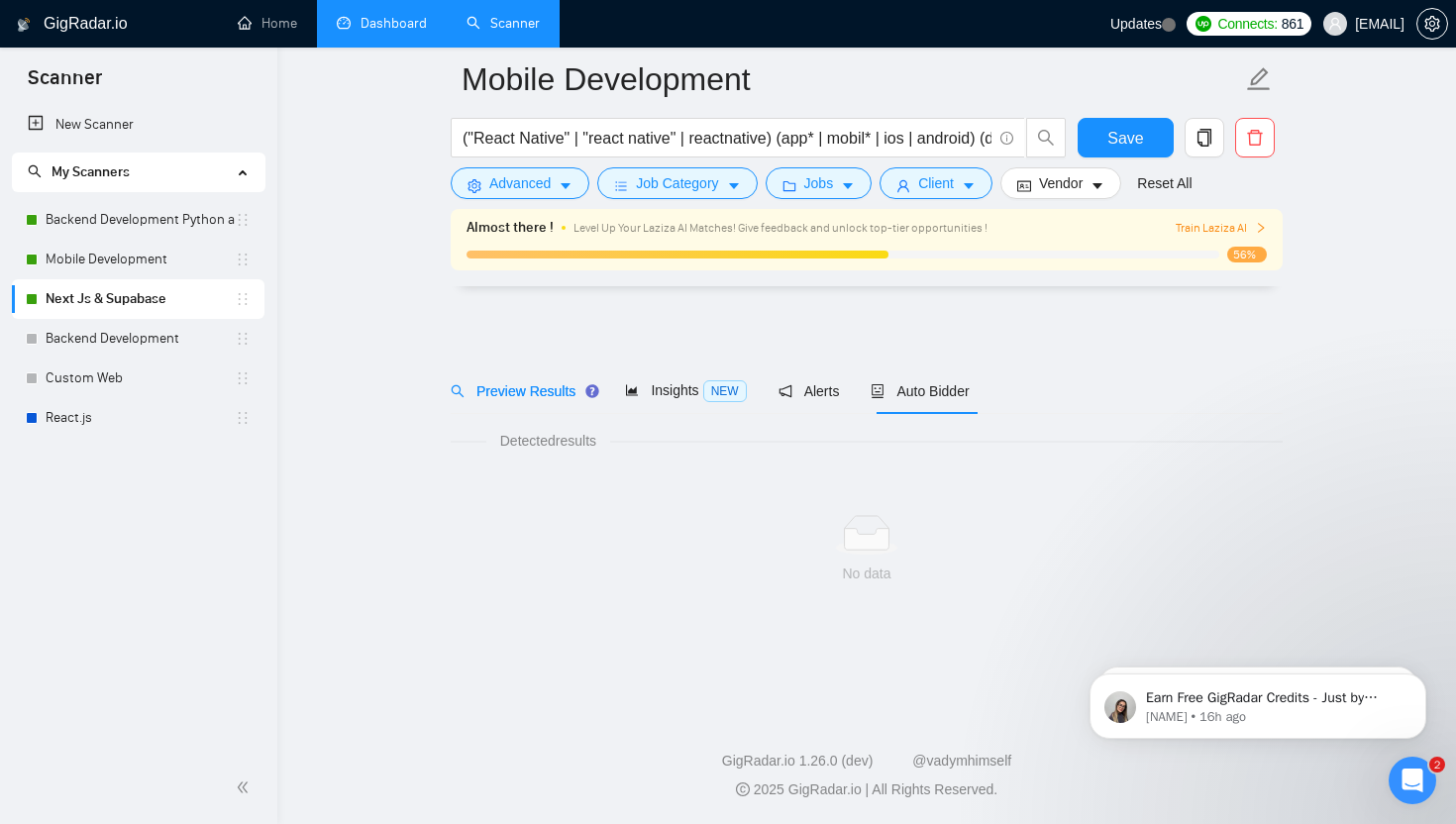scroll, scrollTop: 0, scrollLeft: 0, axis: both 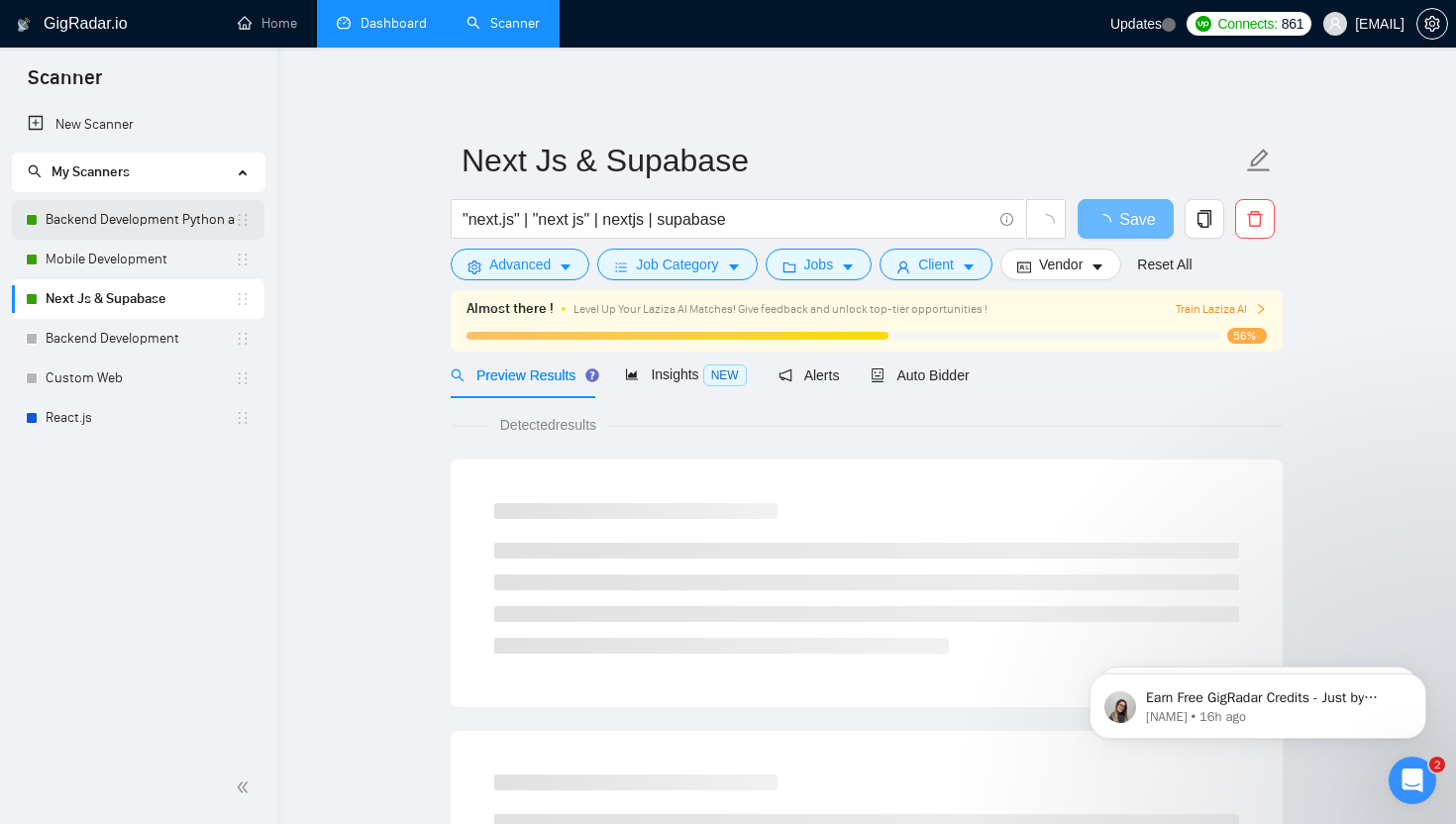 click on "Backend Development Python and Go" at bounding box center [140, 220] 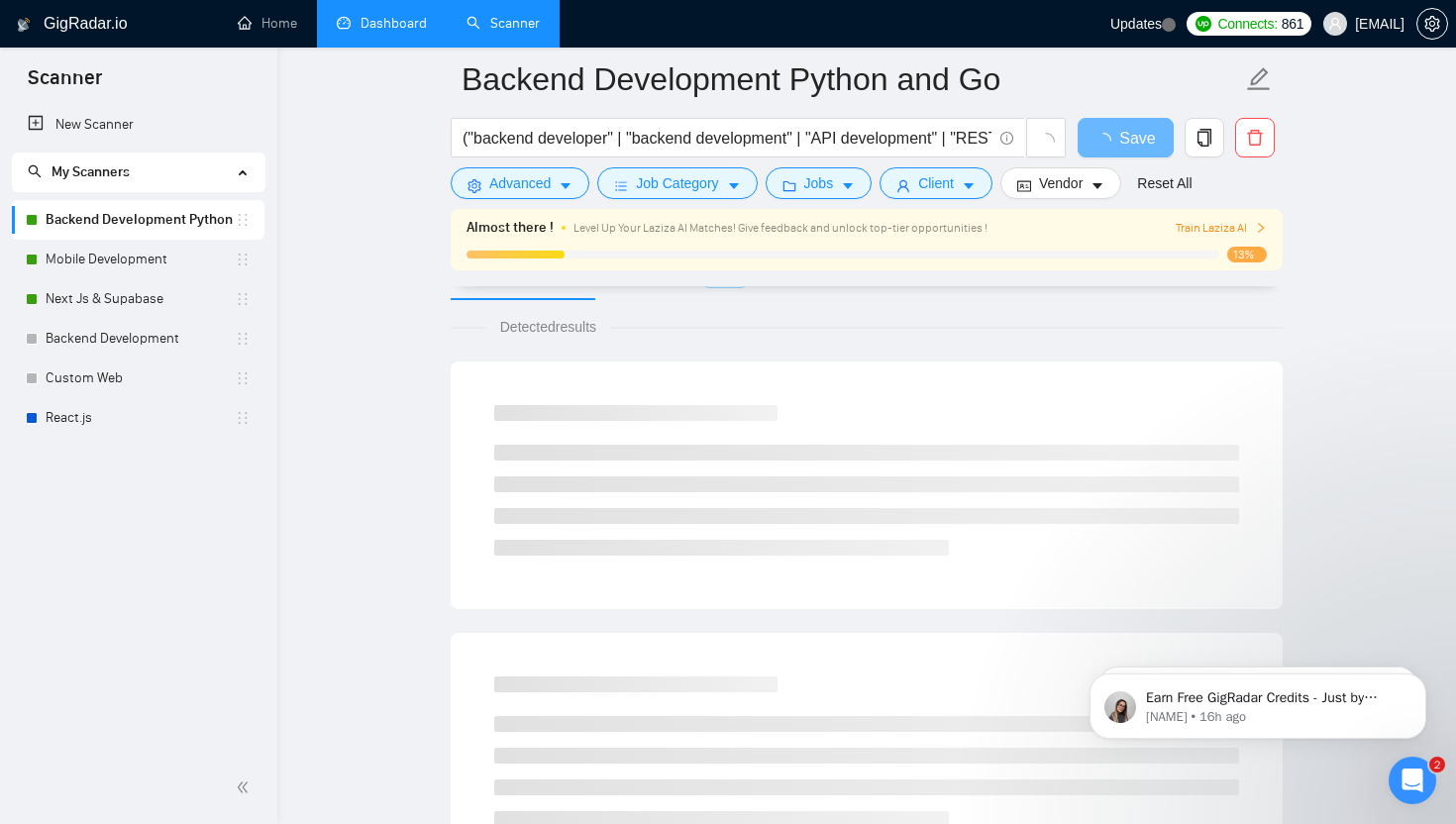 scroll, scrollTop: 0, scrollLeft: 0, axis: both 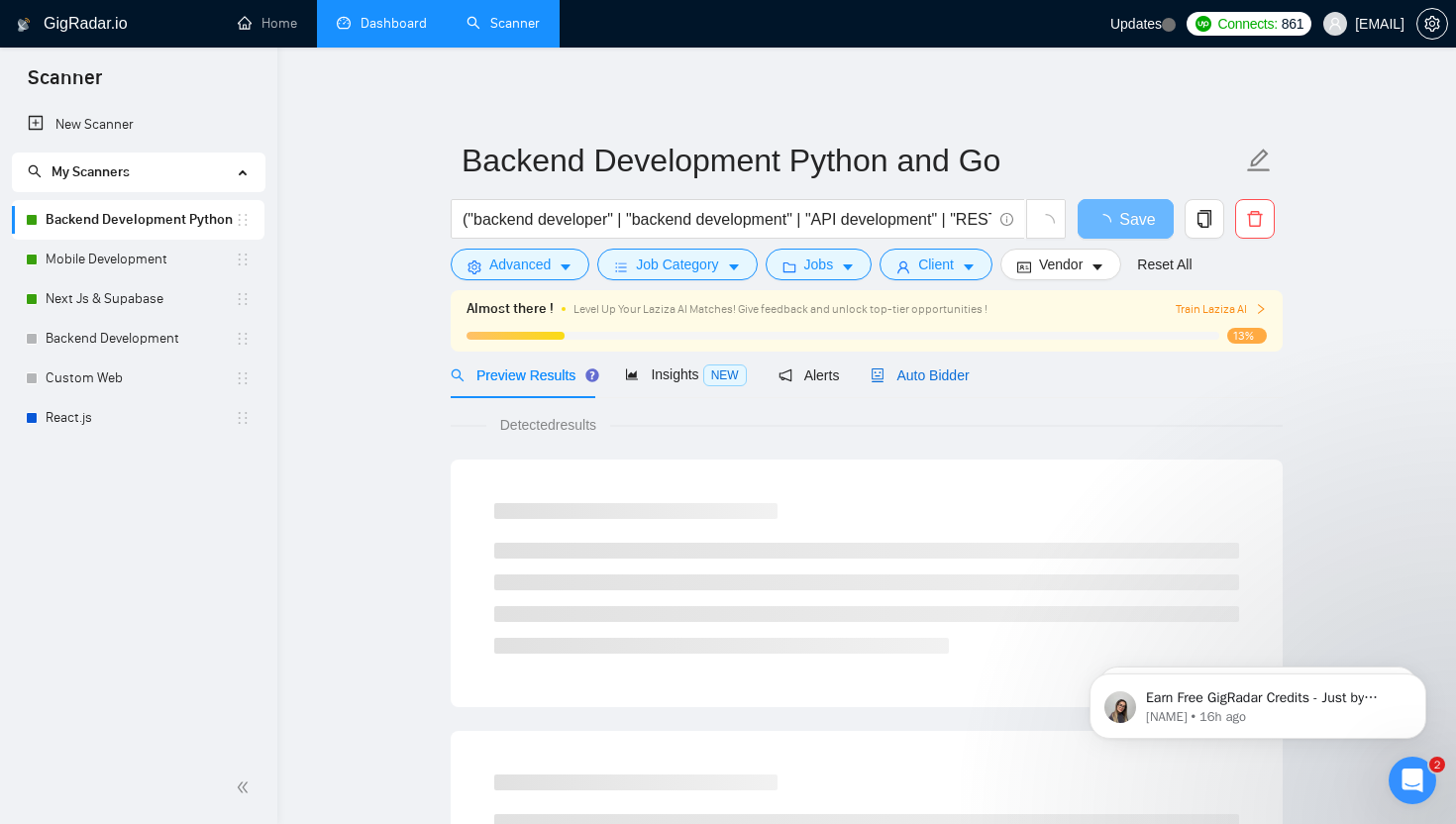 click on "Auto Bidder" at bounding box center (919, 375) 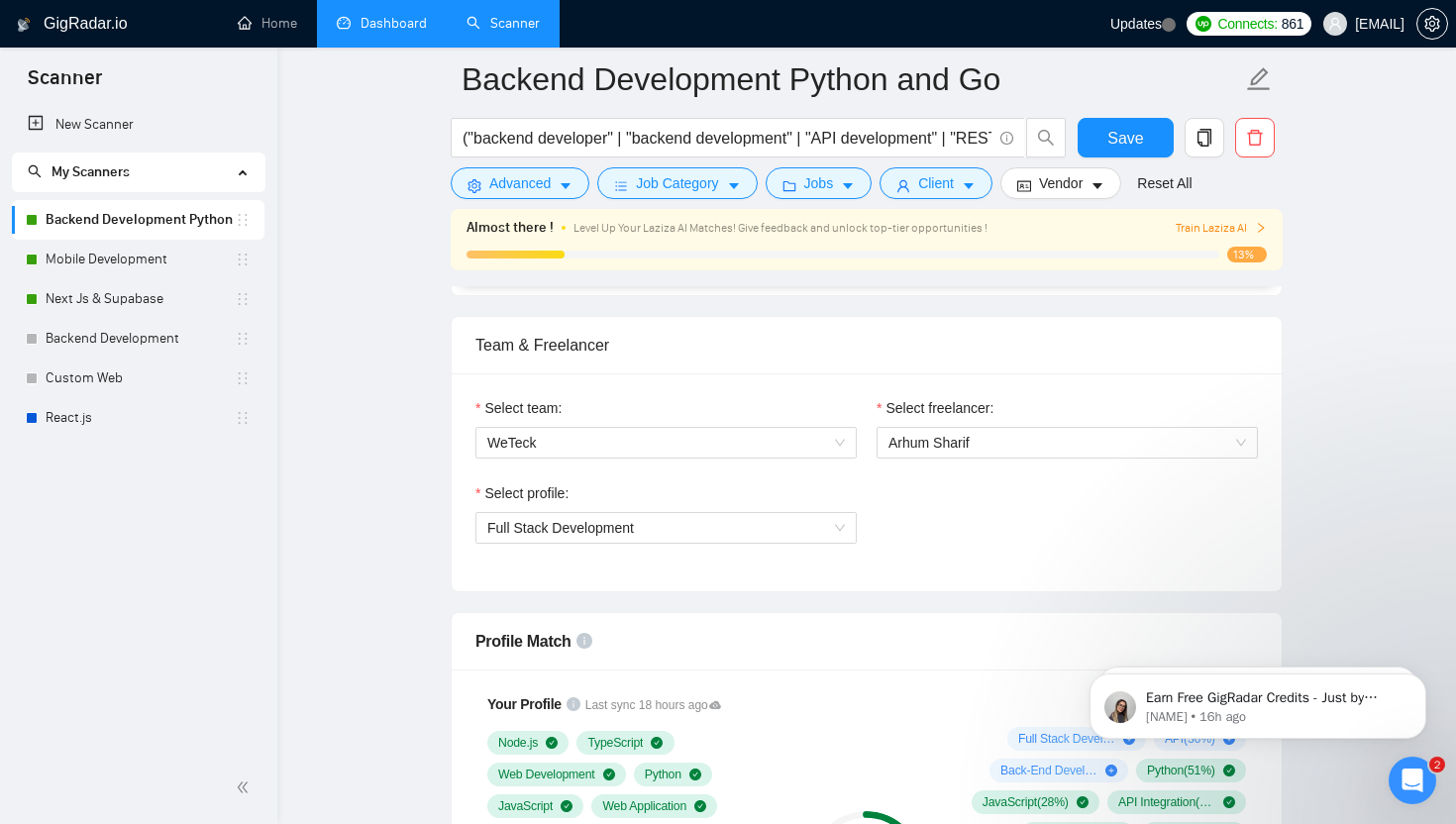 scroll, scrollTop: 965, scrollLeft: 0, axis: vertical 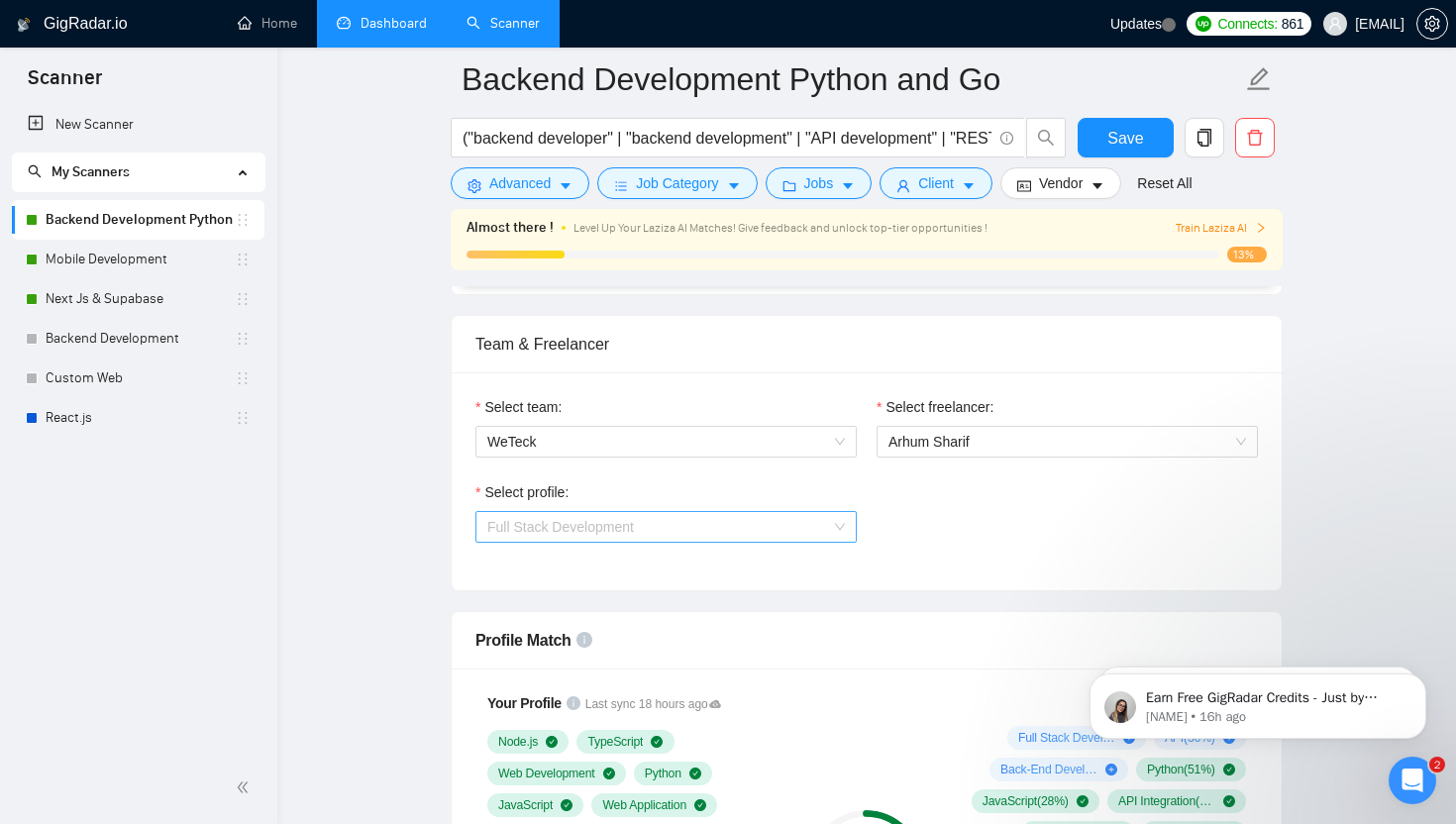 click on "Full Stack Development" at bounding box center [666, 527] 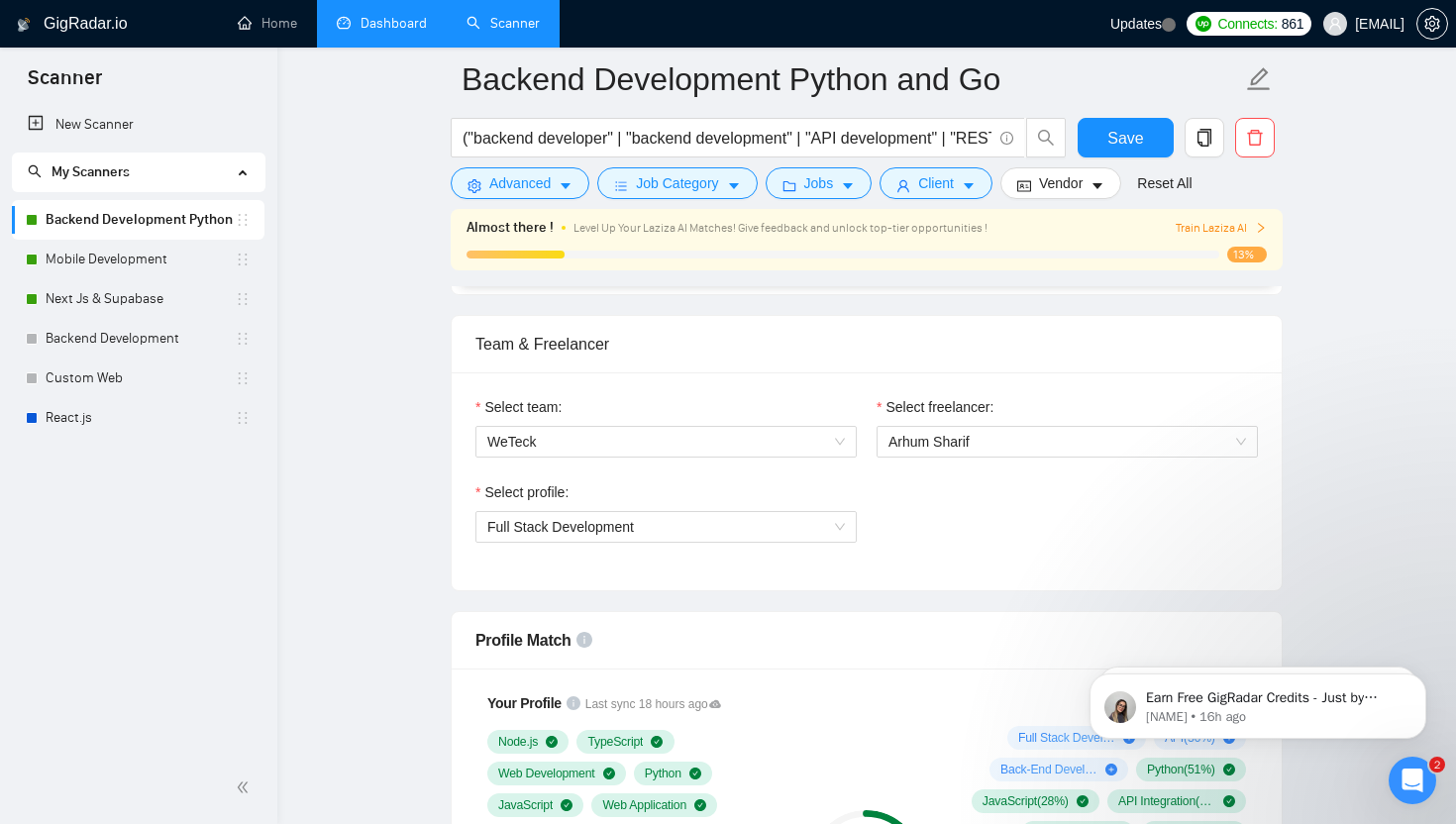 click on "Select profile: Full Stack Development" at bounding box center (867, 524) 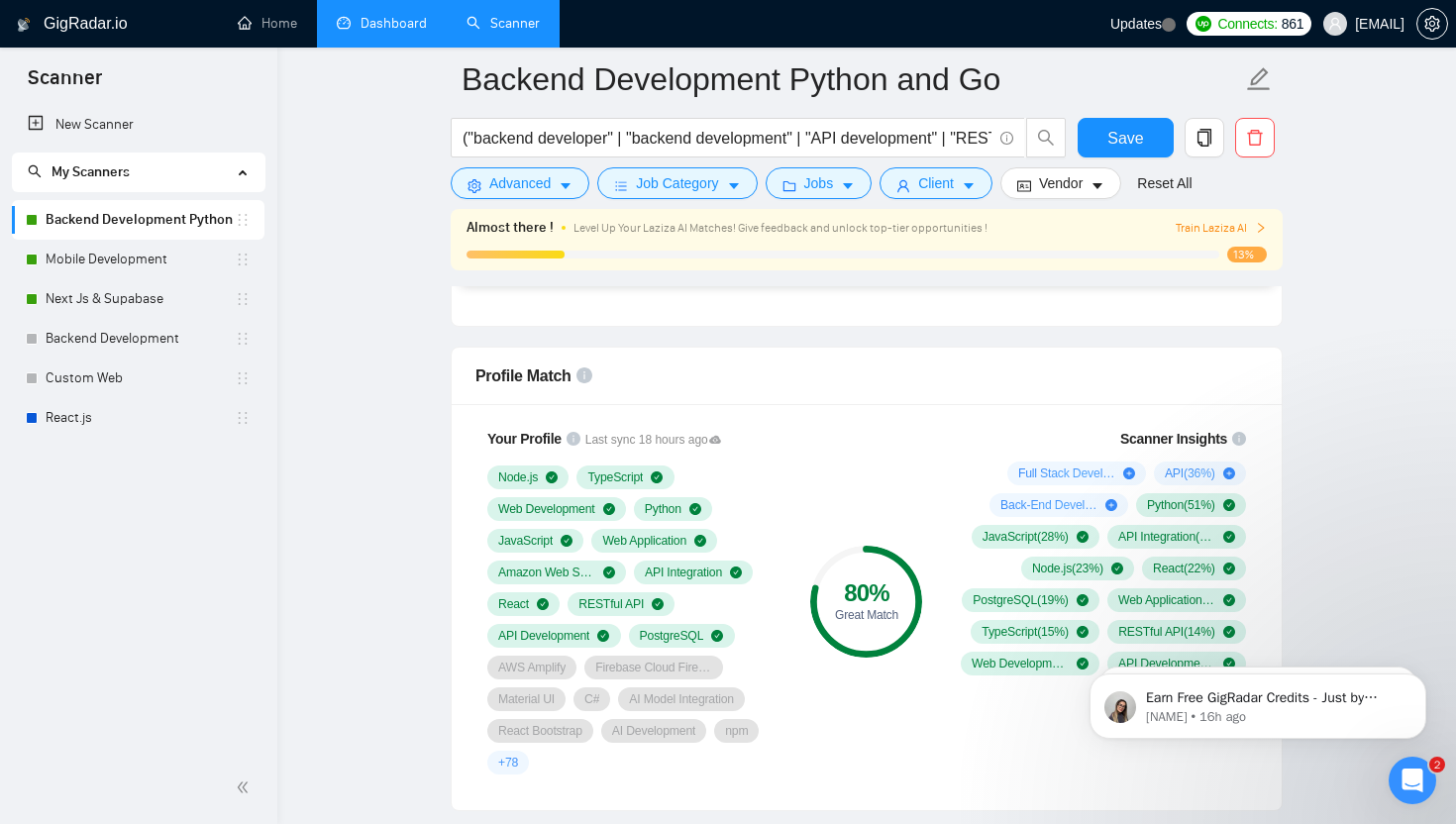 scroll, scrollTop: 1231, scrollLeft: 0, axis: vertical 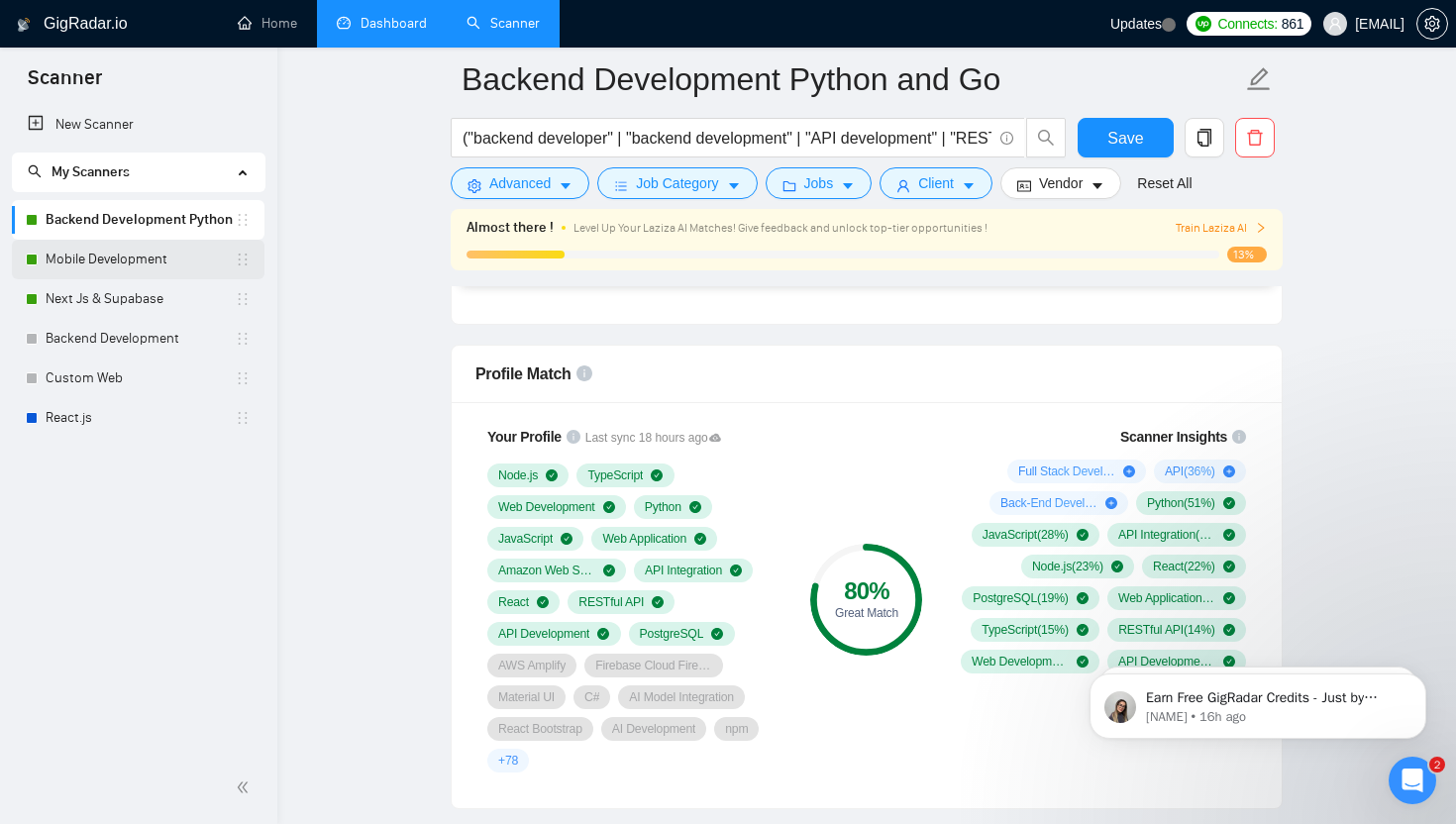 click on "Mobile Development" at bounding box center (140, 259) 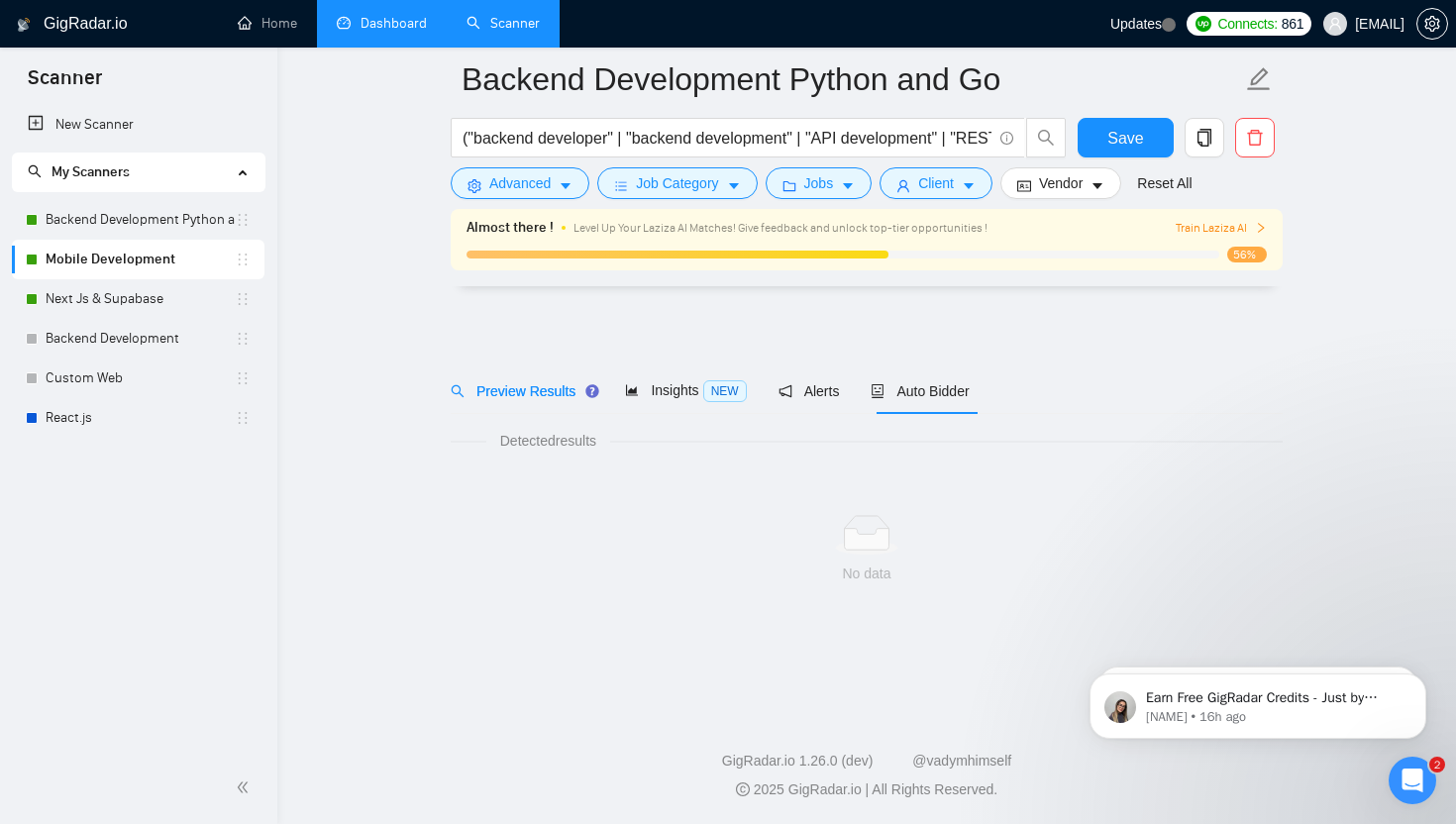 scroll, scrollTop: 0, scrollLeft: 0, axis: both 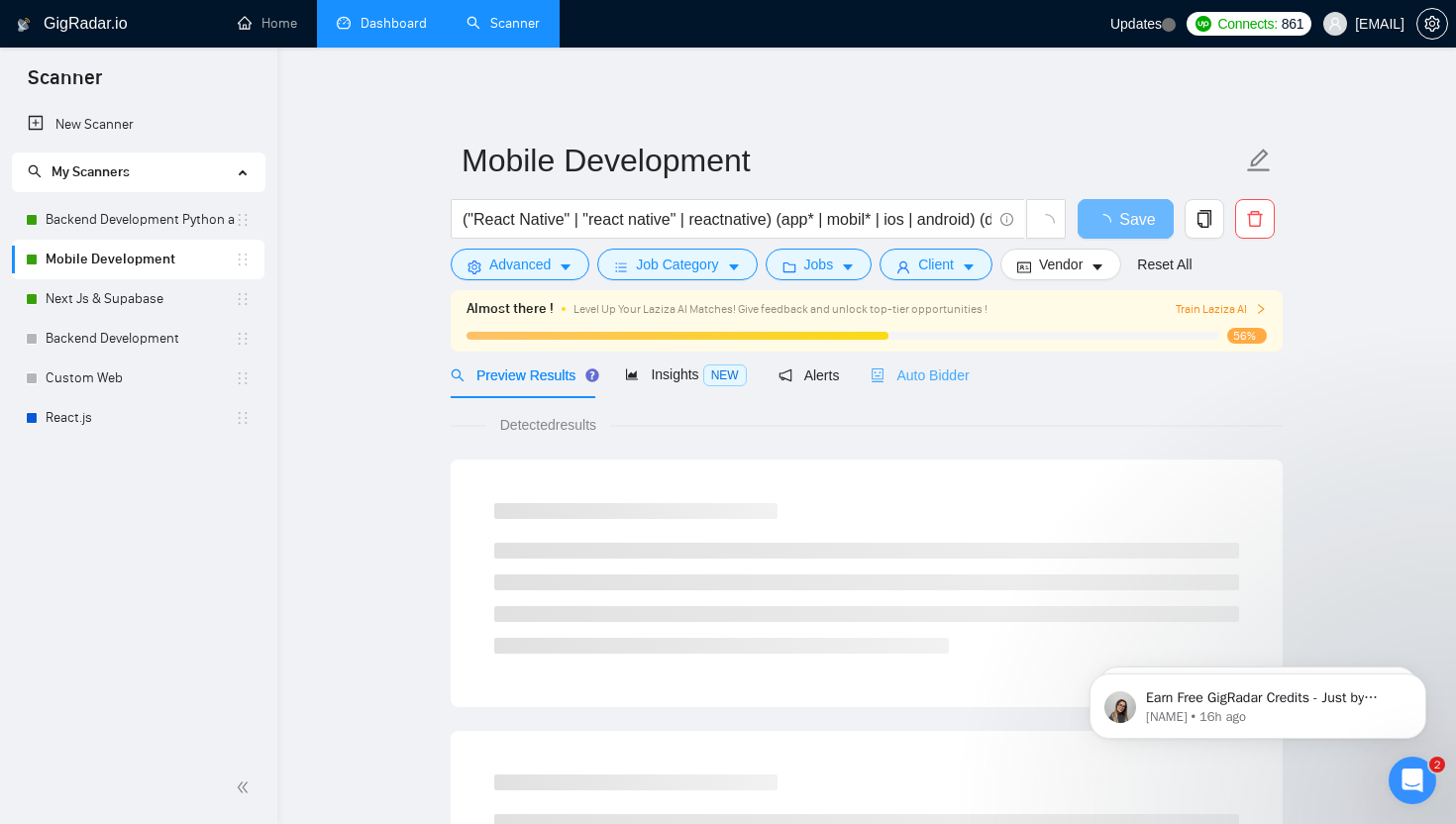 click on "Auto Bidder" at bounding box center (919, 374) 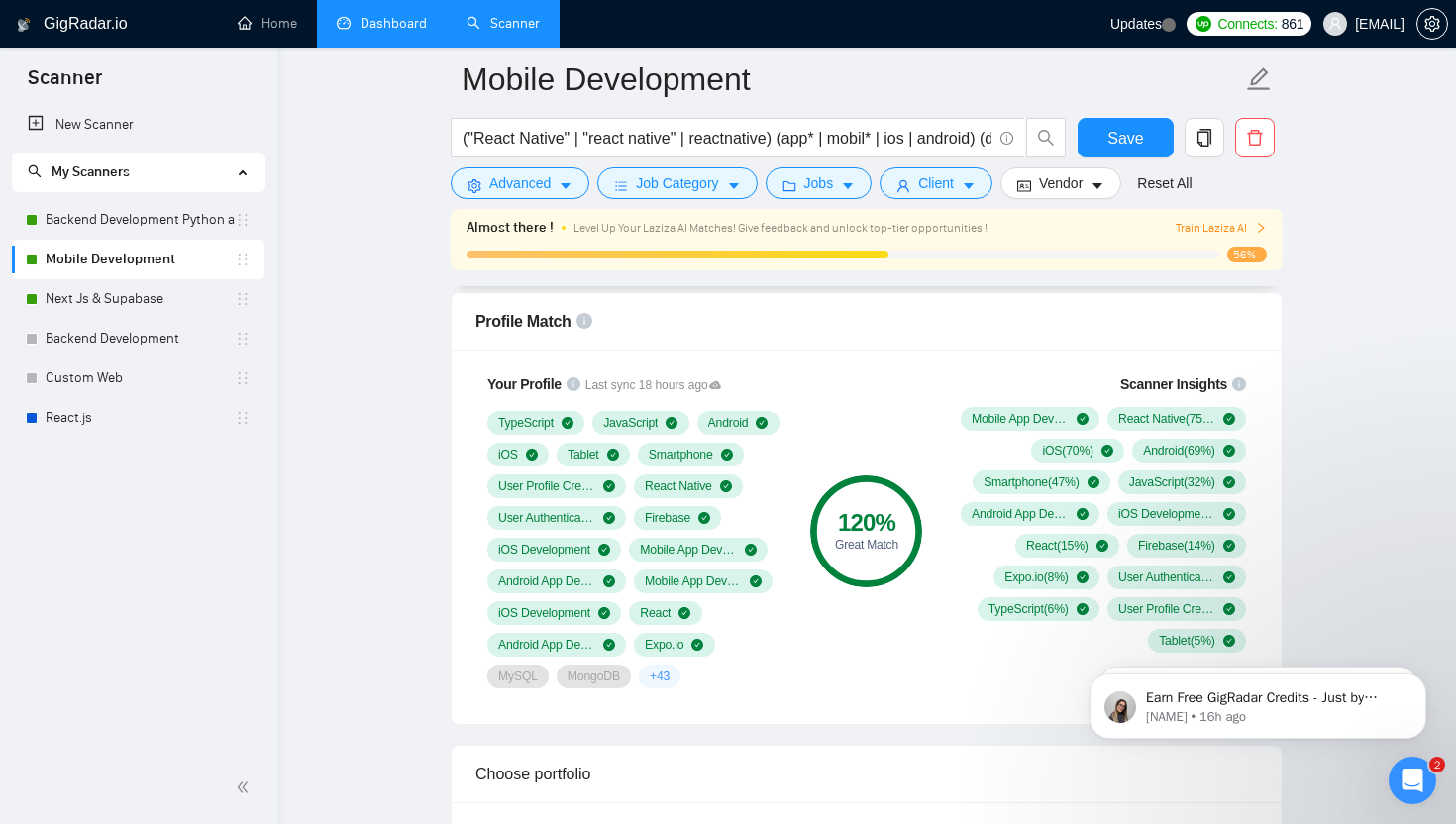 scroll, scrollTop: 1571, scrollLeft: 0, axis: vertical 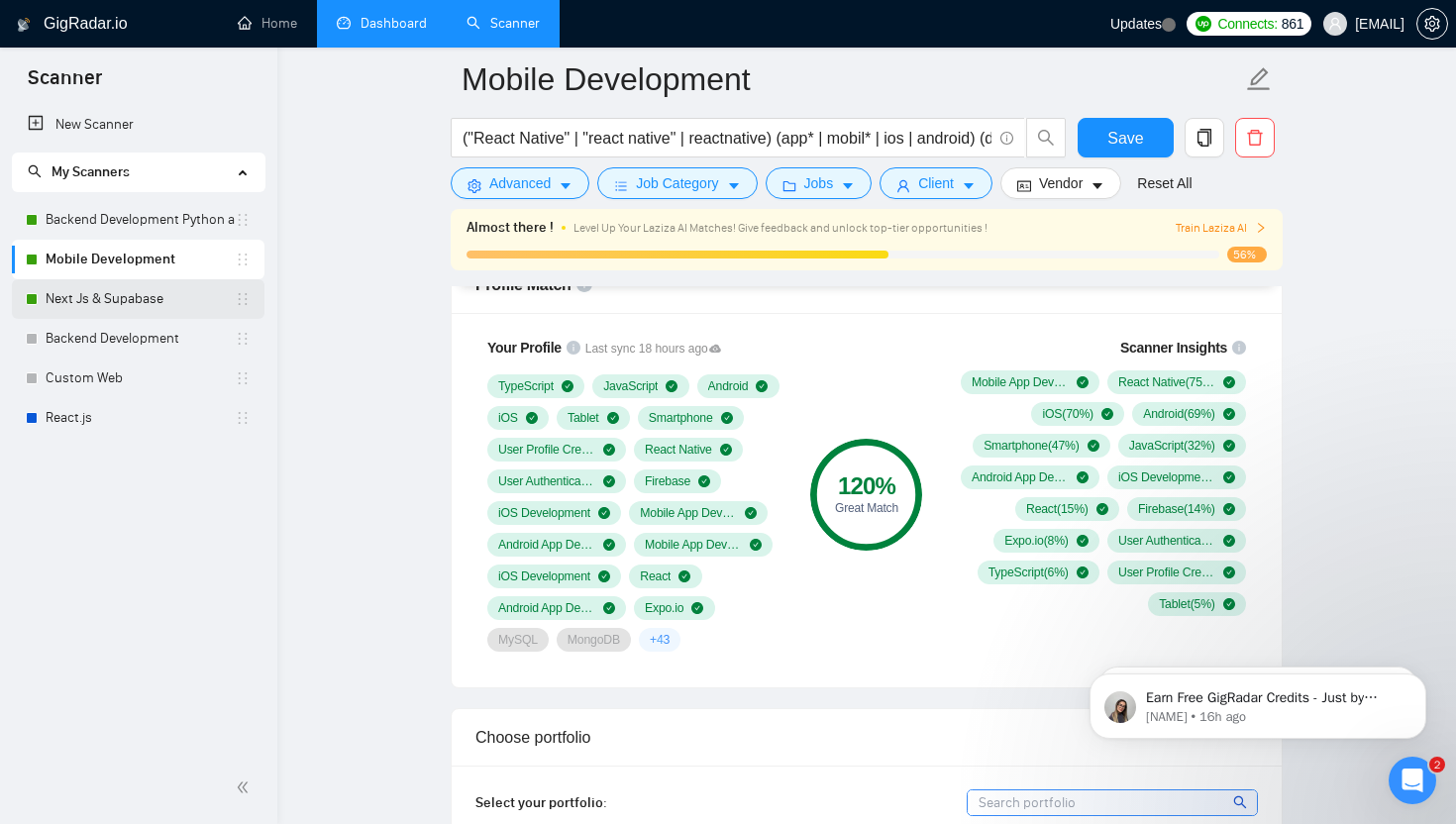 click on "Next Js & Supabase" at bounding box center [140, 299] 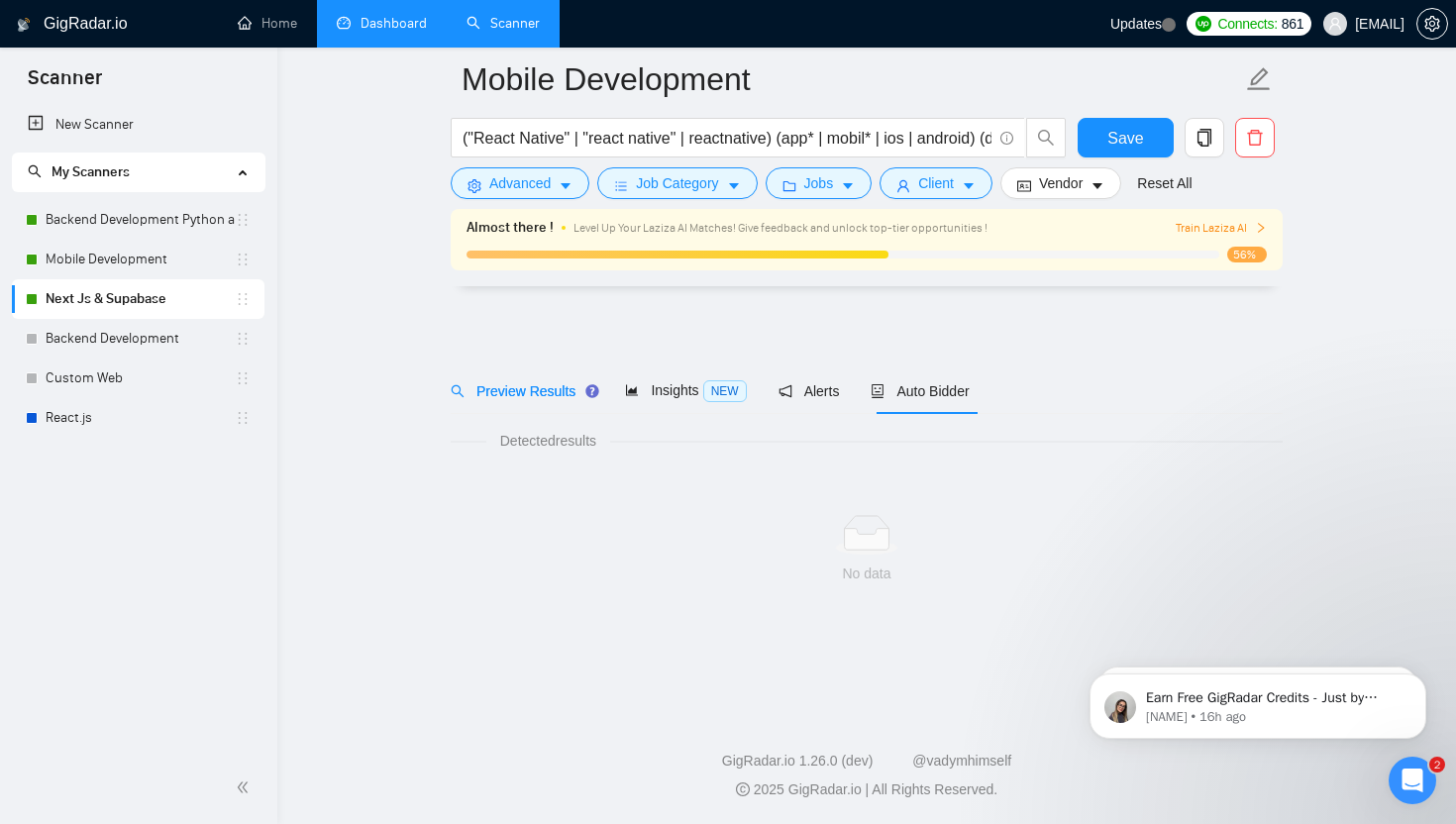 scroll, scrollTop: 0, scrollLeft: 0, axis: both 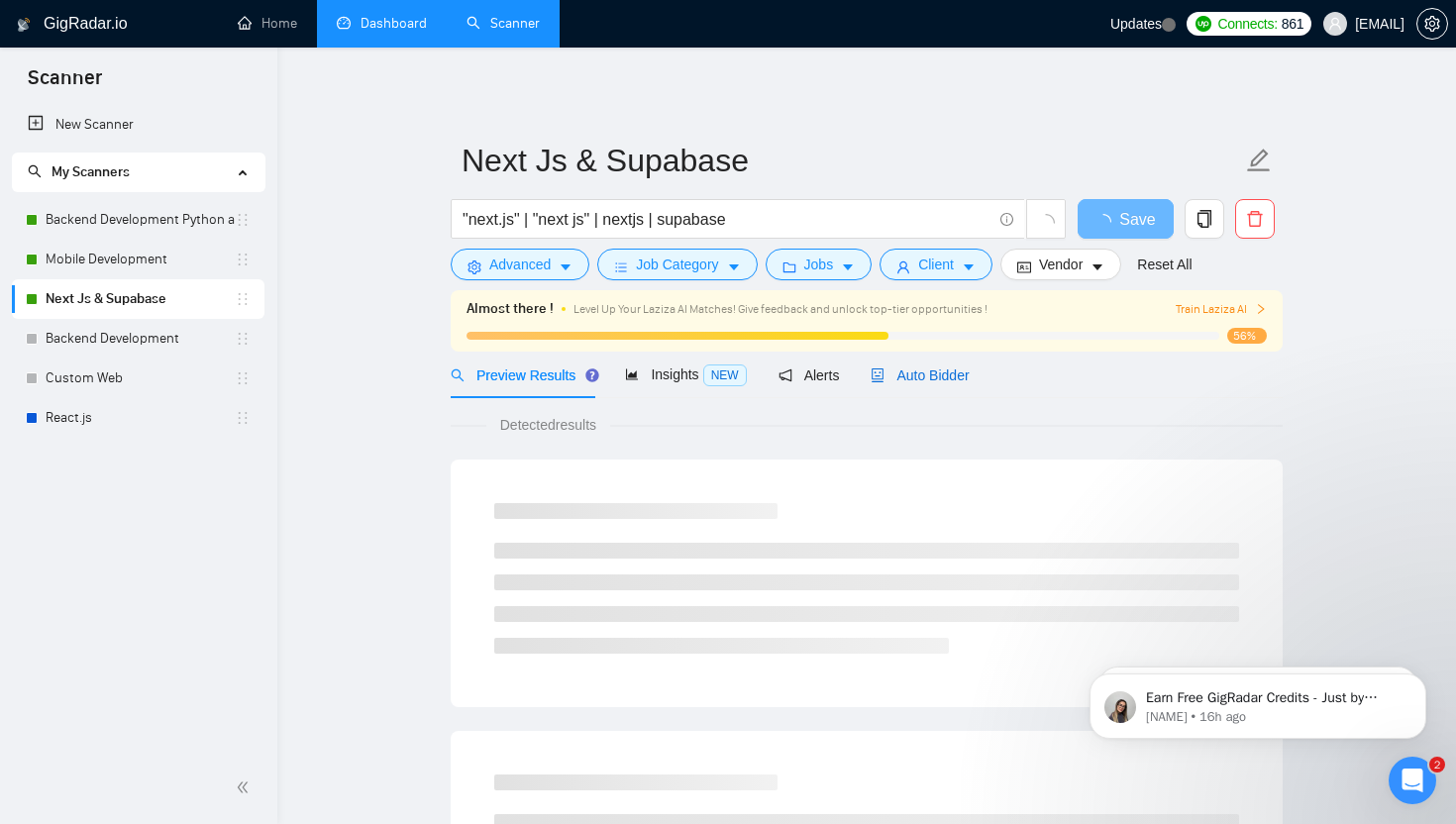 click on "Auto Bidder" at bounding box center [919, 375] 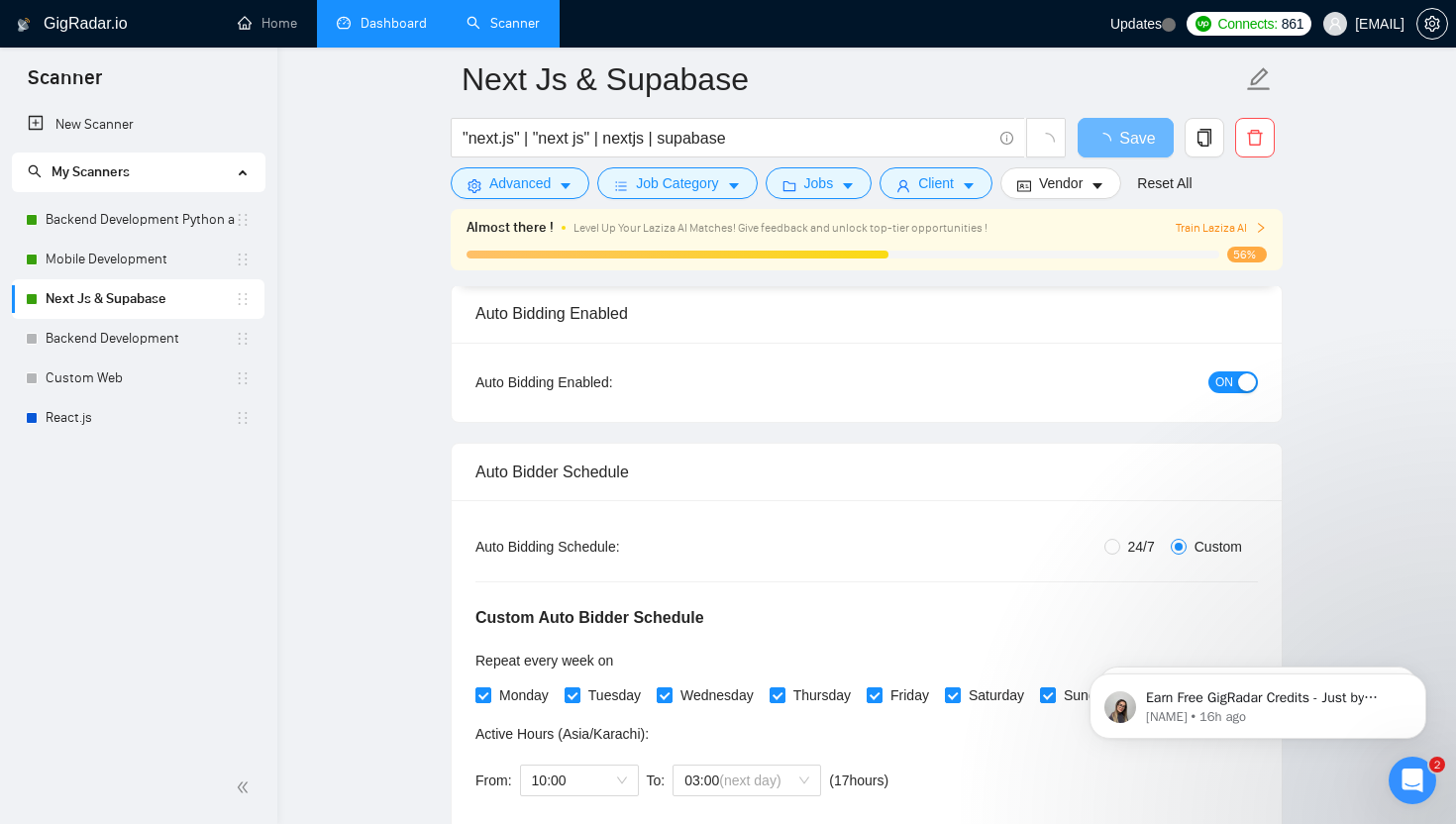 scroll, scrollTop: 0, scrollLeft: 0, axis: both 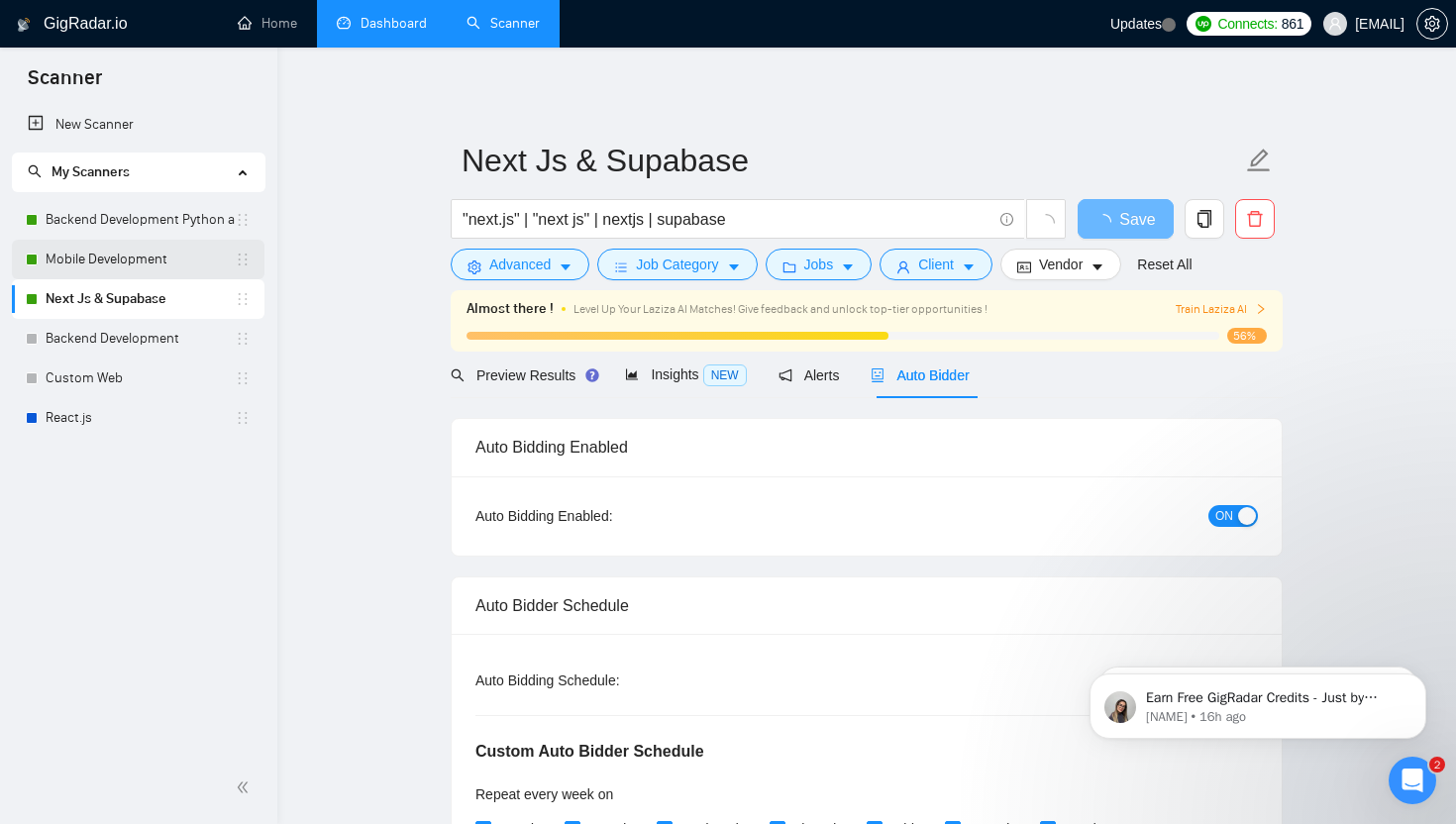click on "Mobile Development" at bounding box center [140, 259] 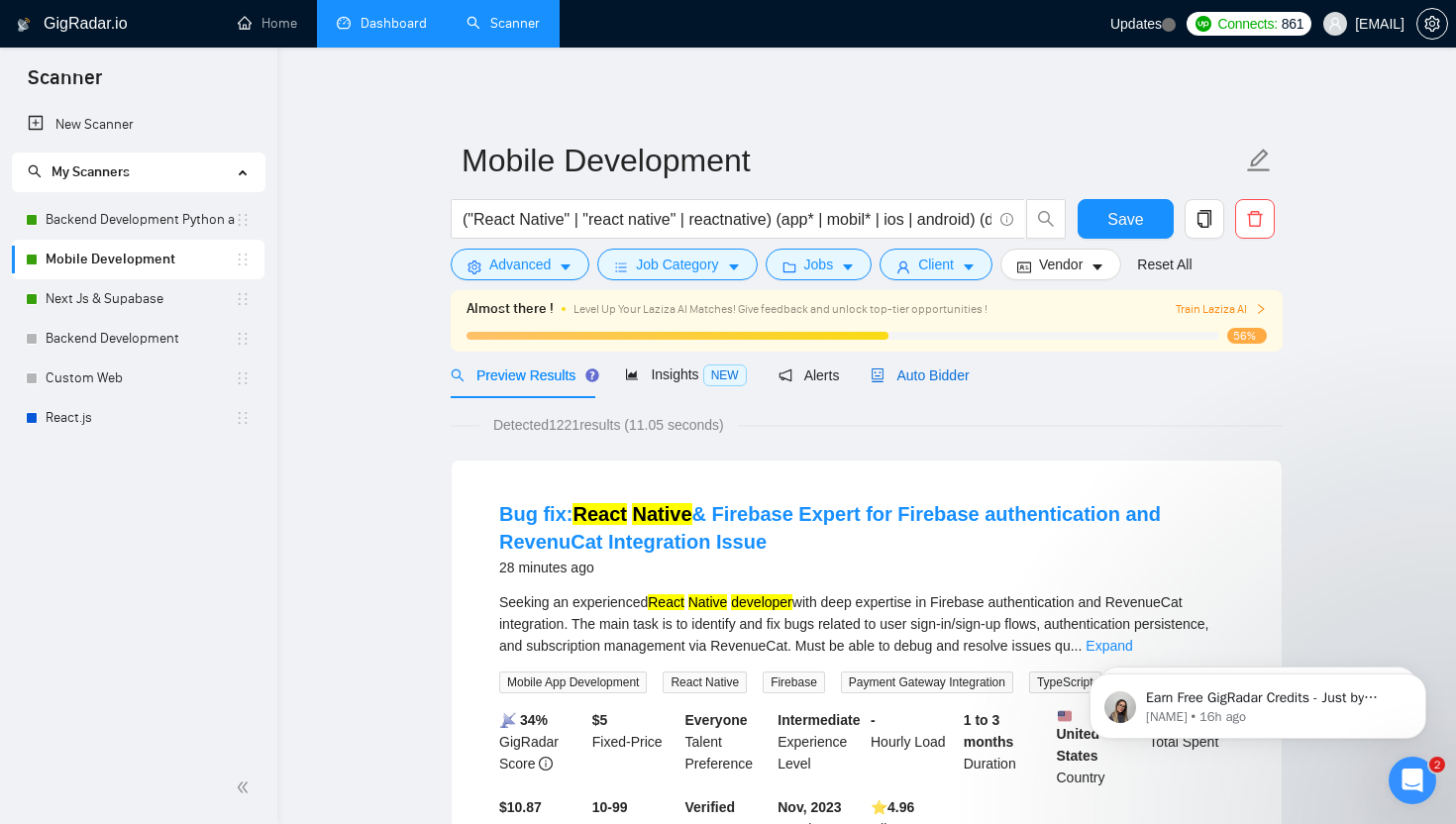 click on "Auto Bidder" at bounding box center [919, 375] 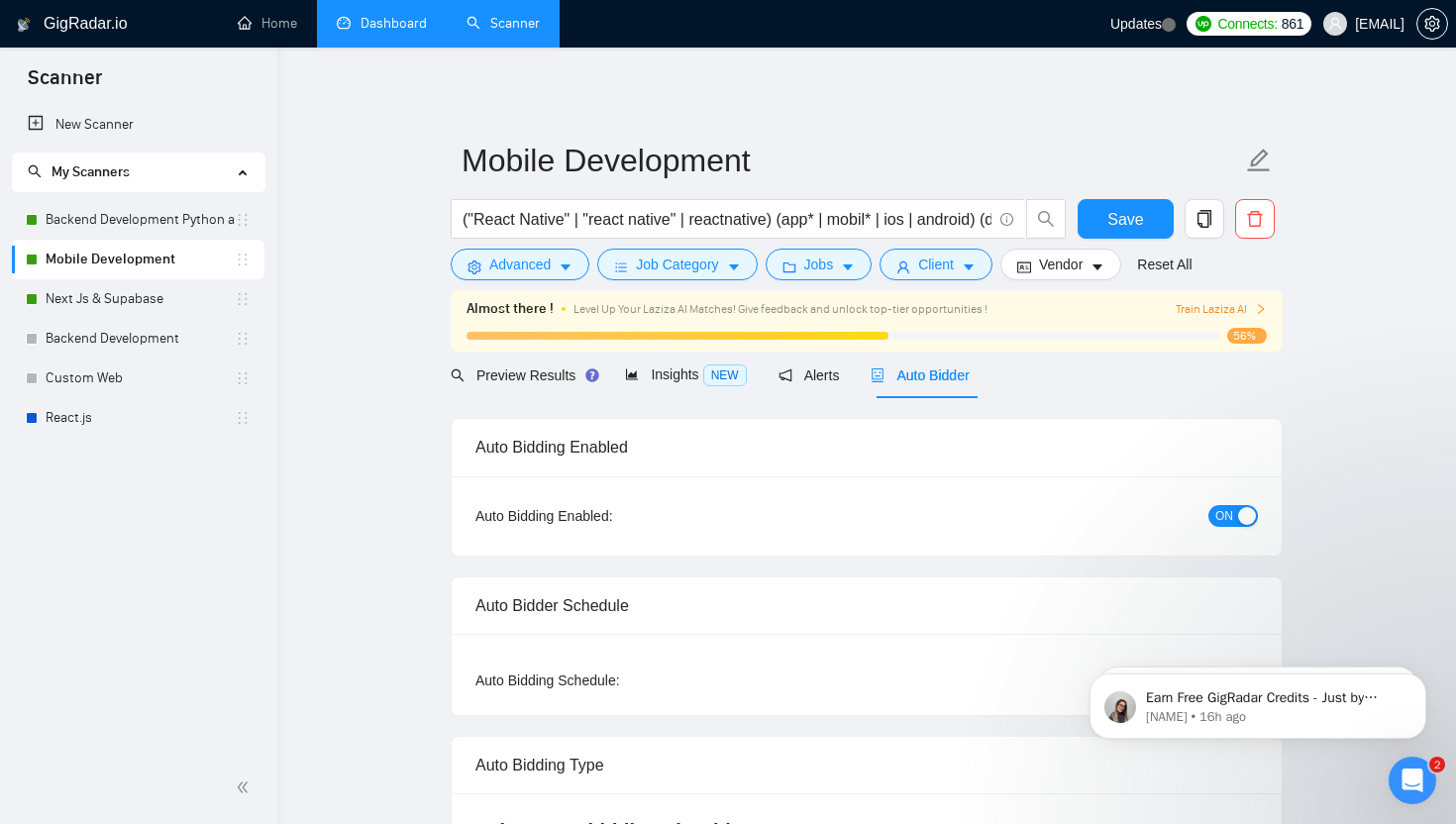 radio on "false" 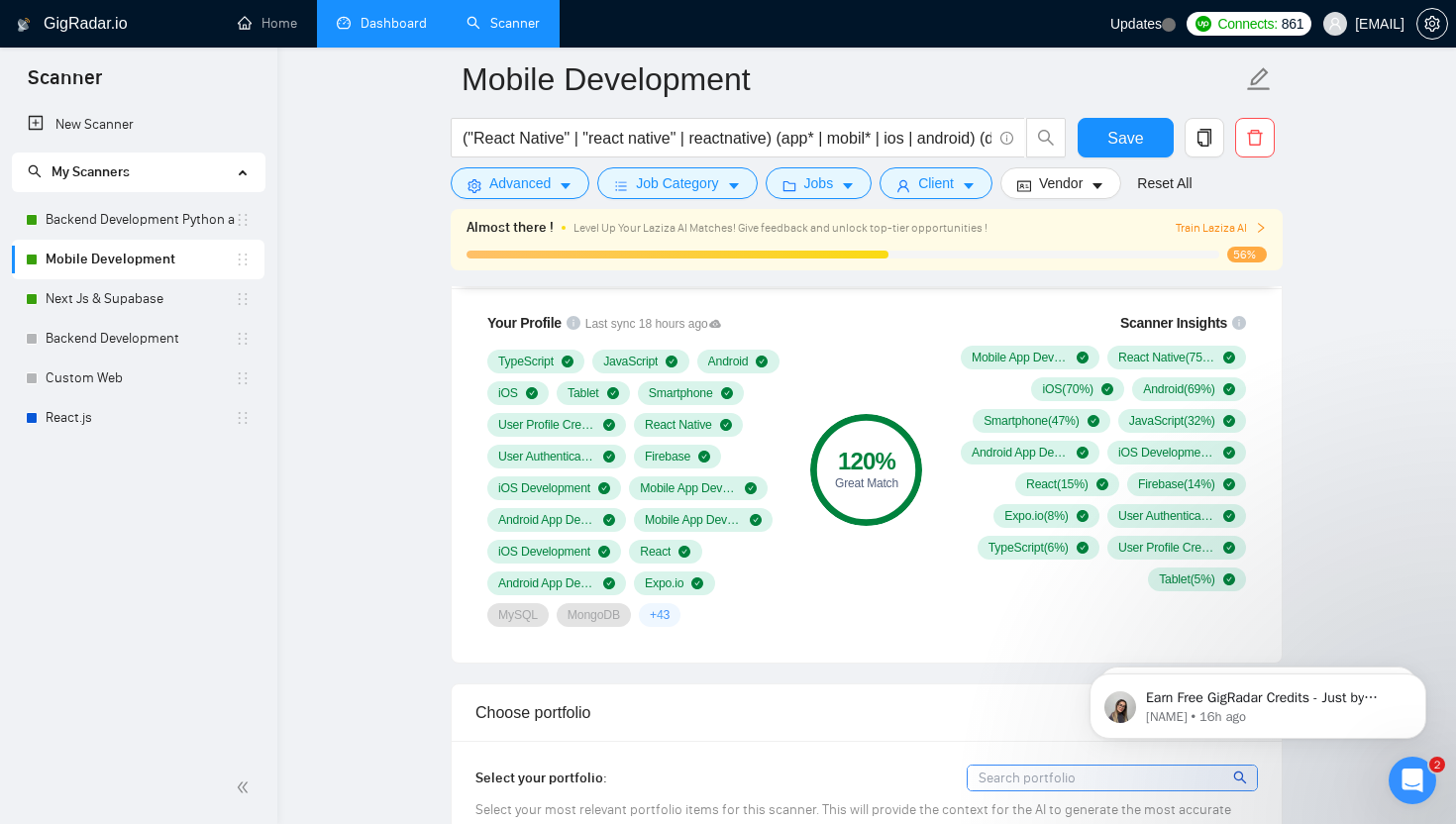 scroll, scrollTop: 1596, scrollLeft: 0, axis: vertical 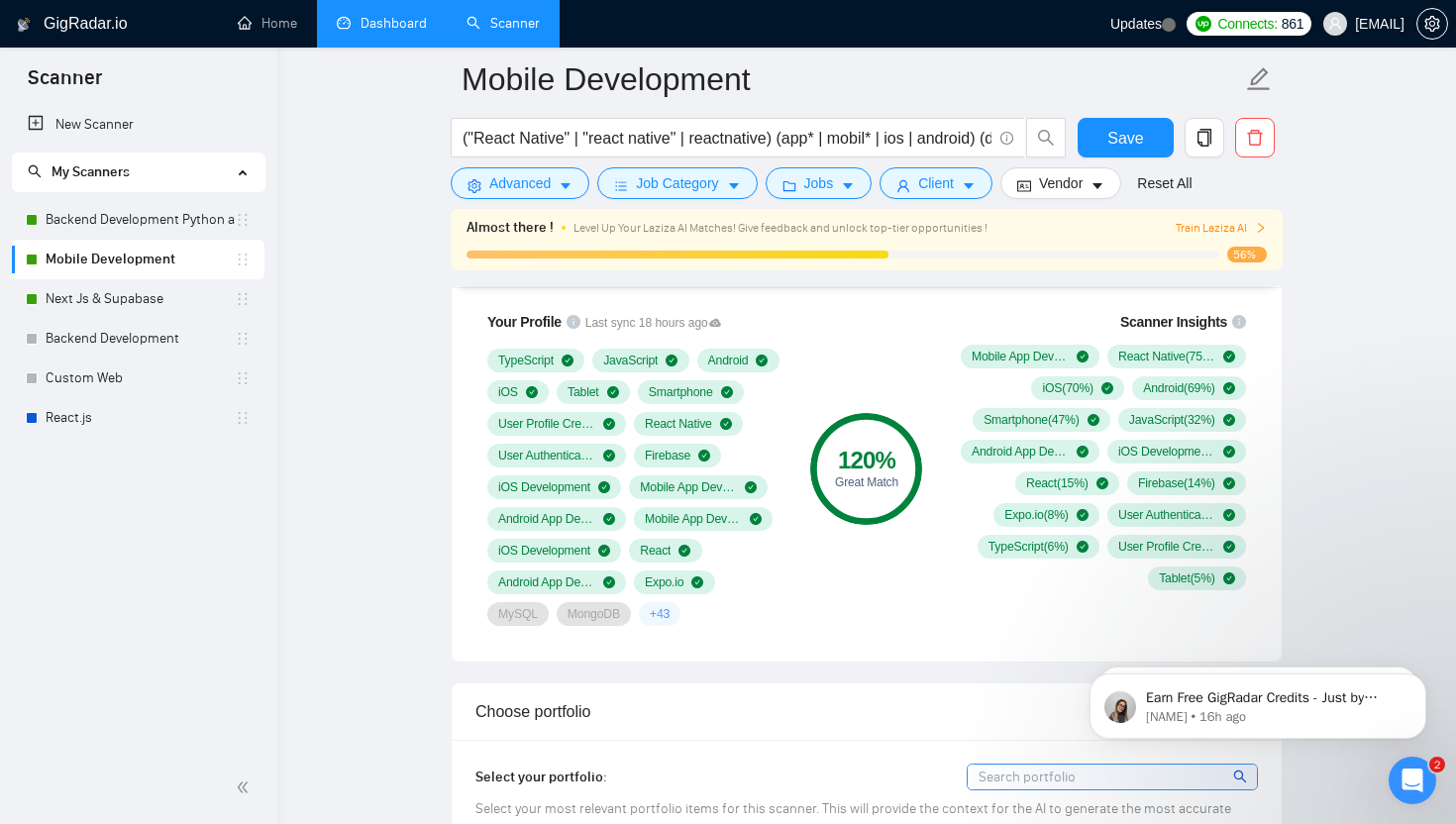 click on "Mobile Development ("React Native" | "react native" | reactnative) (app* | mobil* | ios | android) (develop* | build* | creat*) Save Advanced   Job Category   Jobs   Client   Vendor   Reset All Almost there ! Level Up Your Laziza AI Matches! Give feedback and unlock top-tier opportunities ! Train Laziza AI 56% Preview Results Insights NEW Alerts Auto Bidder Auto Bidding Enabled Auto Bidding Enabled: ON Auto Bidder Schedule Auto Bidding Type: Automated (recommended) Semi-automated Auto Bidding Schedule: 24/7 Custom Custom Auto Bidder Schedule Repeat every week on Monday Tuesday Wednesday Thursday Friday Saturday Sunday Active Hours ( Asia/Karachi ): From: 11:00 To: 06:00  (next day) ( 19  hours) Asia/Karachi Auto Bidding Type Select your bidding algorithm: Choose the algorithm for you bidding. The price per proposal does not include your connects expenditure. Template Bidder Works great for narrow segments and short cover letters that don't change. 0.50  credits / proposal Sardor AI 🤖 1.00  credits 👑" at bounding box center (867, 1499) 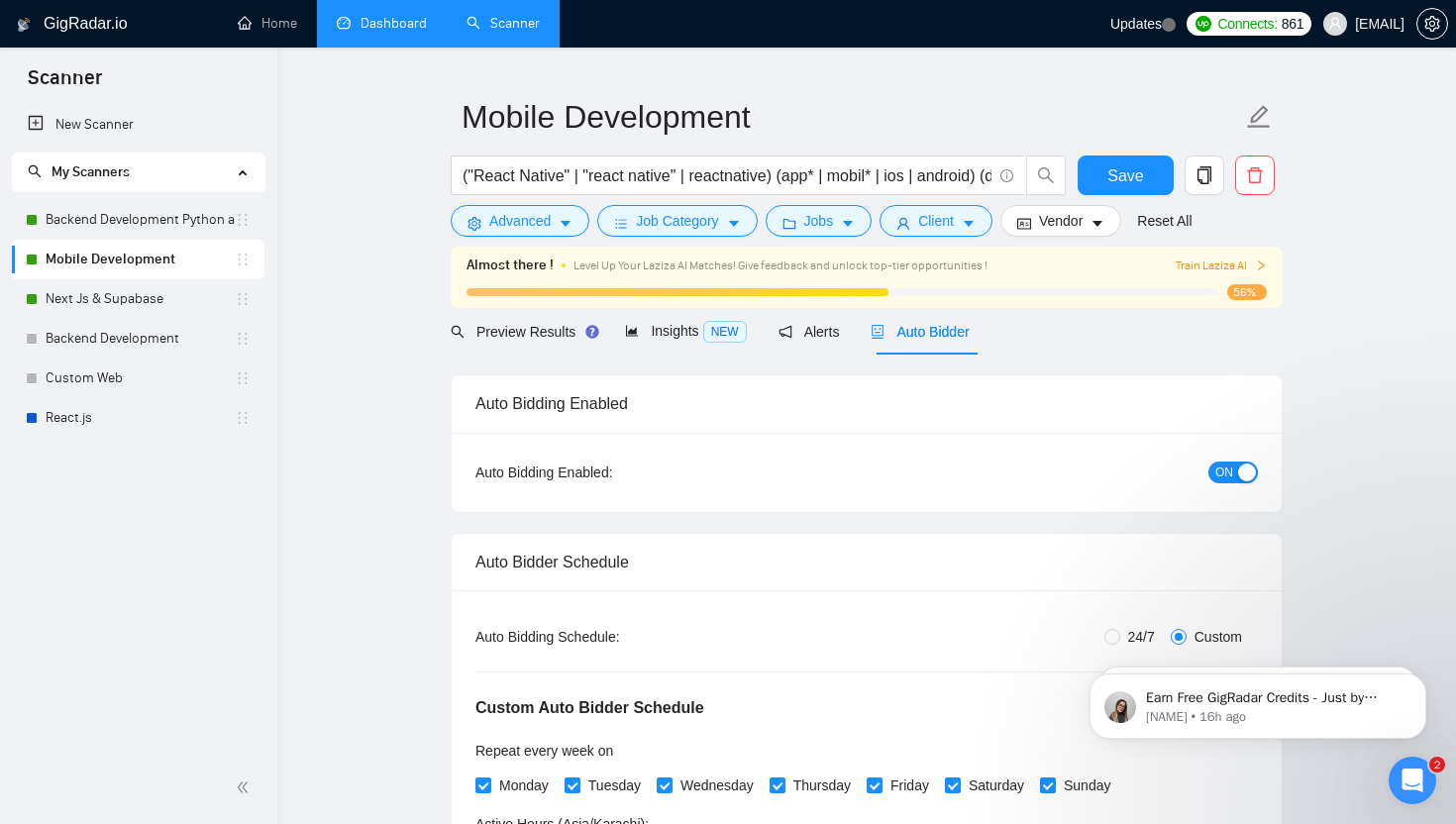 scroll, scrollTop: 0, scrollLeft: 0, axis: both 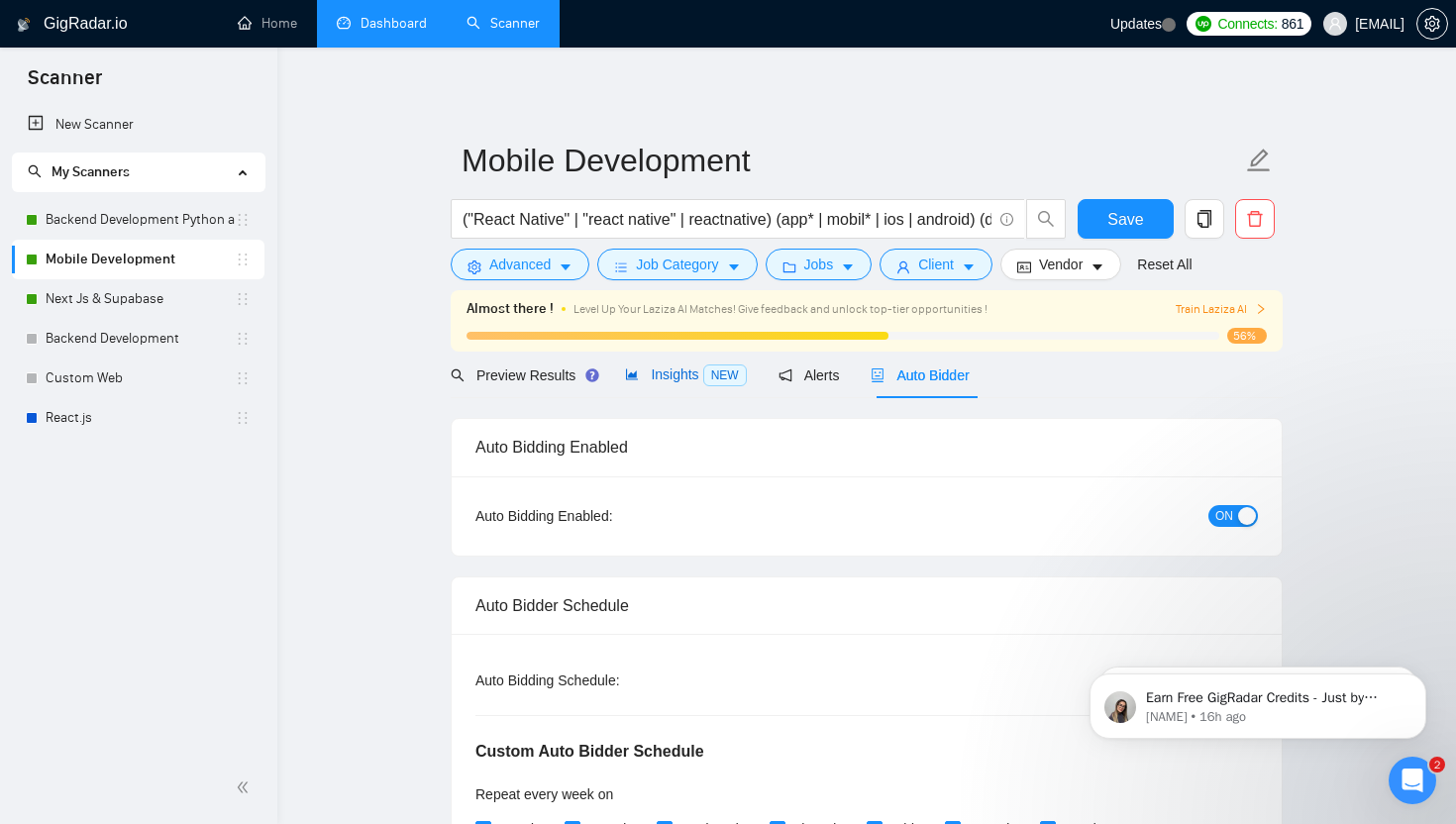 click on "Insights NEW" at bounding box center (685, 374) 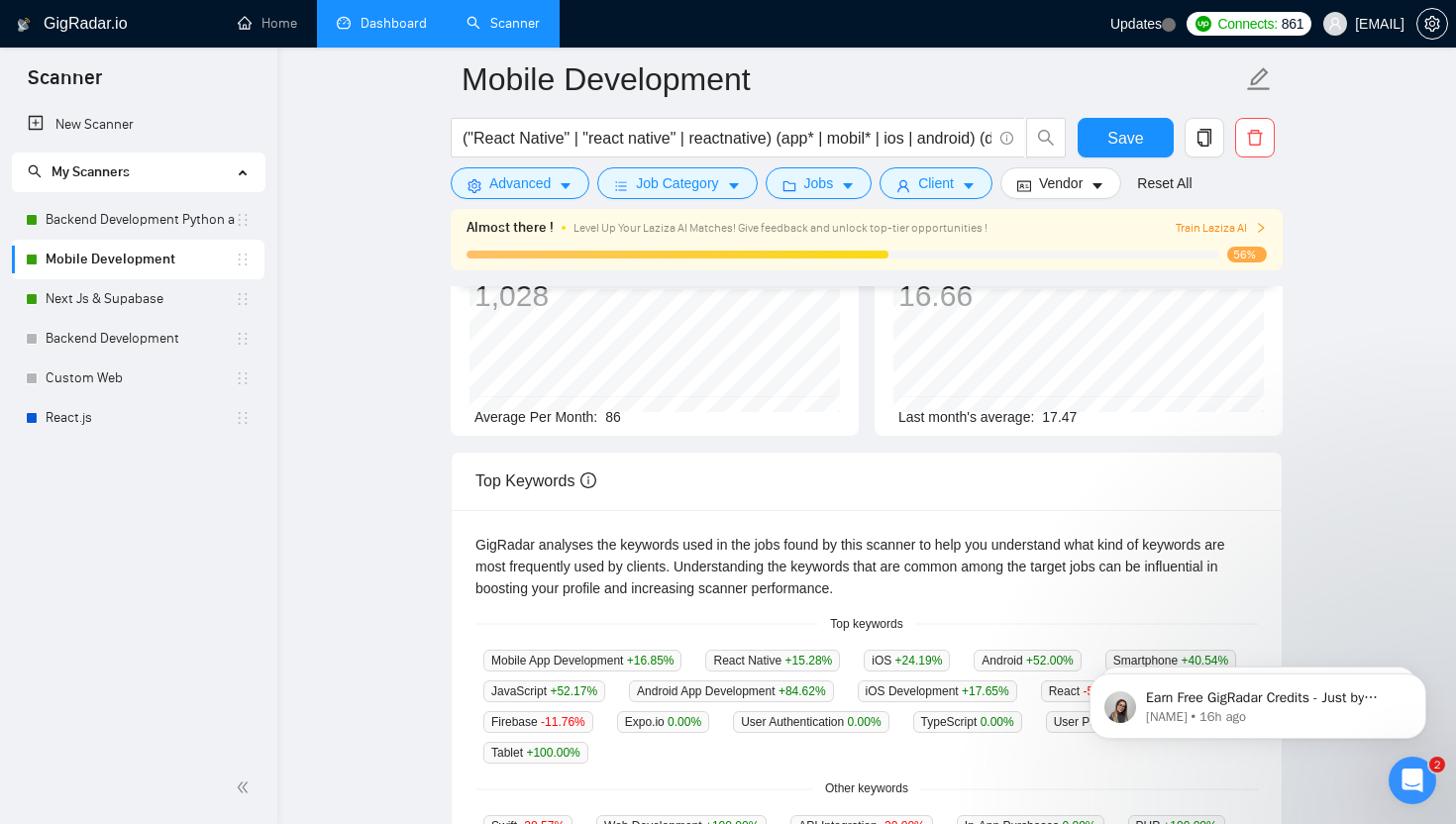 scroll, scrollTop: 0, scrollLeft: 0, axis: both 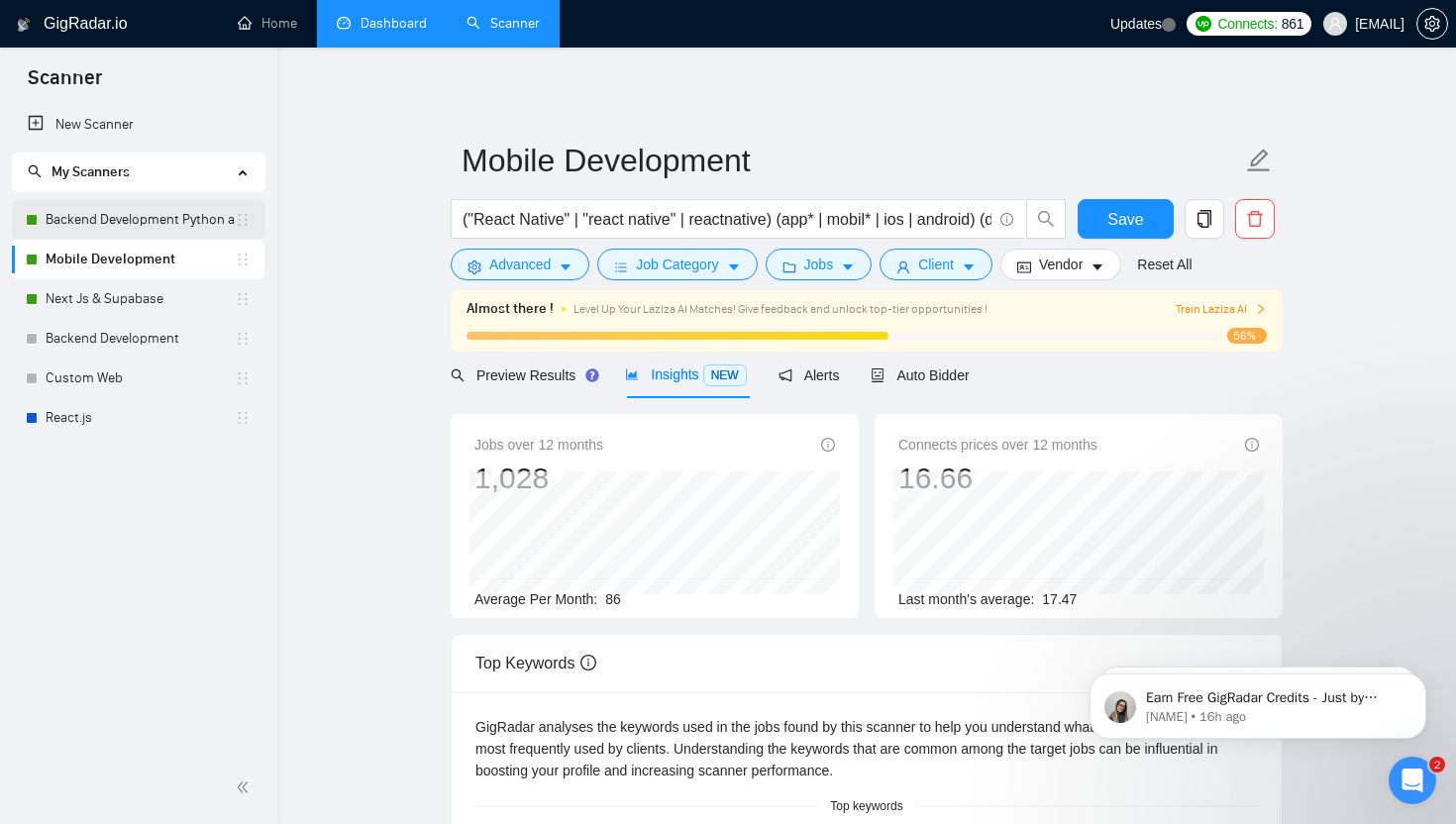 click on "Backend Development Python and Go" at bounding box center [140, 220] 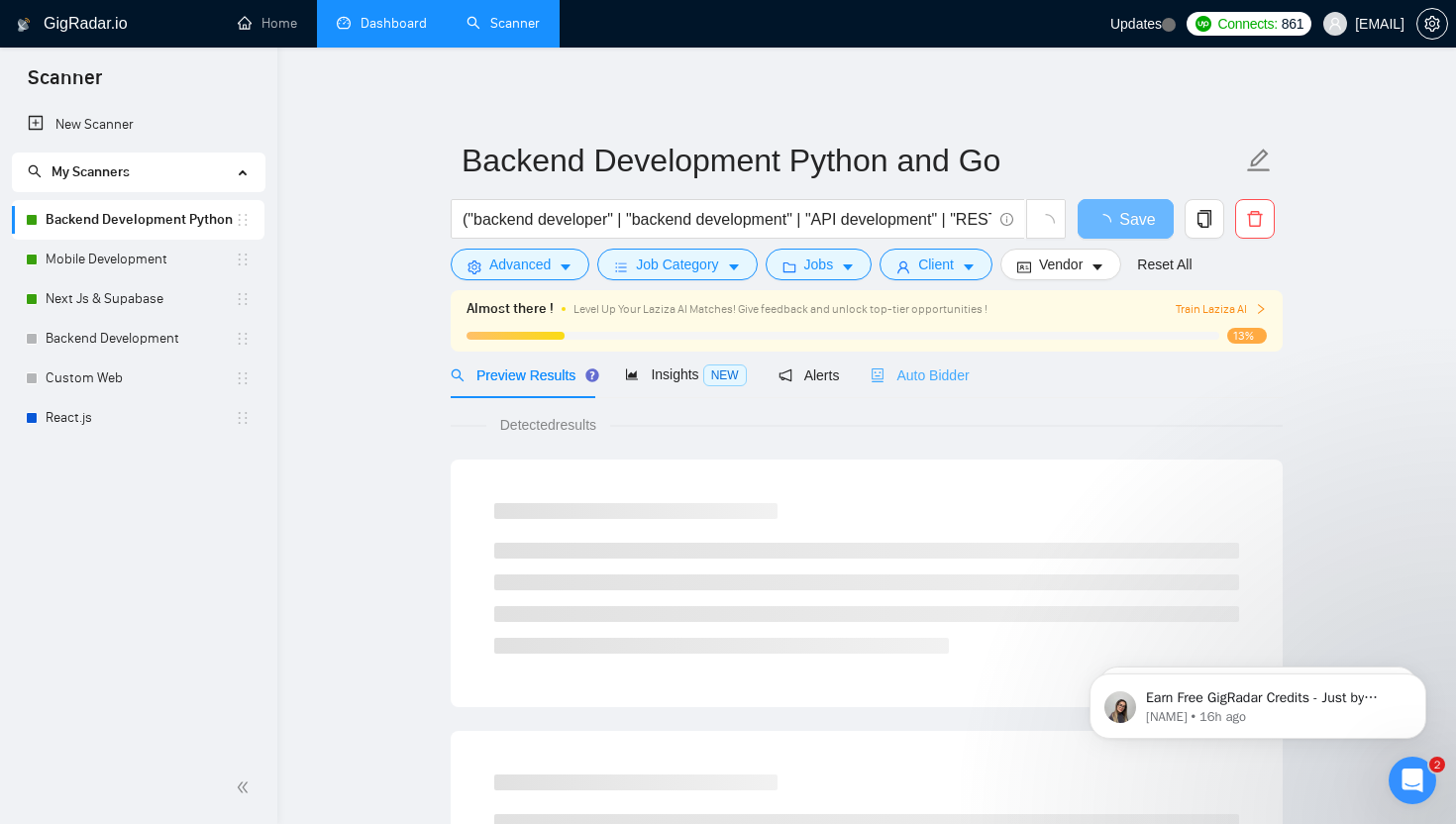 click on "Auto Bidder" at bounding box center (919, 374) 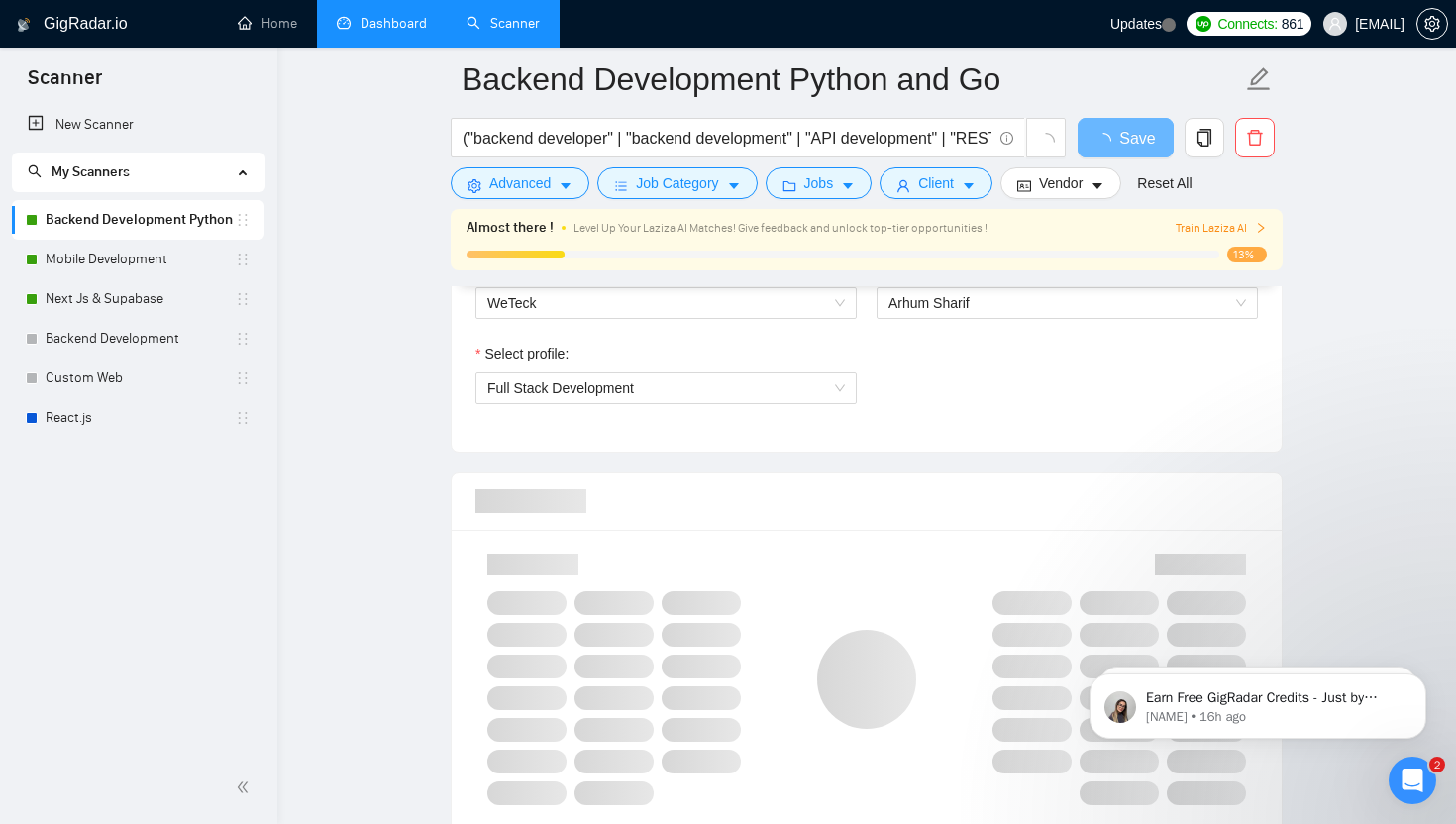 scroll, scrollTop: 1763, scrollLeft: 0, axis: vertical 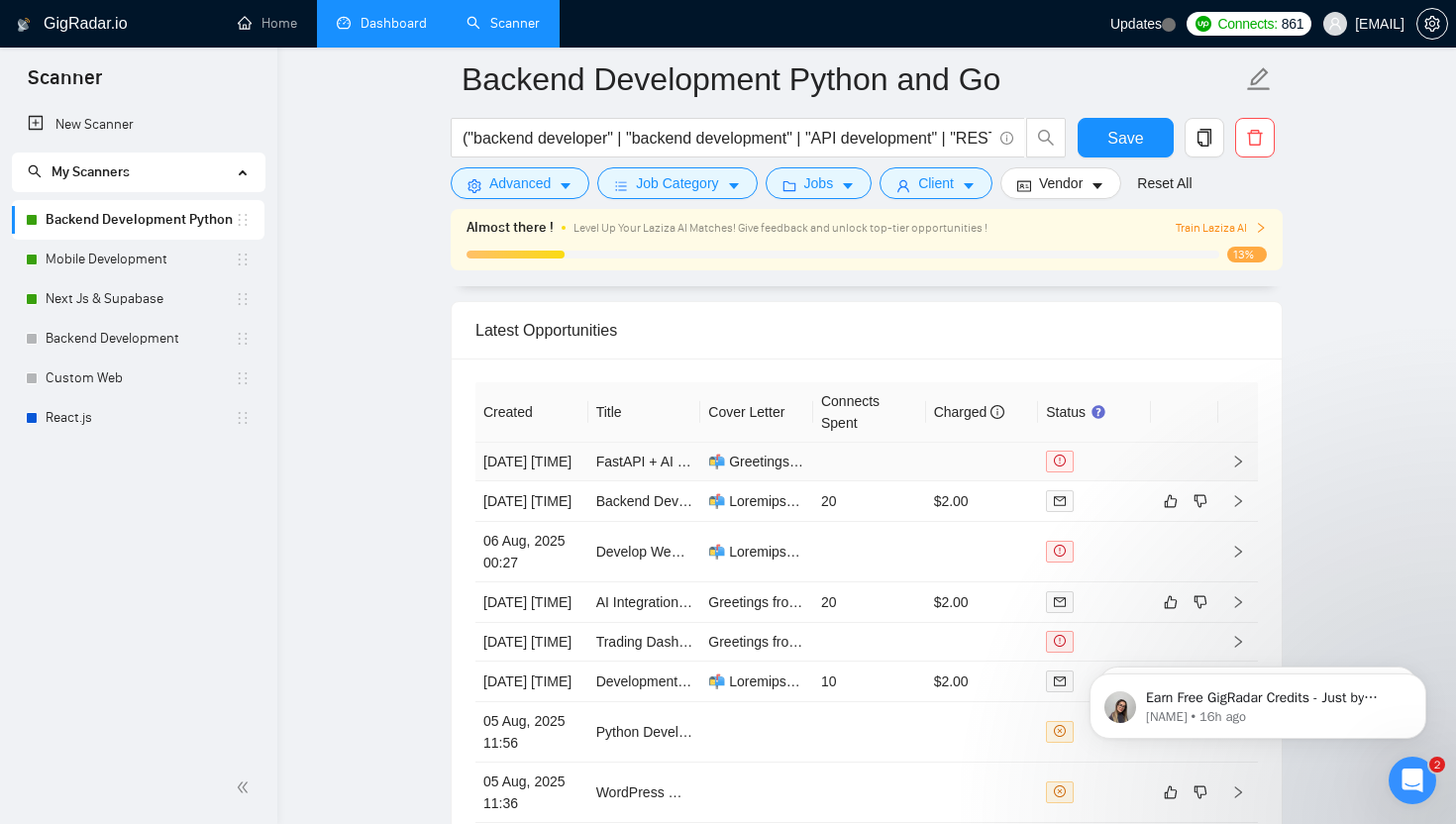 click at bounding box center [983, 462] 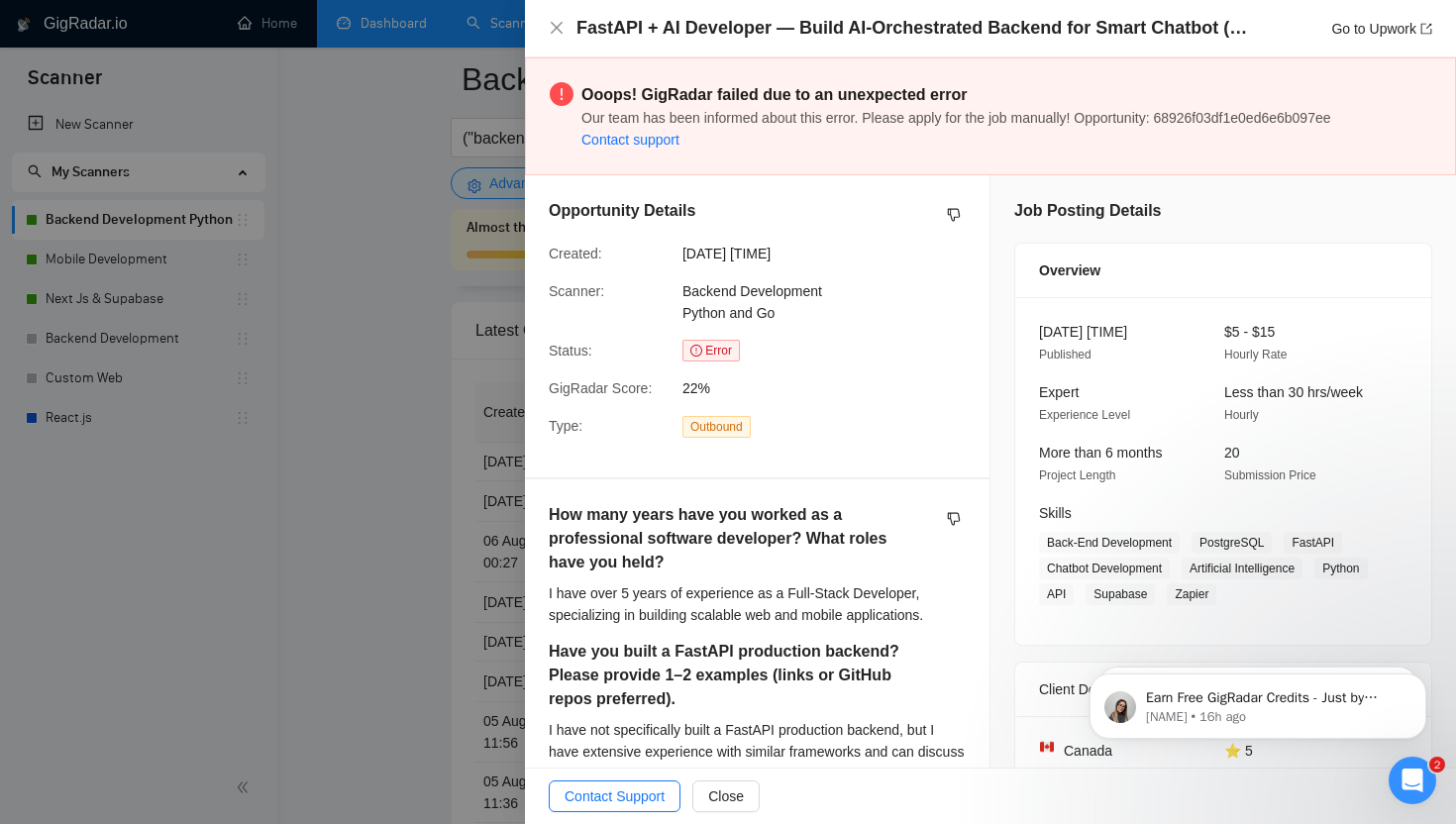 click on "Contact support" at bounding box center (630, 140) 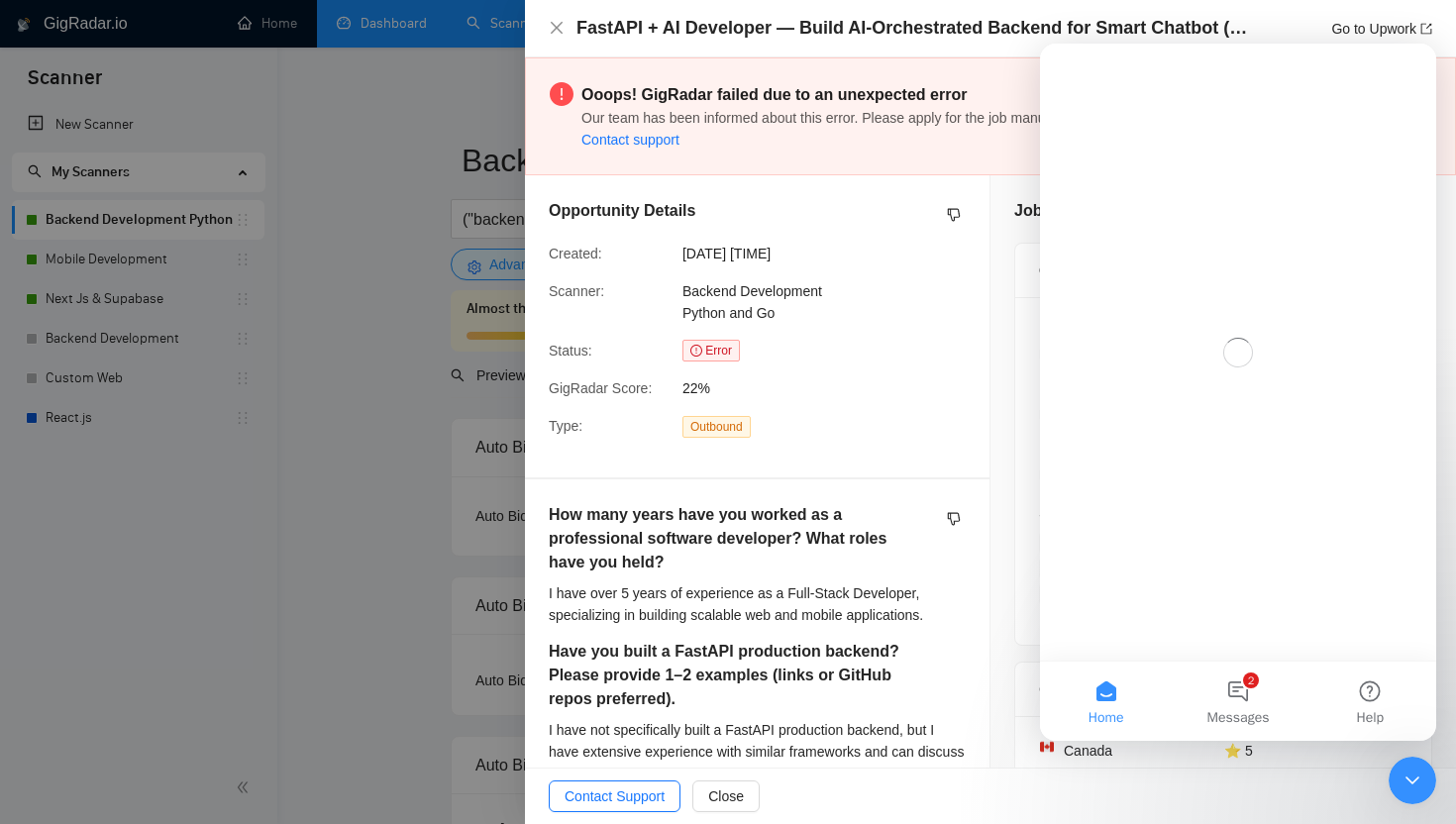 scroll, scrollTop: 0, scrollLeft: 0, axis: both 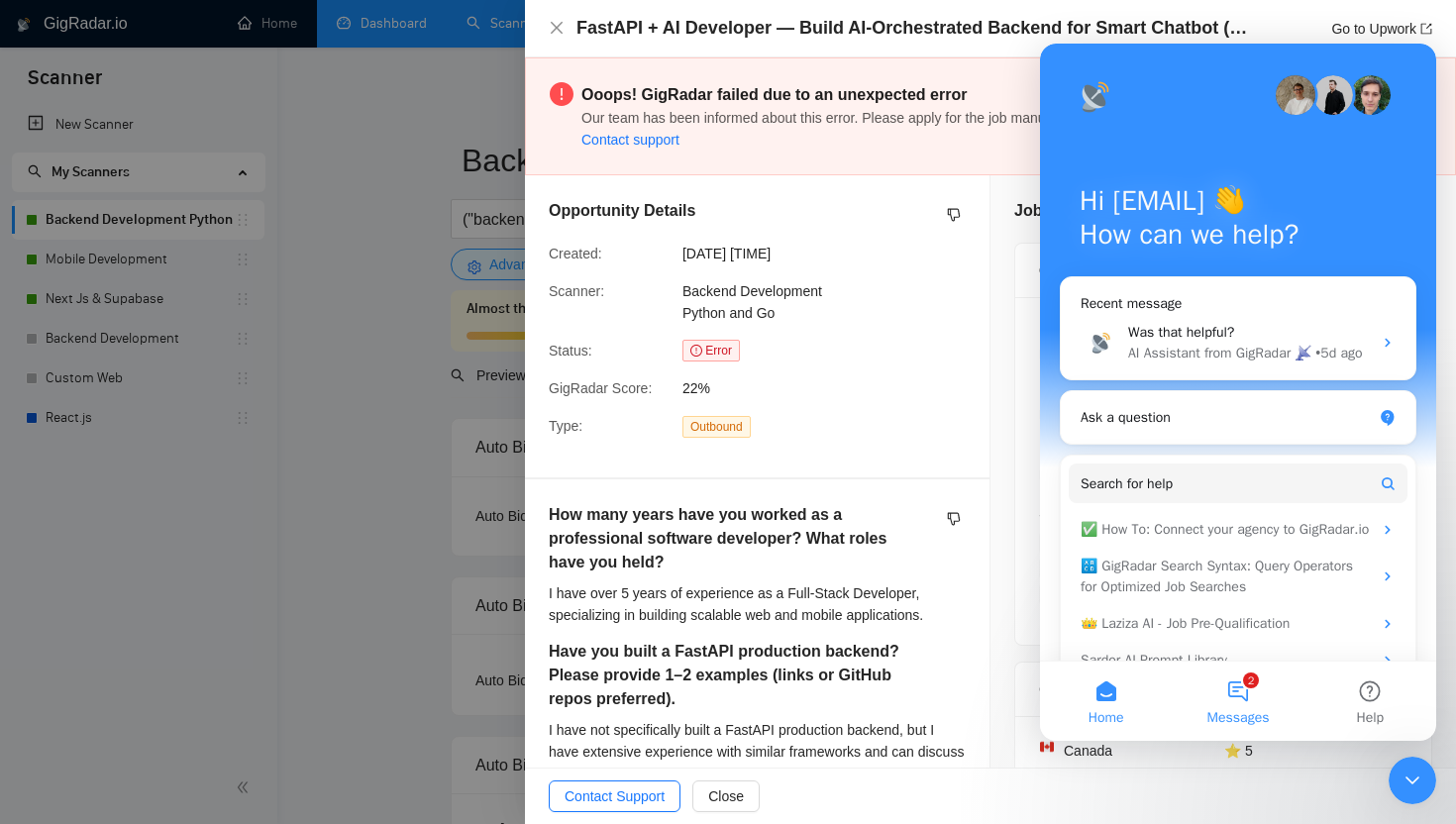click on "2 Messages" at bounding box center [1237, 701] 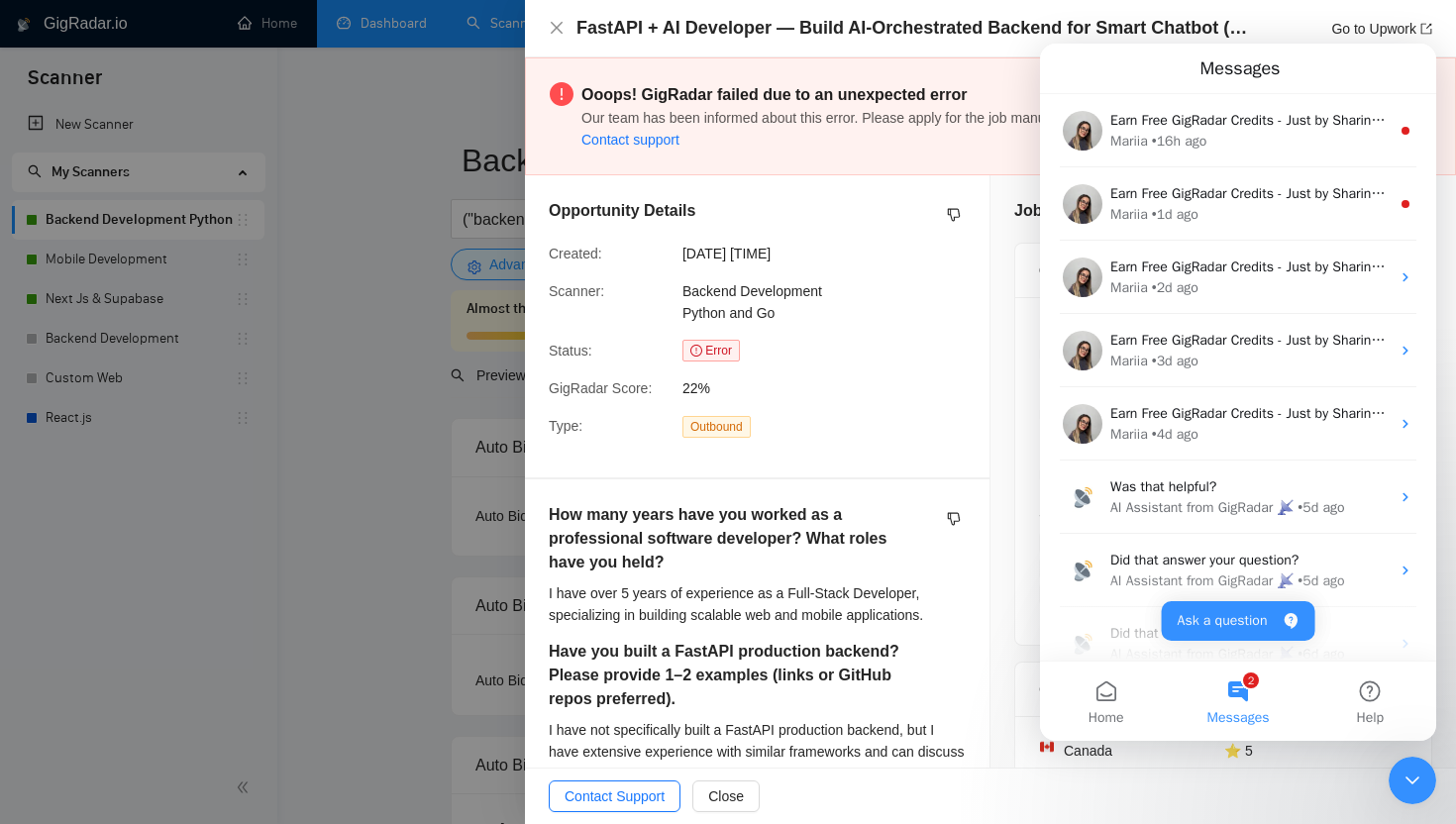 click on "[DATE] [TIME]" at bounding box center [831, 254] 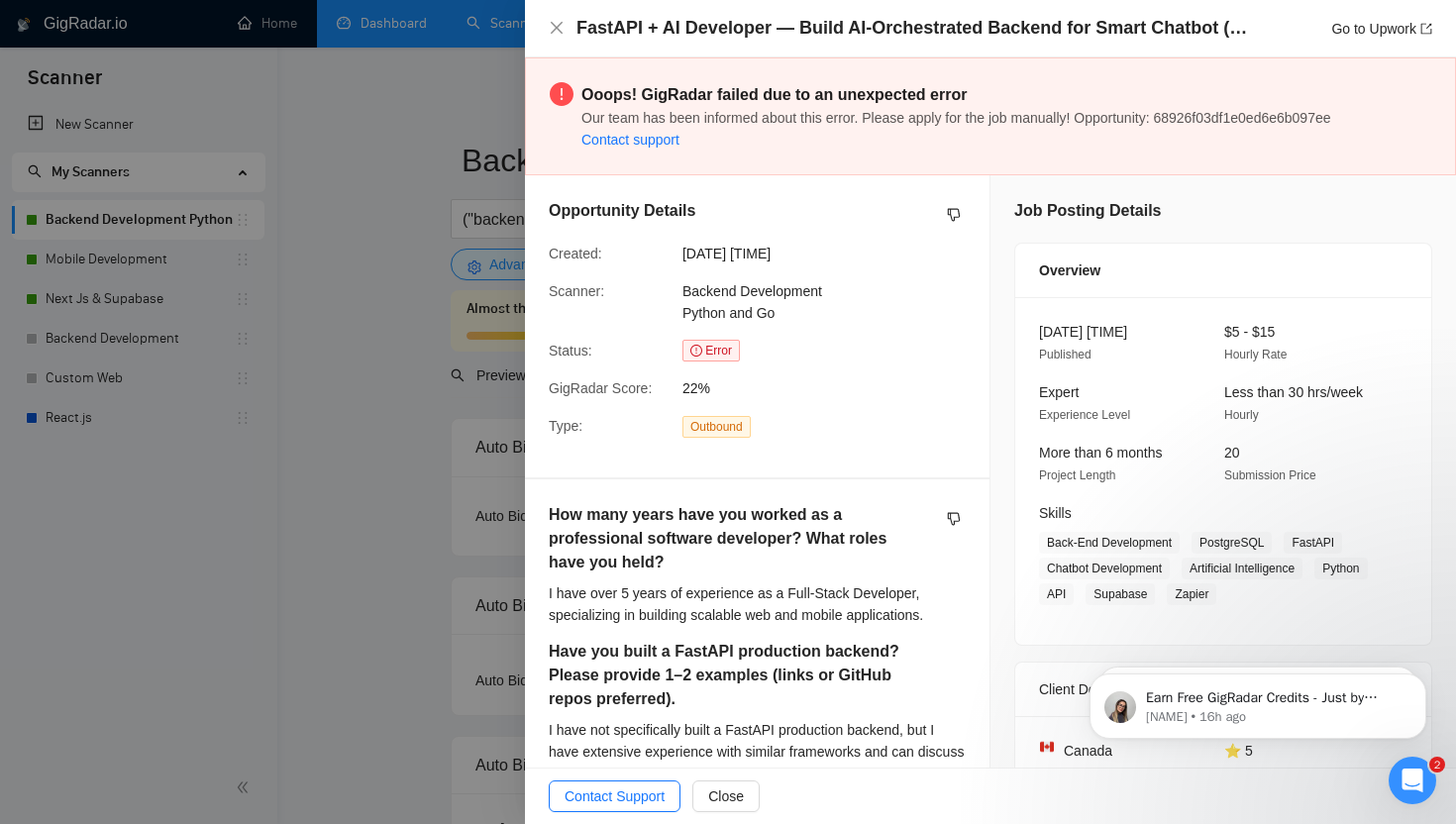 scroll, scrollTop: 0, scrollLeft: 0, axis: both 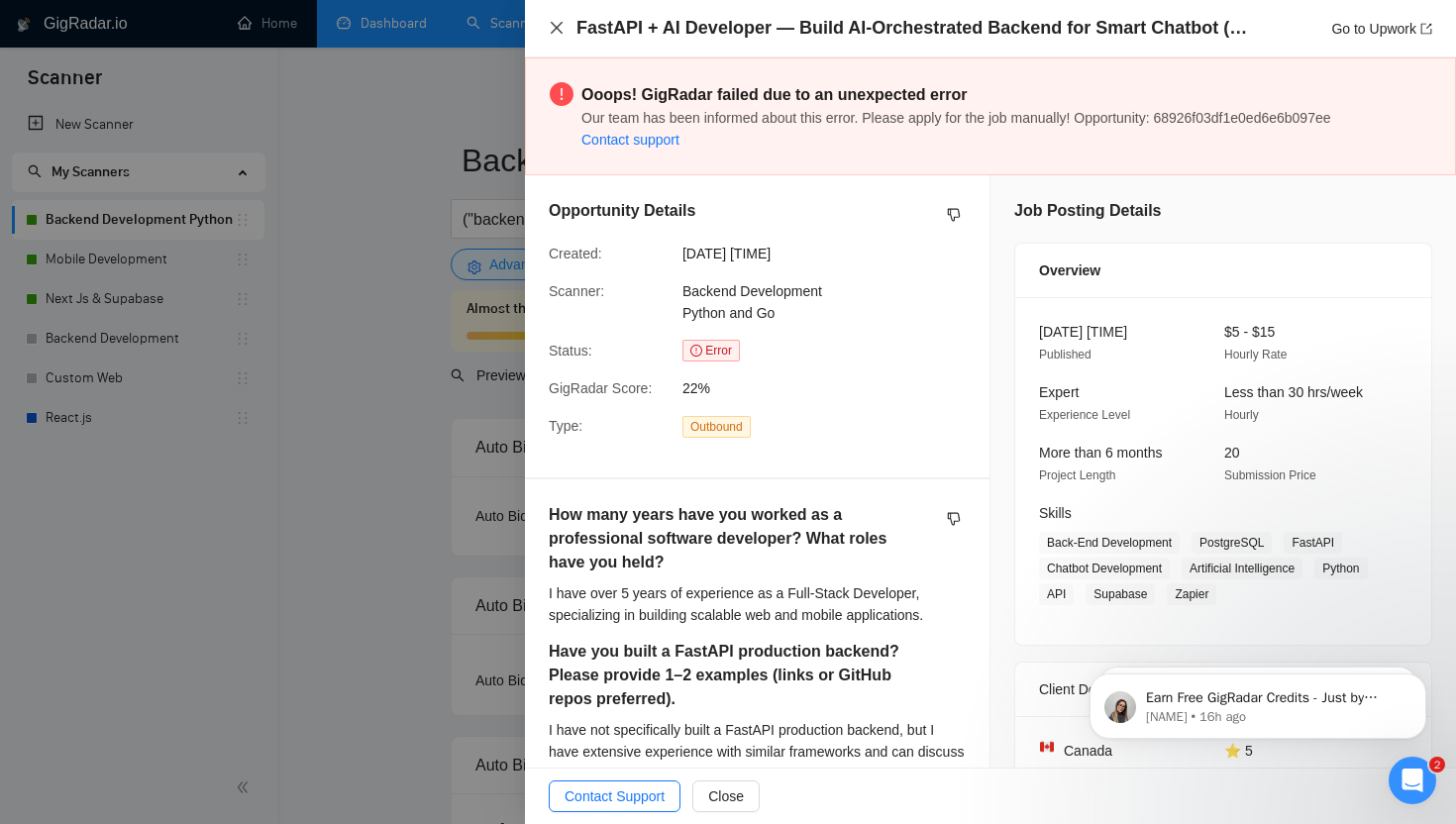 click 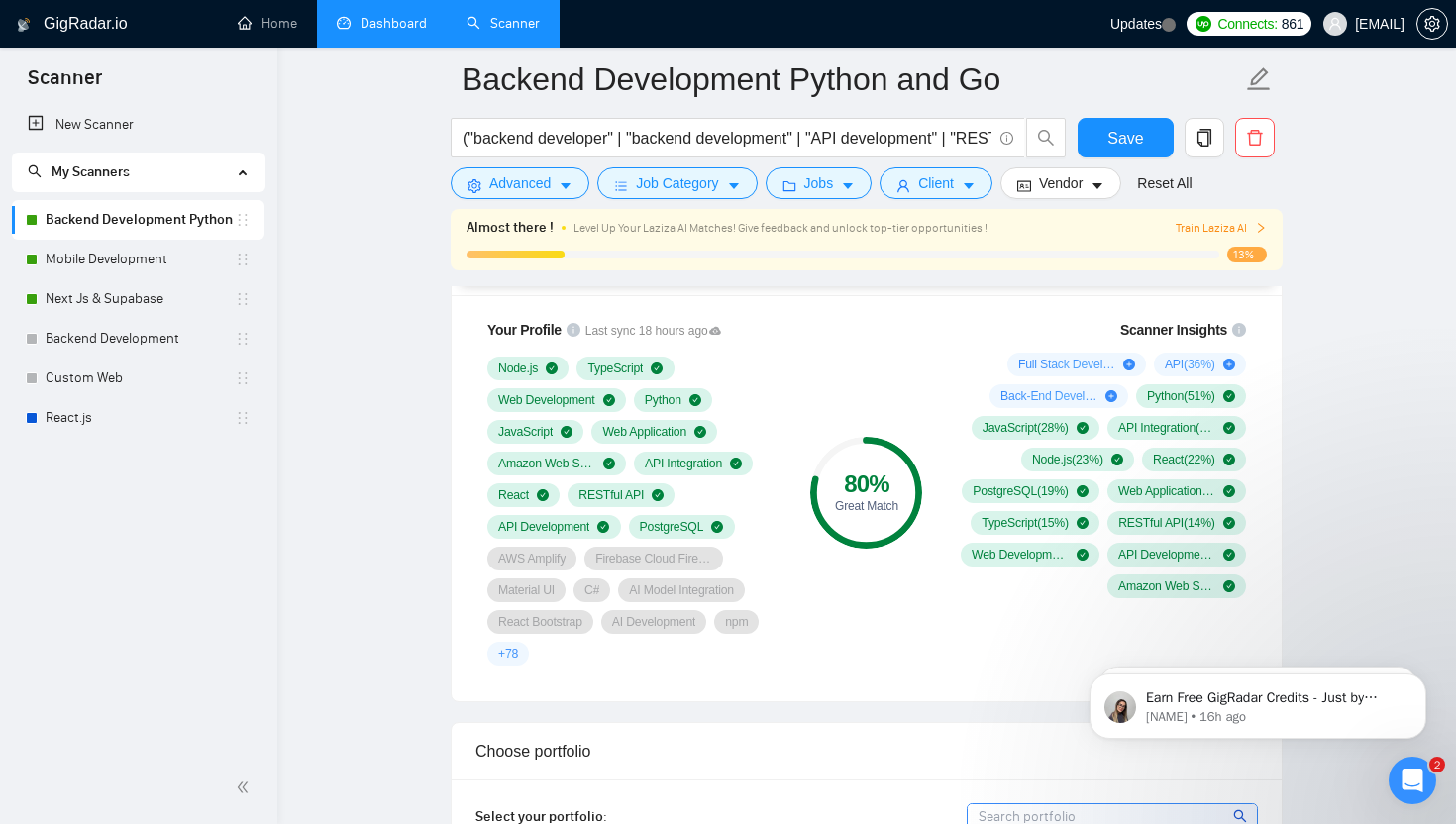 scroll, scrollTop: 1328, scrollLeft: 0, axis: vertical 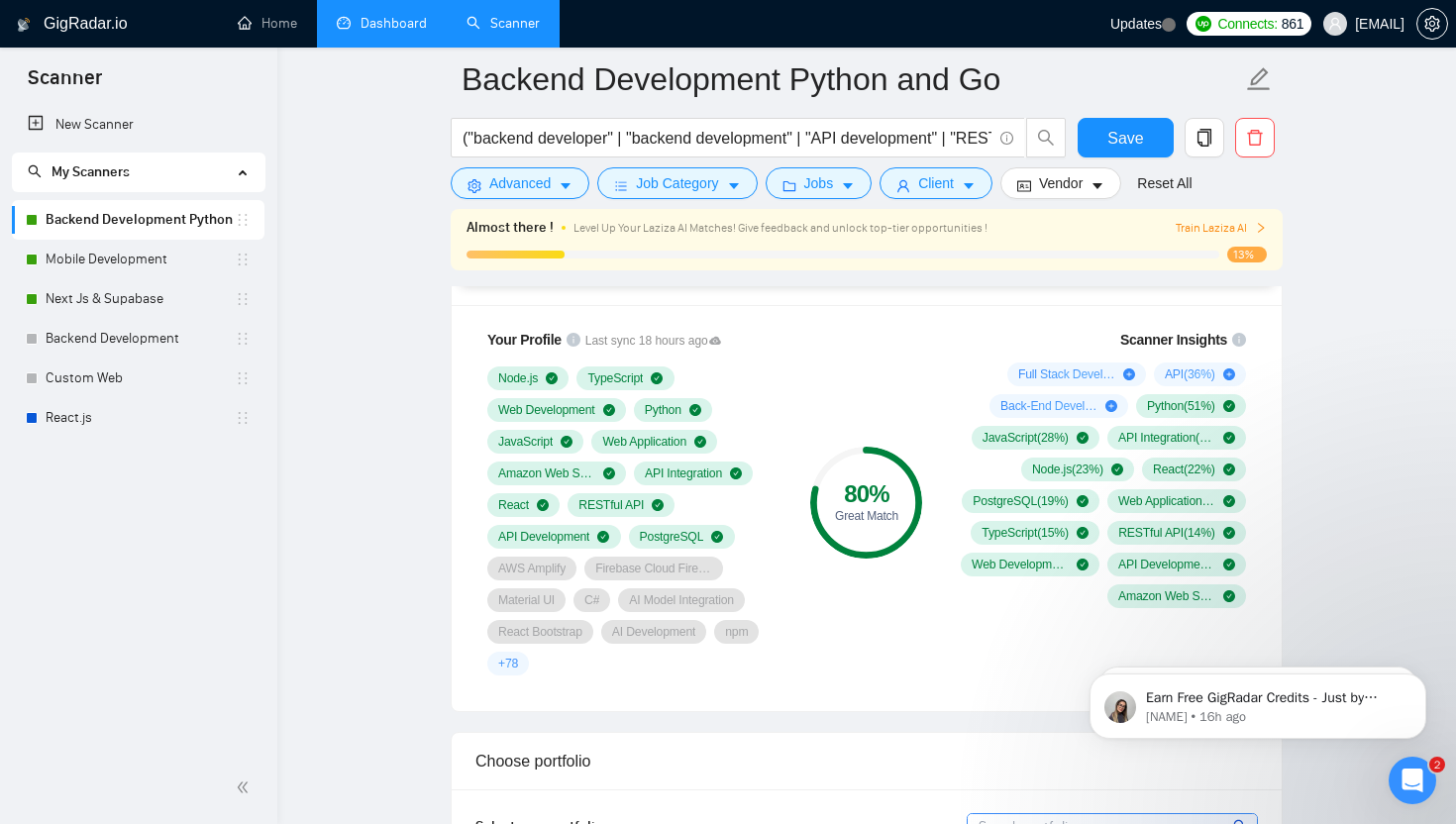 click on "Dashboard" at bounding box center [381, 23] 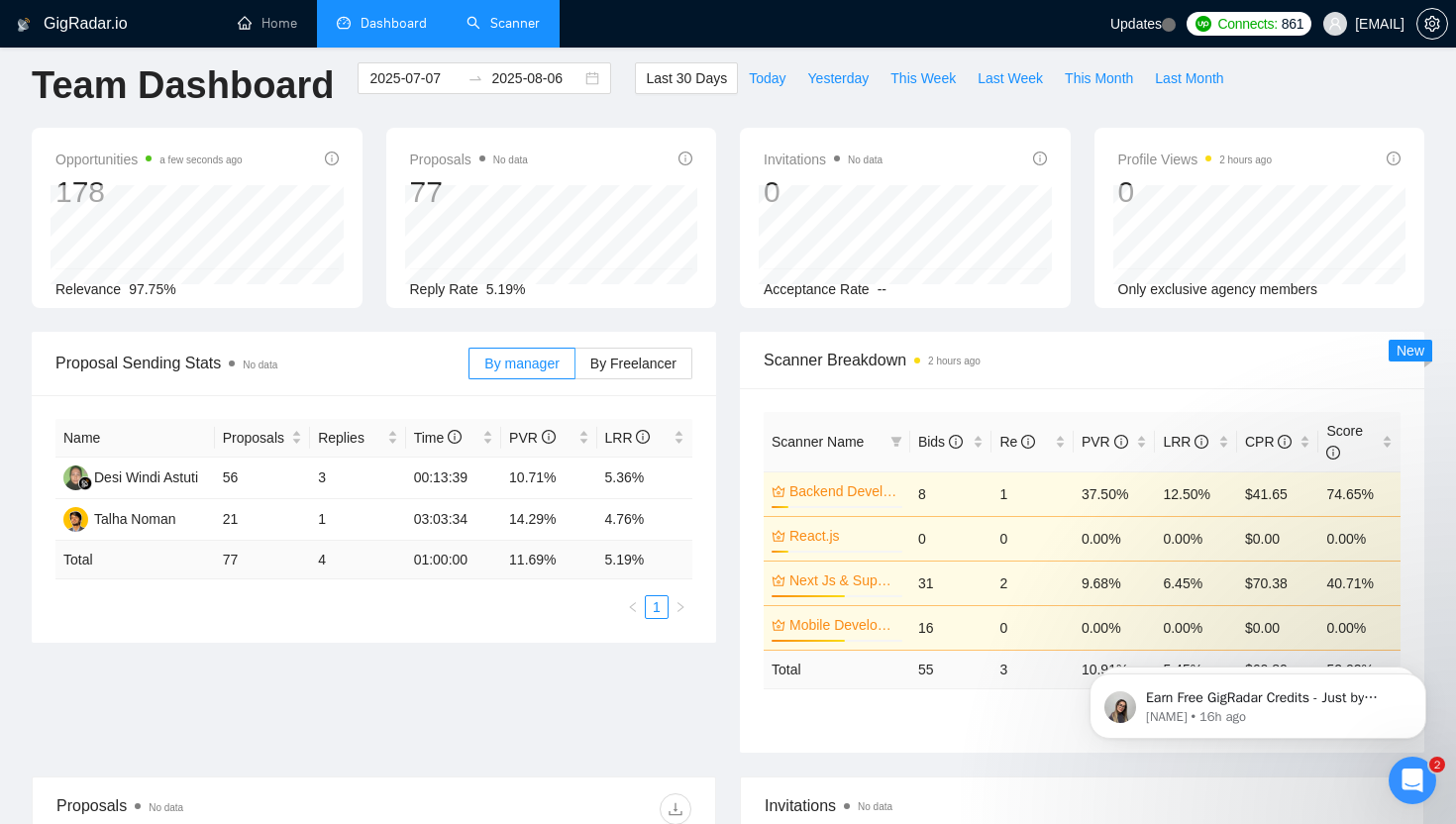 scroll, scrollTop: 0, scrollLeft: 0, axis: both 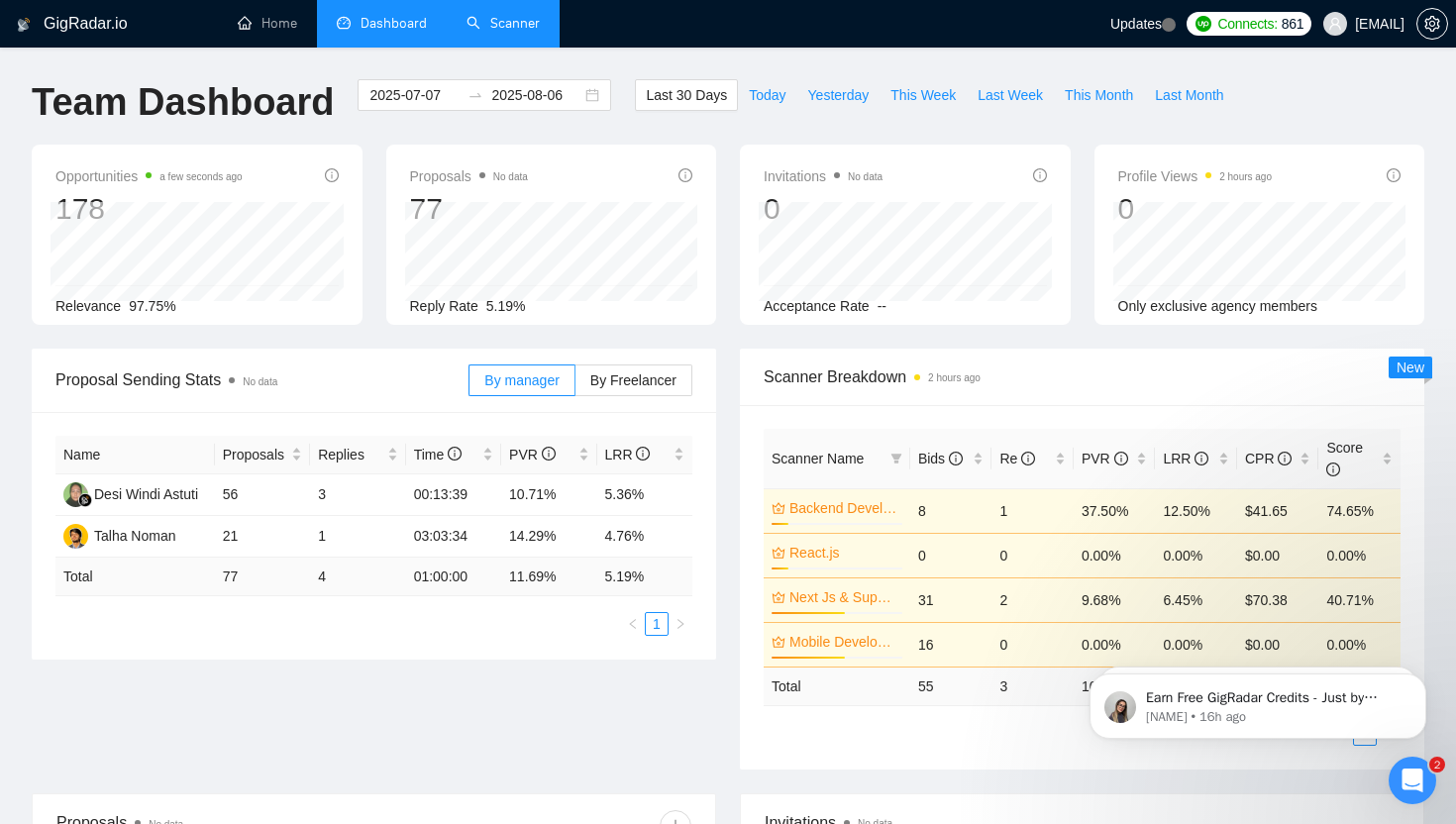 click on "Opportunities a few seconds ago 178" at bounding box center (197, 196) 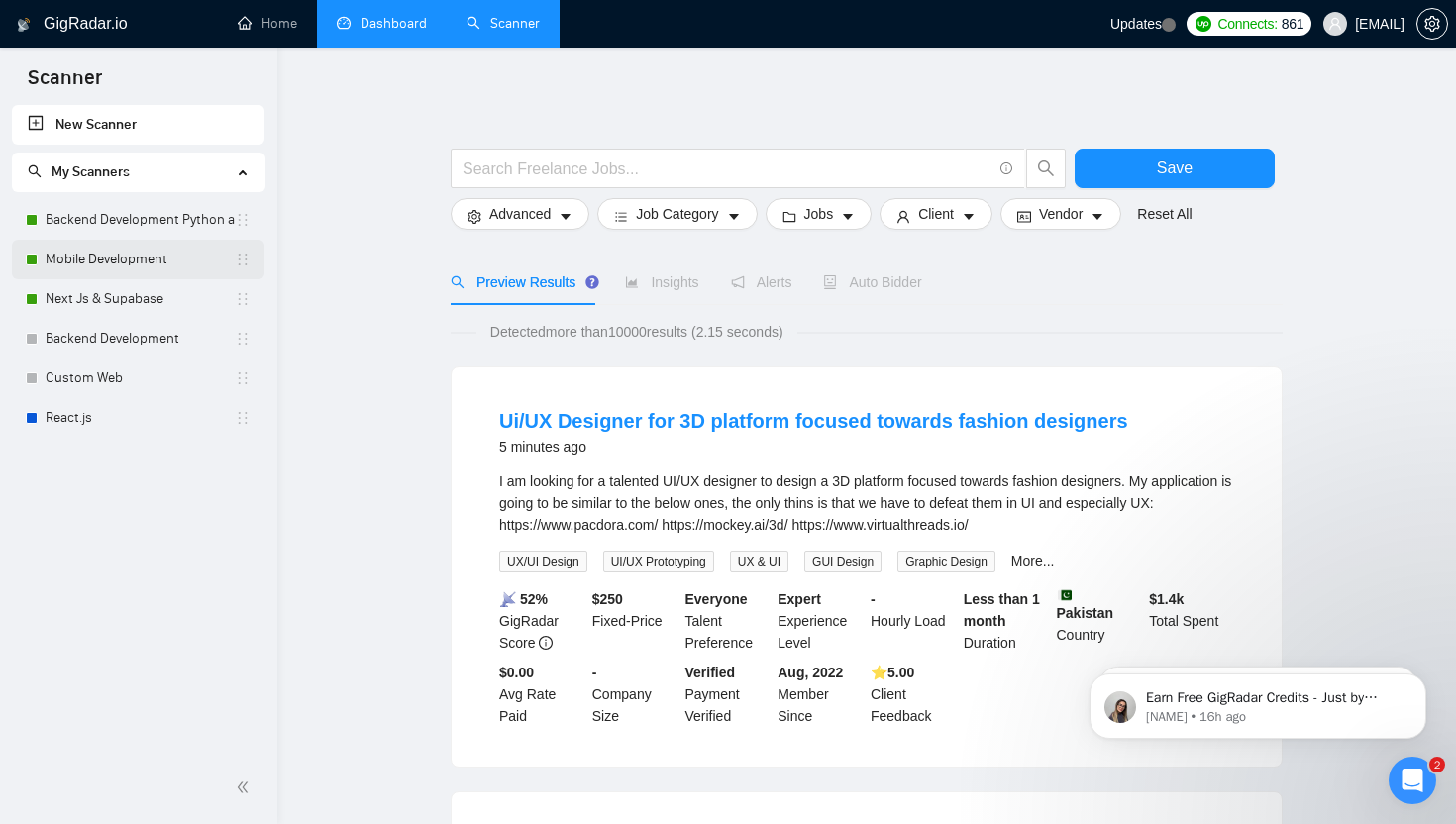 click on "Mobile Development" at bounding box center [140, 259] 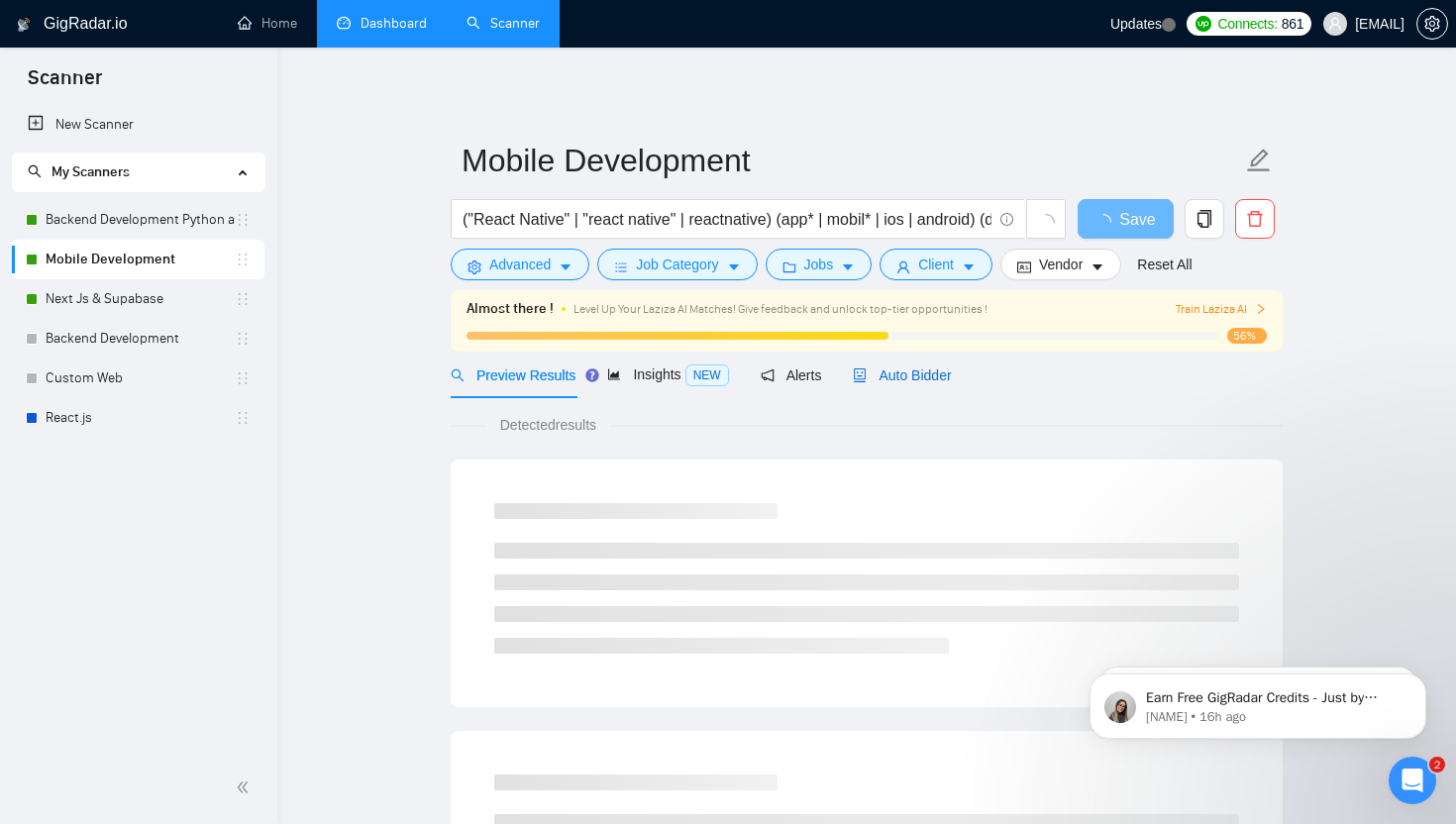 click on "Auto Bidder" at bounding box center [901, 375] 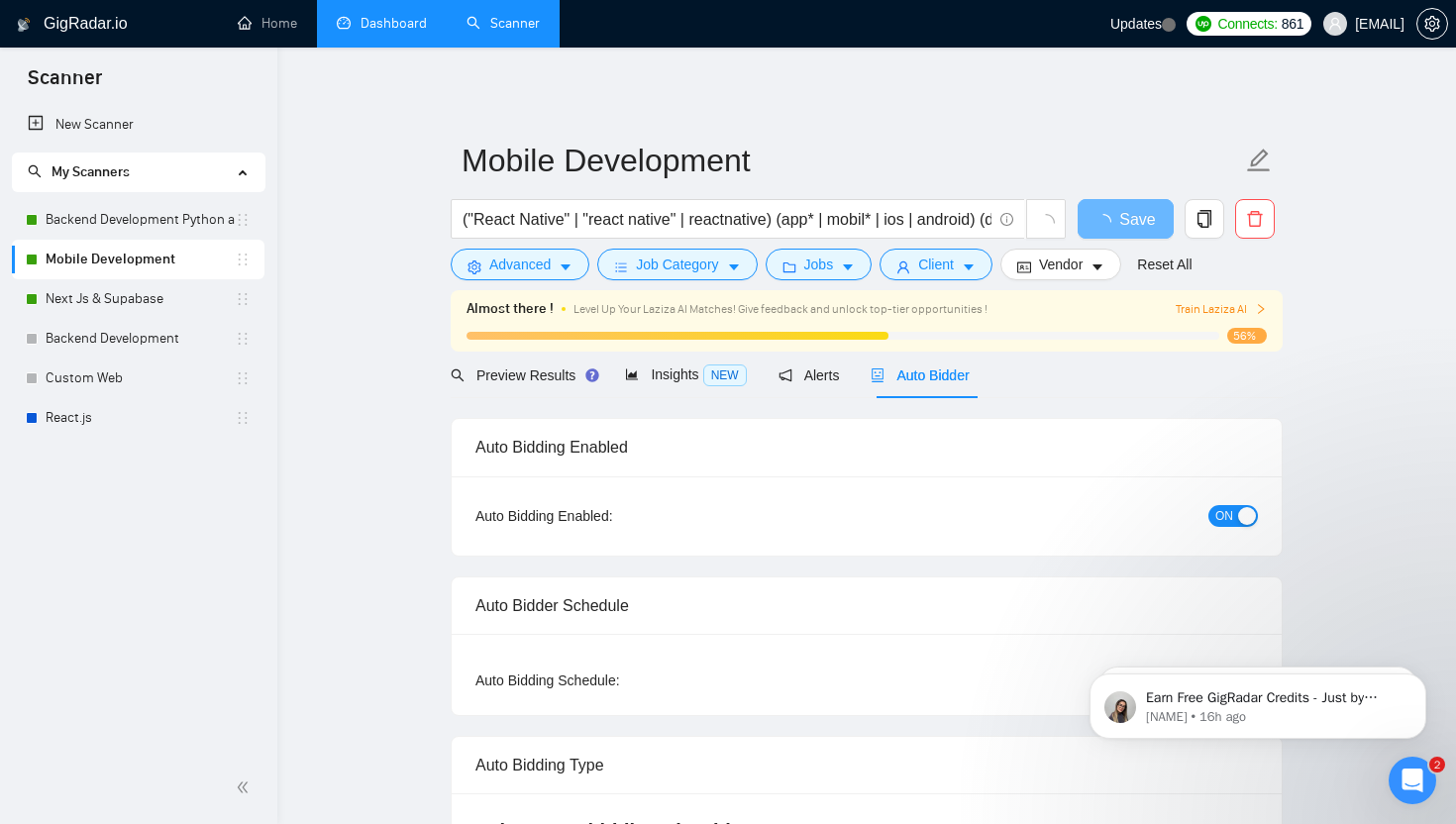 type 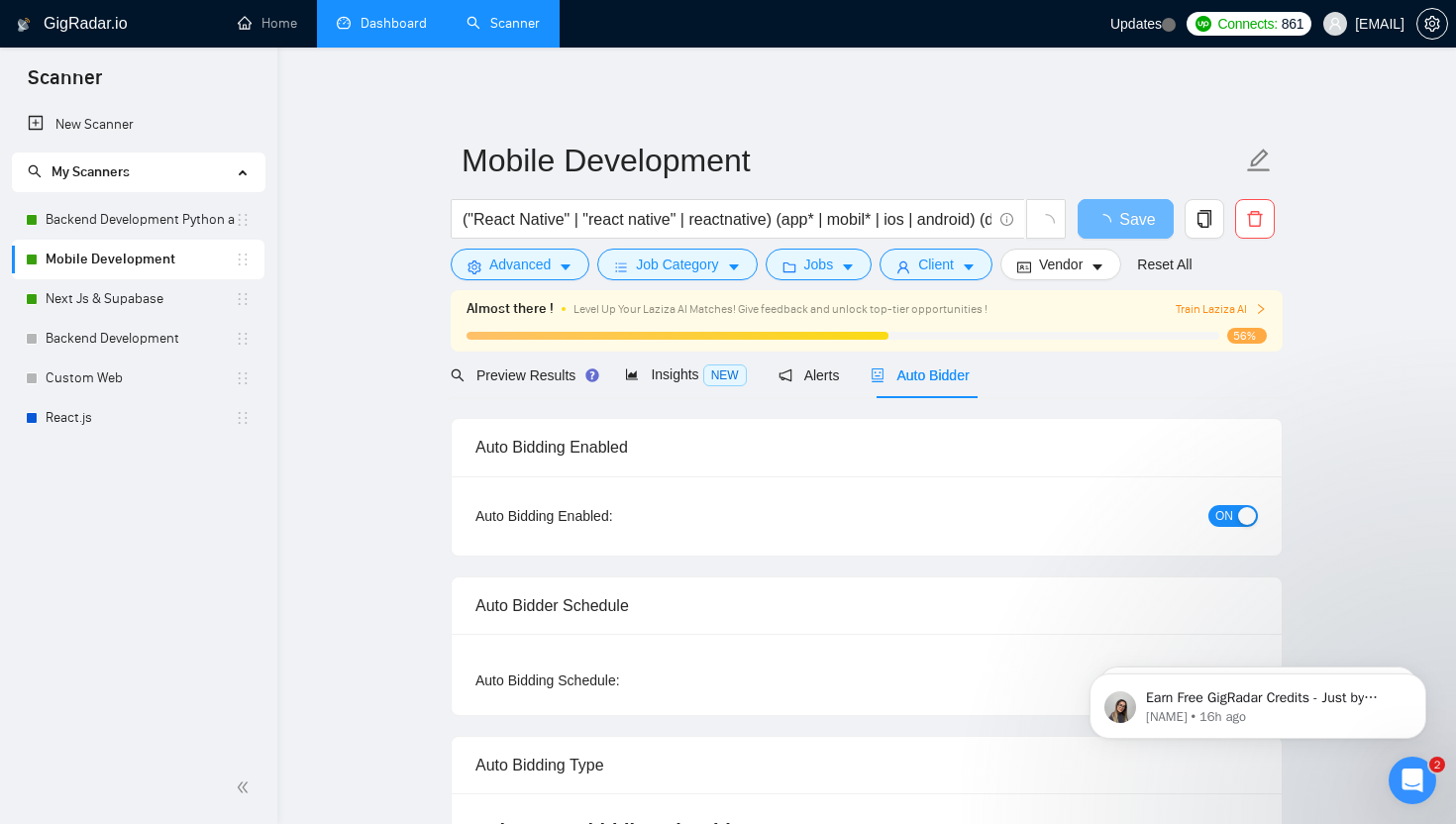 radio on "false" 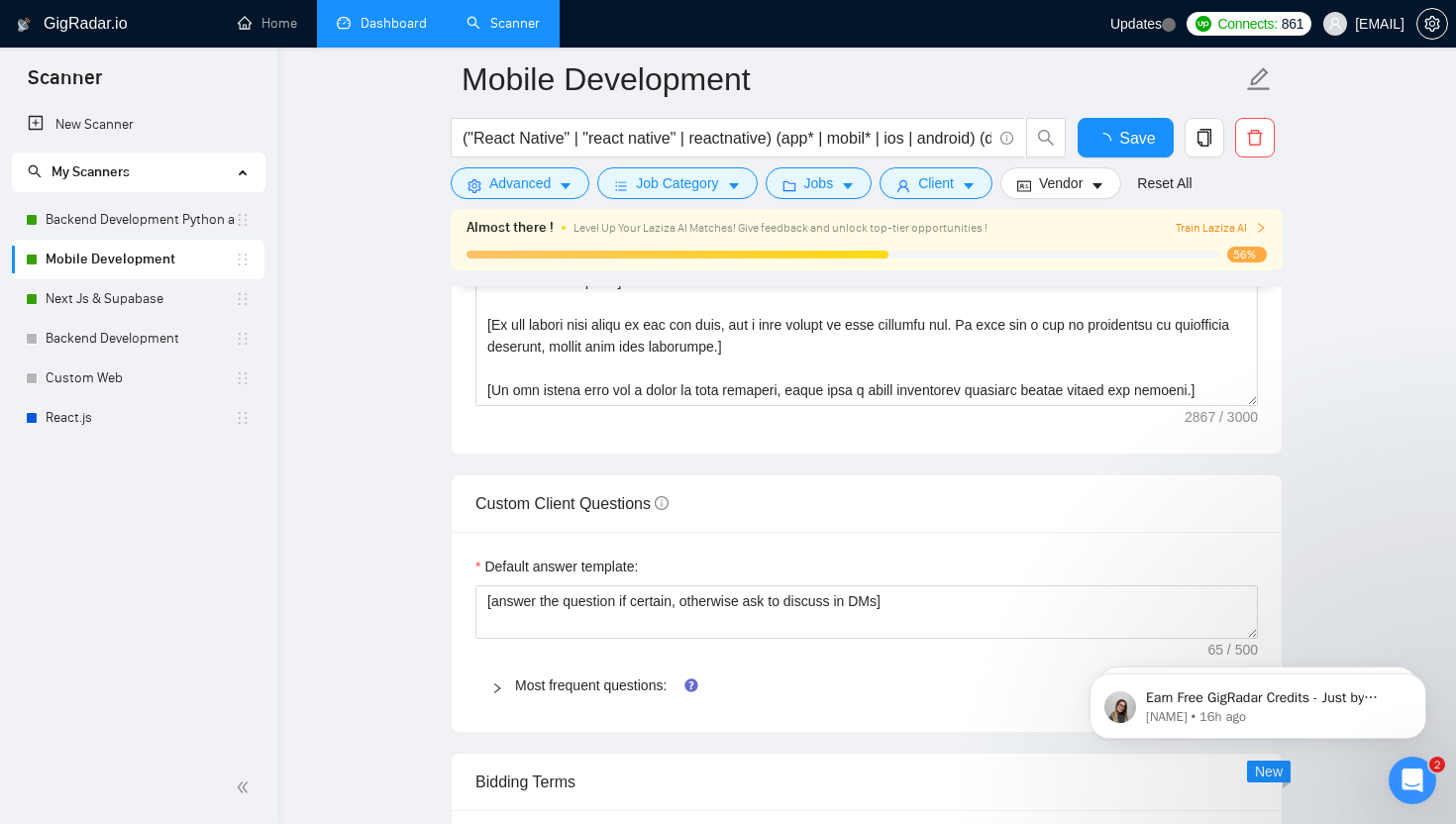 type 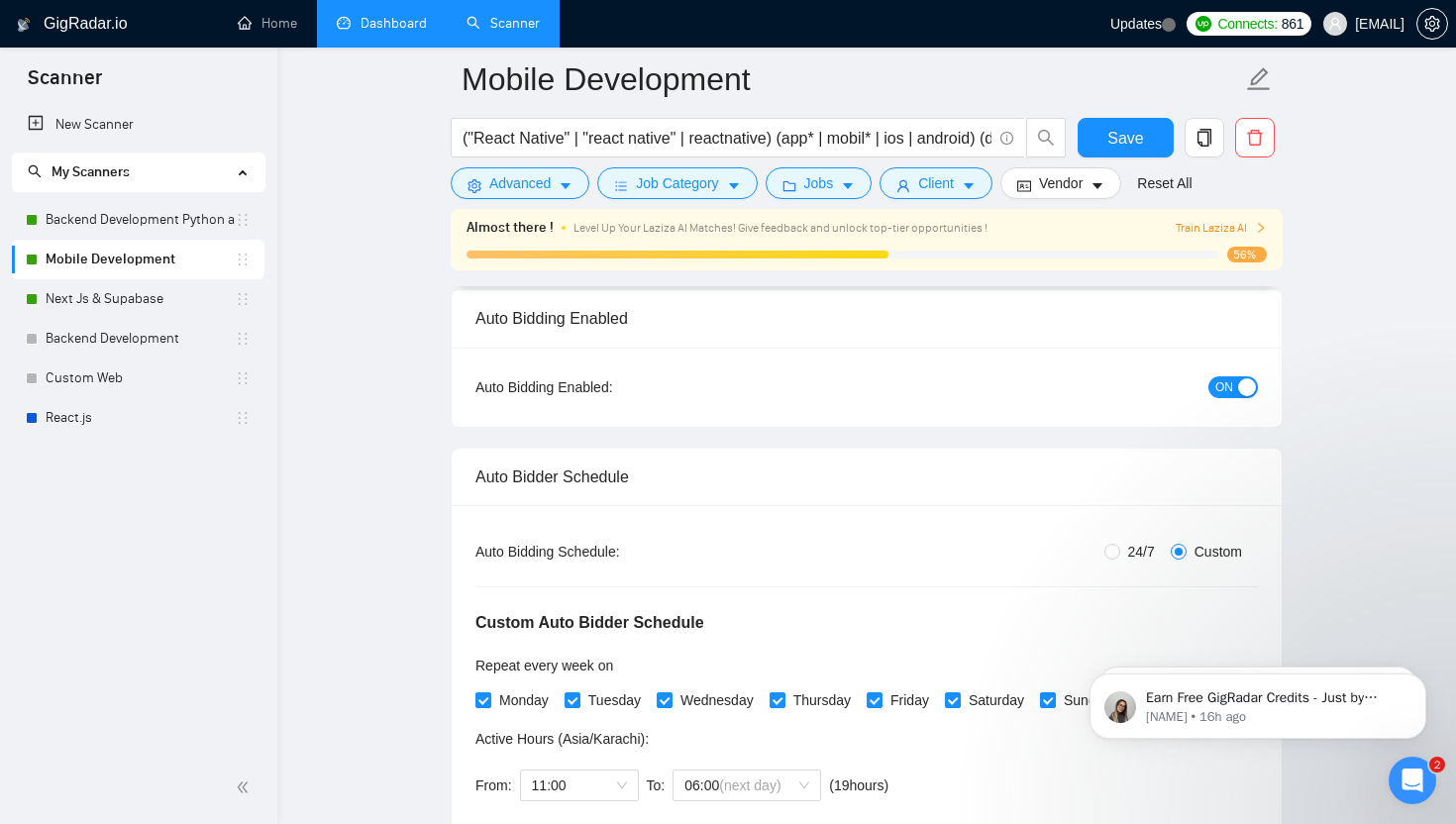 scroll, scrollTop: 0, scrollLeft: 0, axis: both 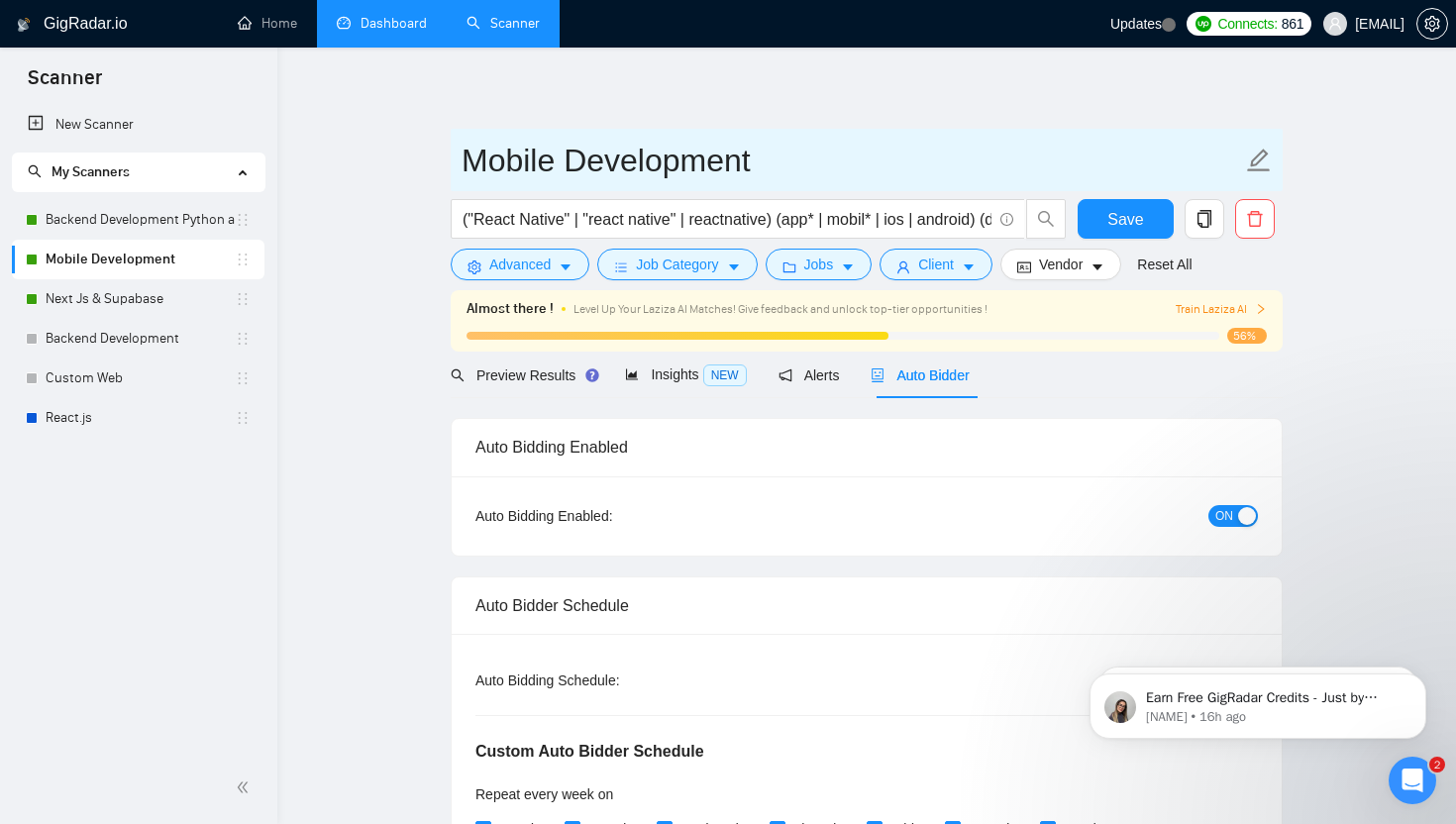 click on "Mobile Development" at bounding box center (852, 160) 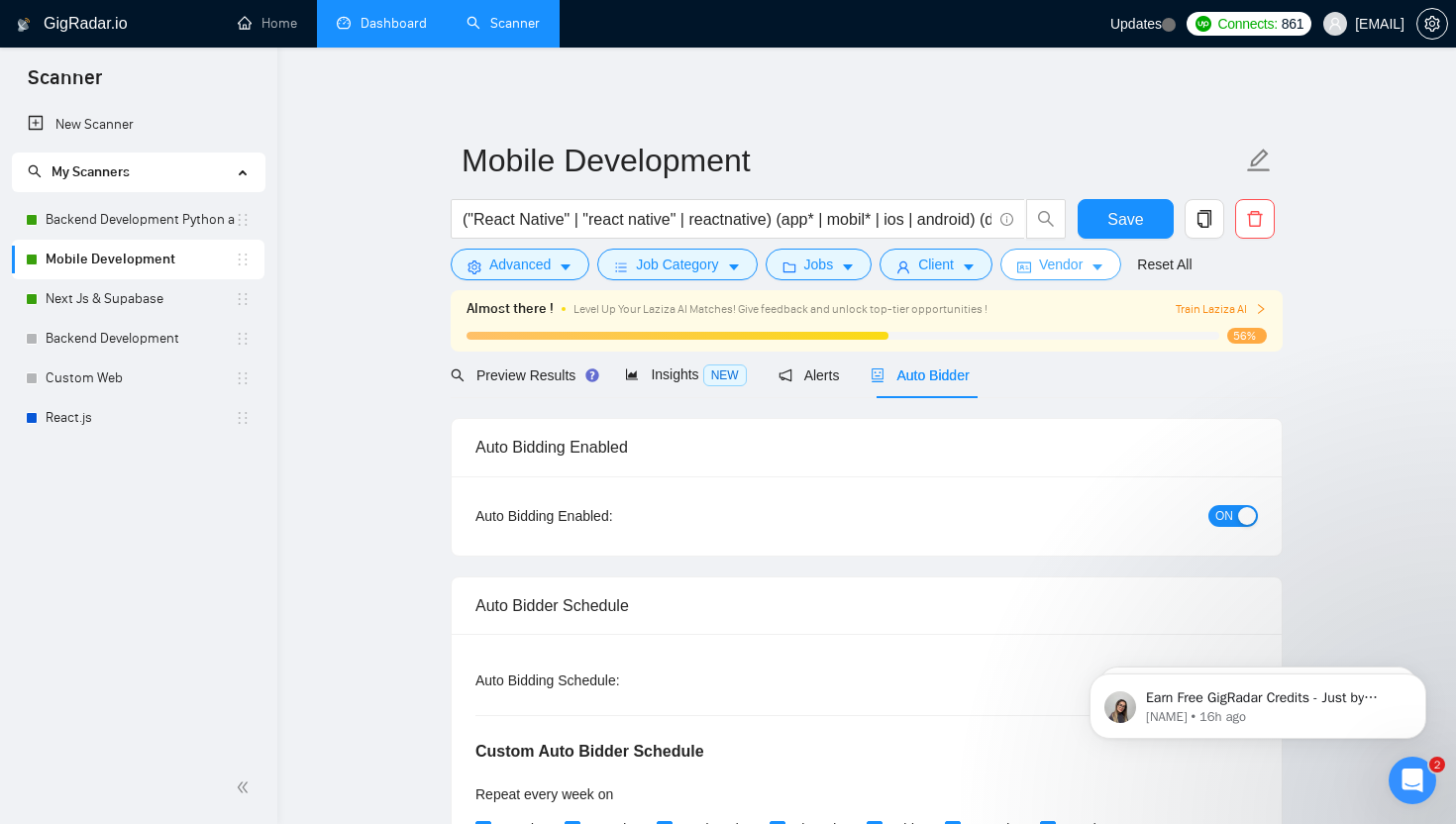 click on "Vendor" at bounding box center (1061, 264) 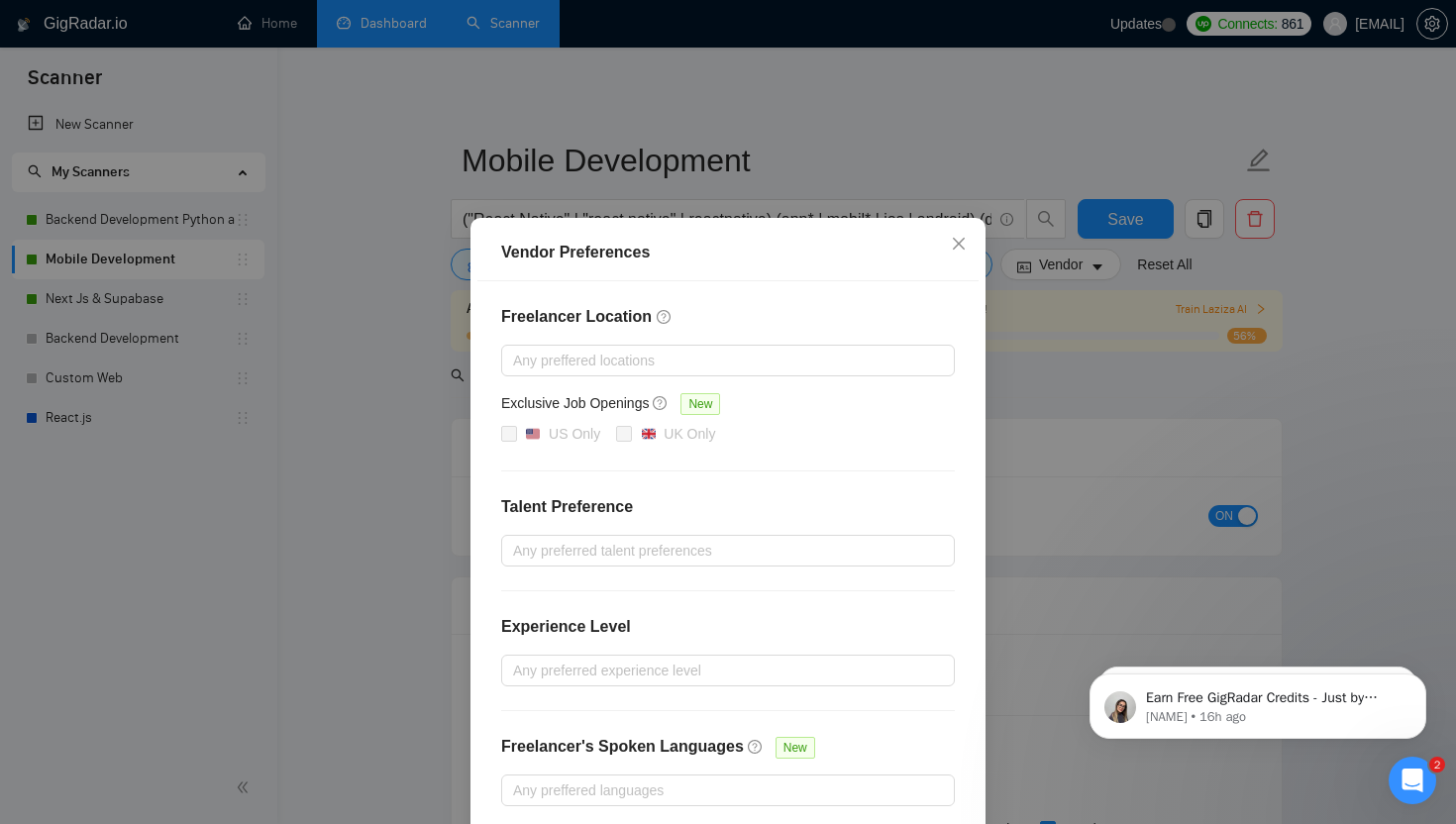 click on "Vendor Preferences Freelancer Location     Any preffered locations Exclusive Job Openings New US Only UK Only Talent Preference   Any preferred talent preferences Experience Level   Any preferred experience level Freelancer's Spoken Languages New   Any preffered languages Reset OK" at bounding box center [728, 412] 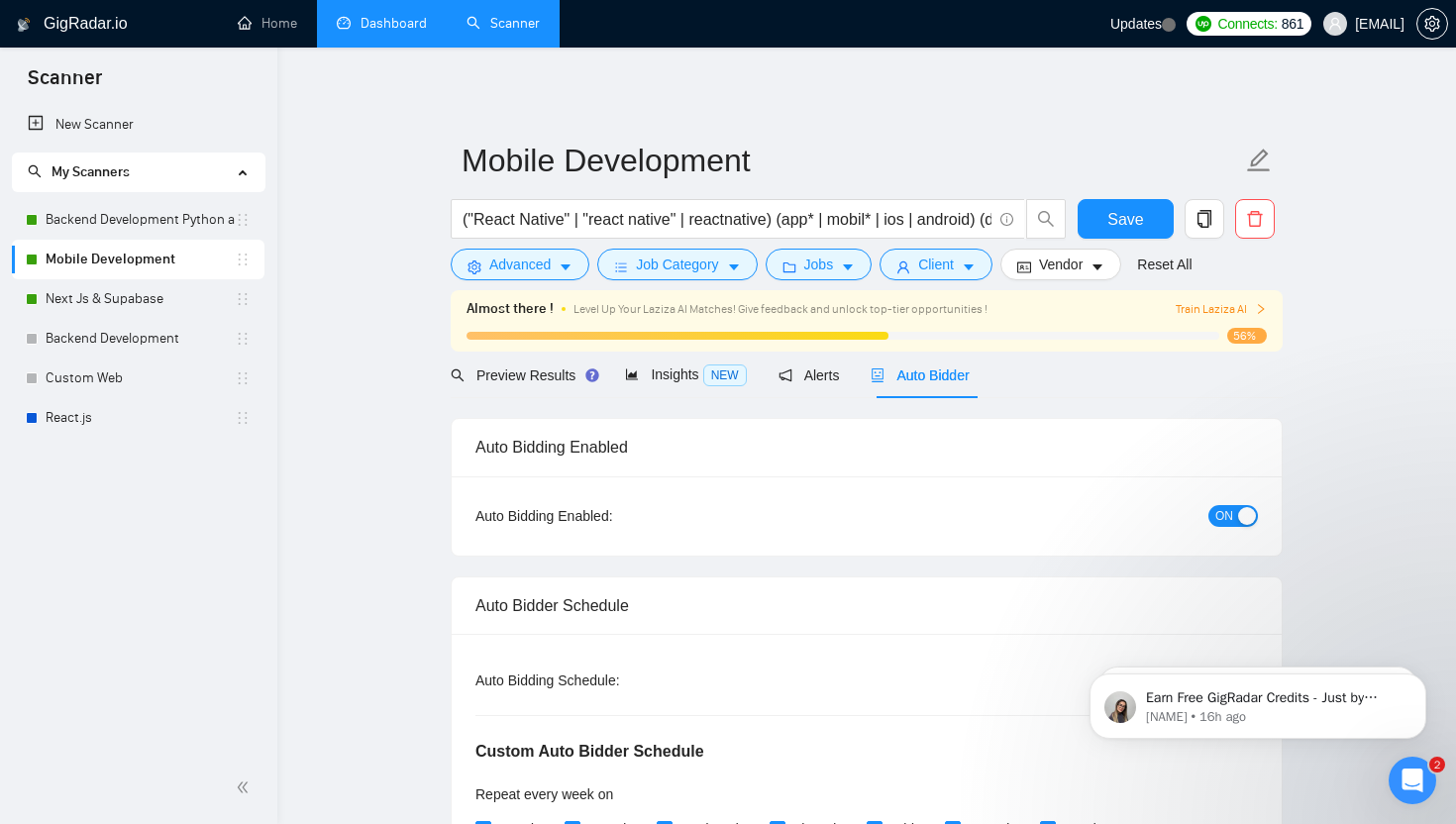 click on "Mobile Development ("React Native" | "react native" | reactnative) (app* | mobil* | ios | android) (develop* | build* | creat*) Save Advanced   Job Category   Jobs   Client   Vendor   Reset All Almost there ! Level Up Your Laziza AI Matches! Give feedback and unlock top-tier opportunities ! Train Laziza AI 56% Preview Results Insights NEW Alerts Auto Bidder Auto Bidding Enabled Auto Bidding Enabled: ON Auto Bidder Schedule Auto Bidding Type: Automated (recommended) Semi-automated Auto Bidding Schedule: 24/7 Custom Custom Auto Bidder Schedule Repeat every week on Monday Tuesday Wednesday Thursday Friday Saturday Sunday Active Hours ( Asia/Karachi ): From: 11:00 To: 06:00  (next day) ( 19  hours) Asia/Karachi Auto Bidding Type Select your bidding algorithm: Choose the algorithm for you bidding. The price per proposal does not include your connects expenditure. Template Bidder Works great for narrow segments and short cover letters that don't change. 0.50  credits / proposal Sardor AI 🤖 1.00  credits 👑" at bounding box center [867, 3088] 